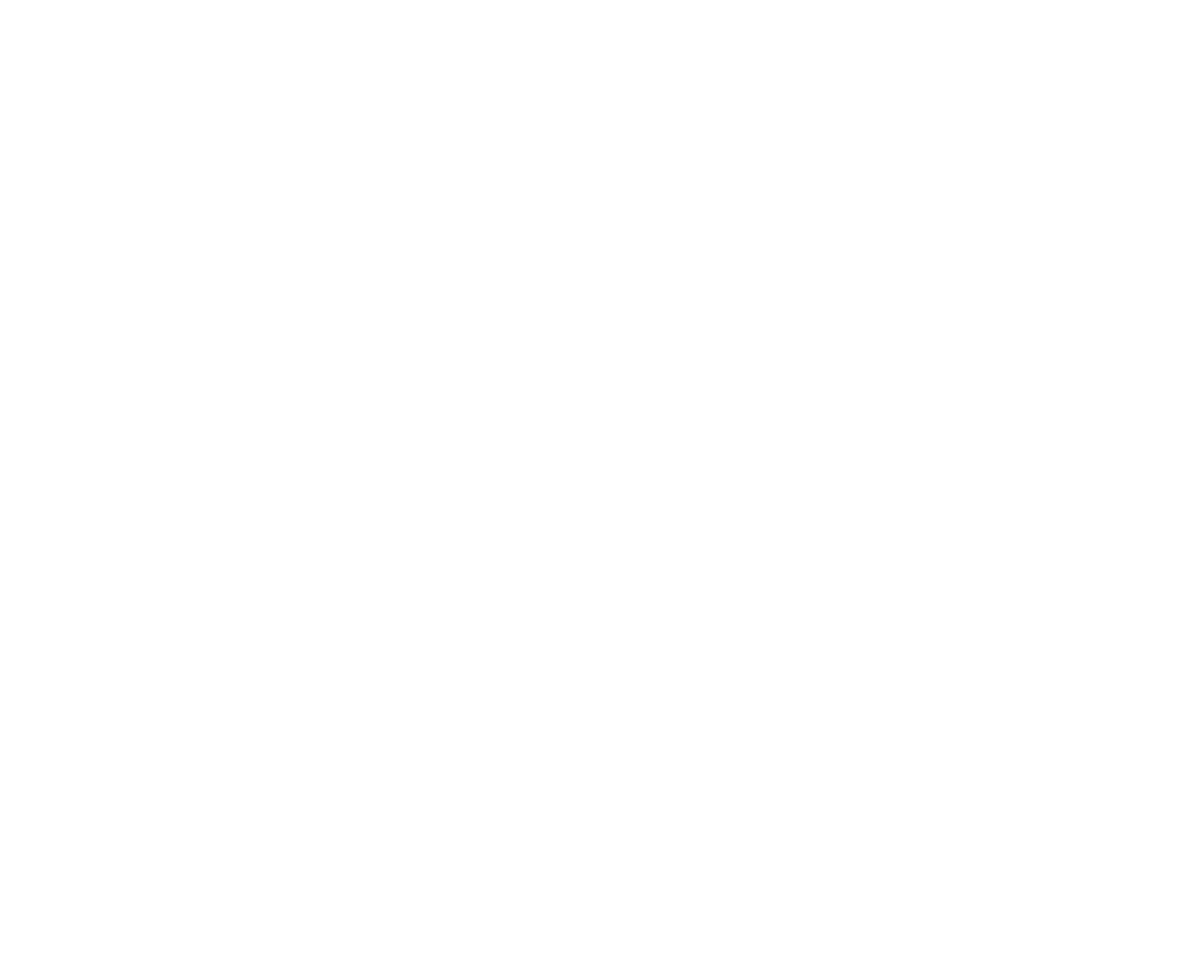scroll, scrollTop: 0, scrollLeft: 0, axis: both 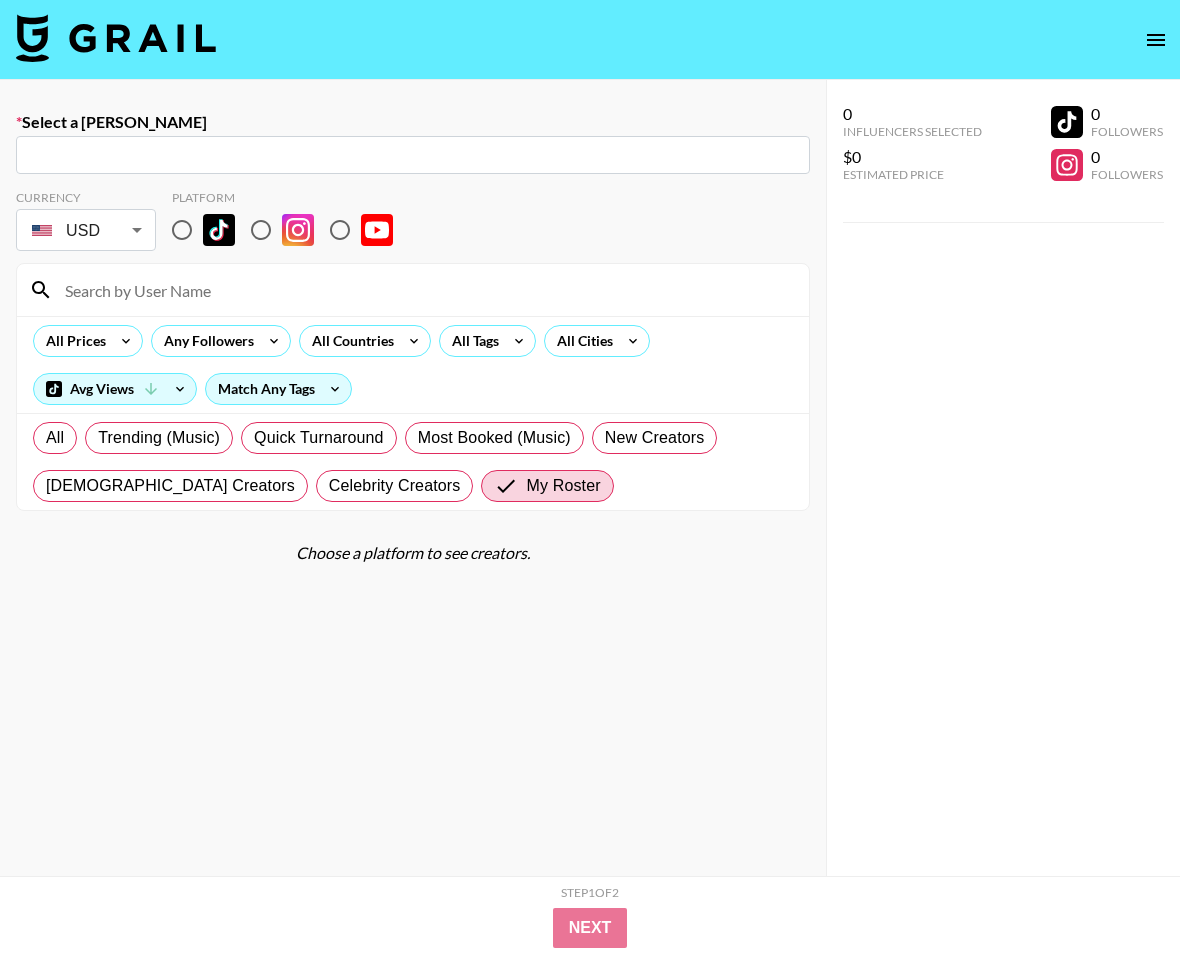 click at bounding box center (116, 38) 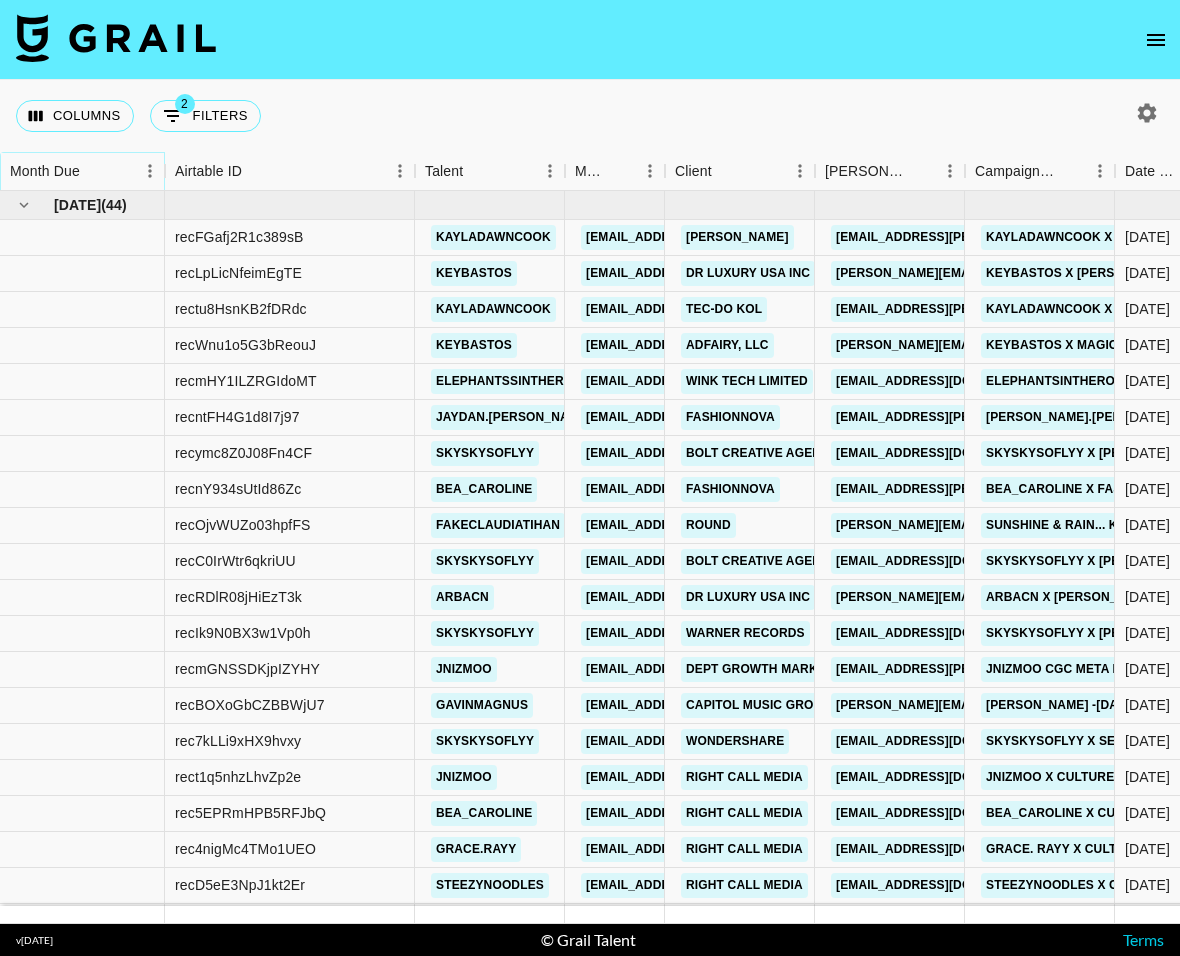 click 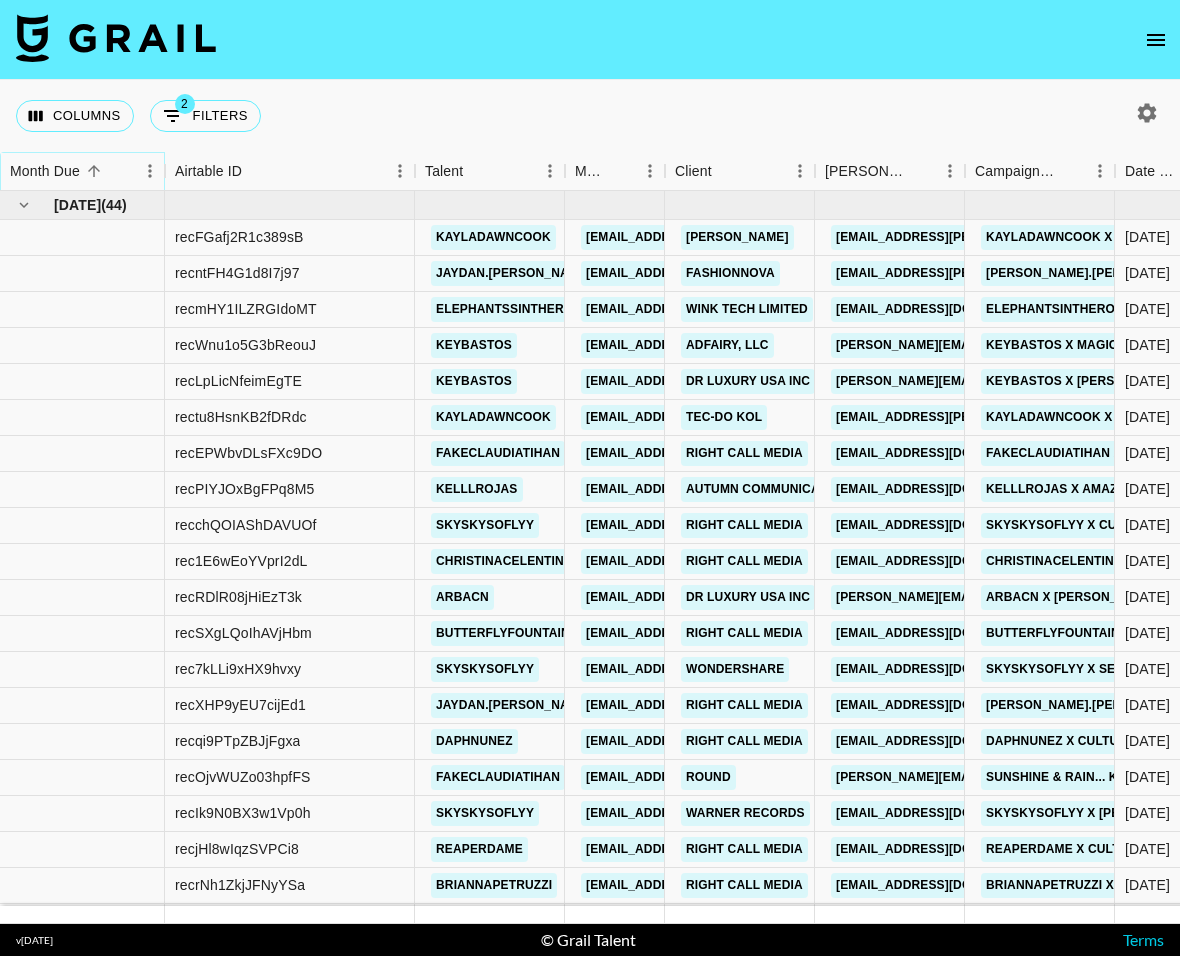 click 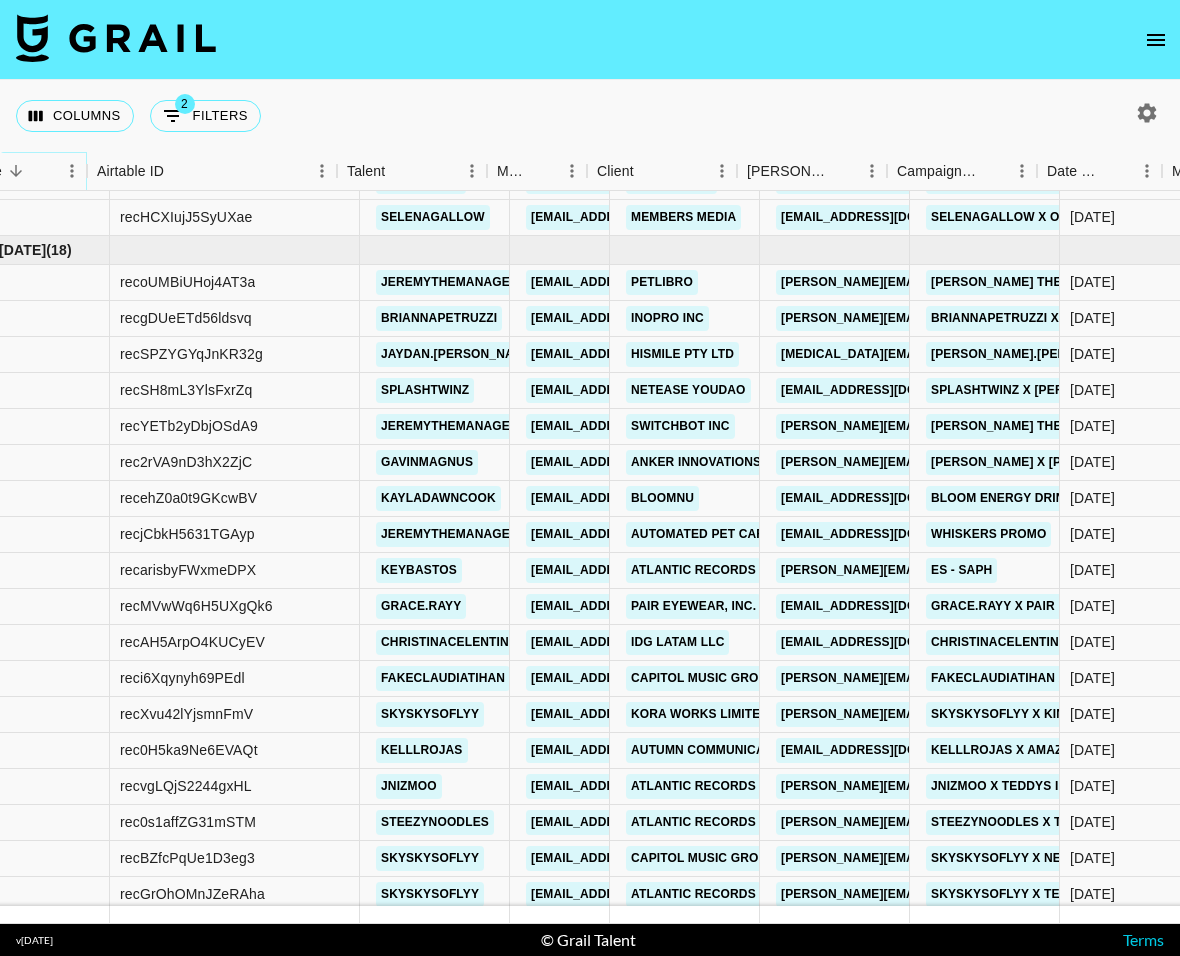 scroll, scrollTop: 1410, scrollLeft: 73, axis: both 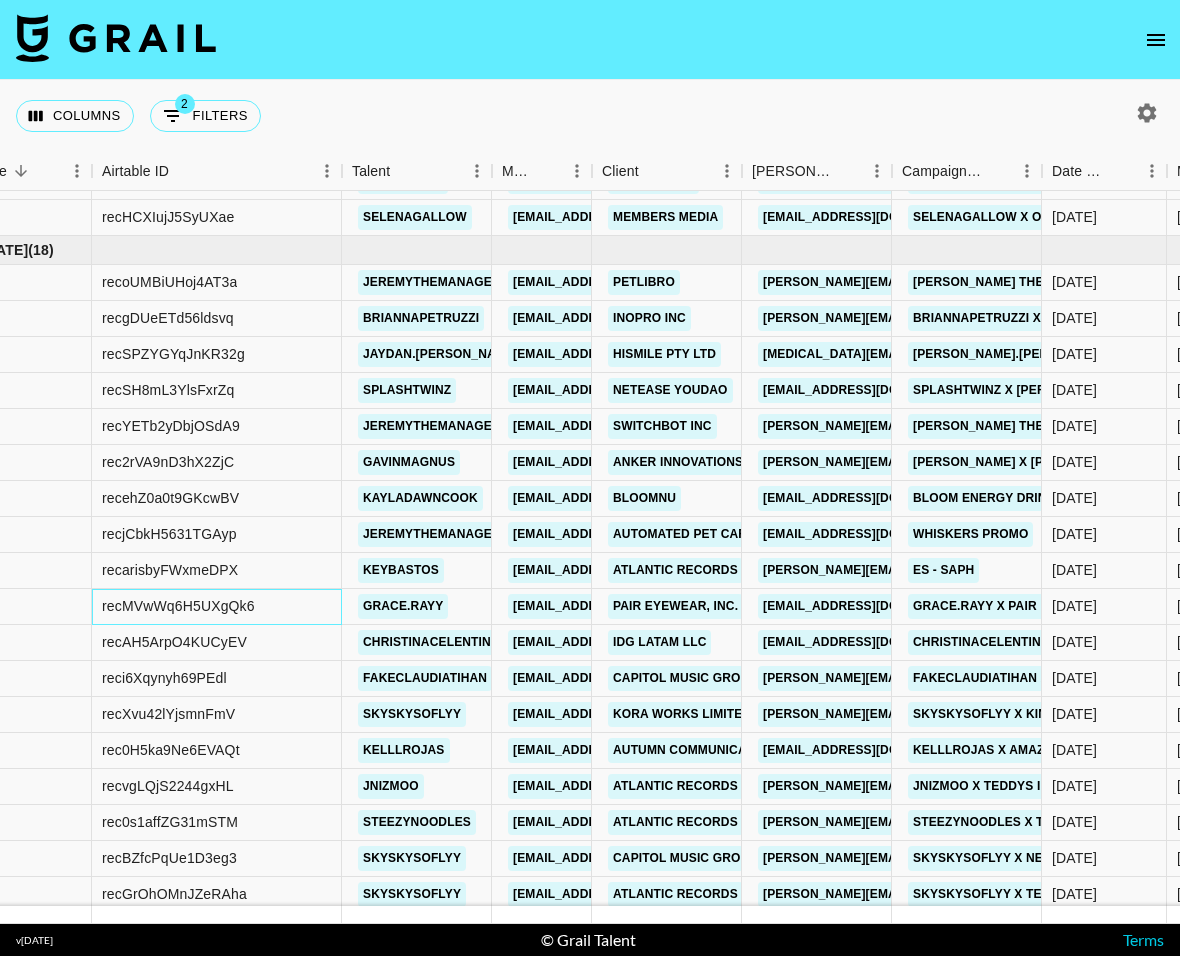 click on "recMVwWq6H5UXgQk6" at bounding box center [178, 606] 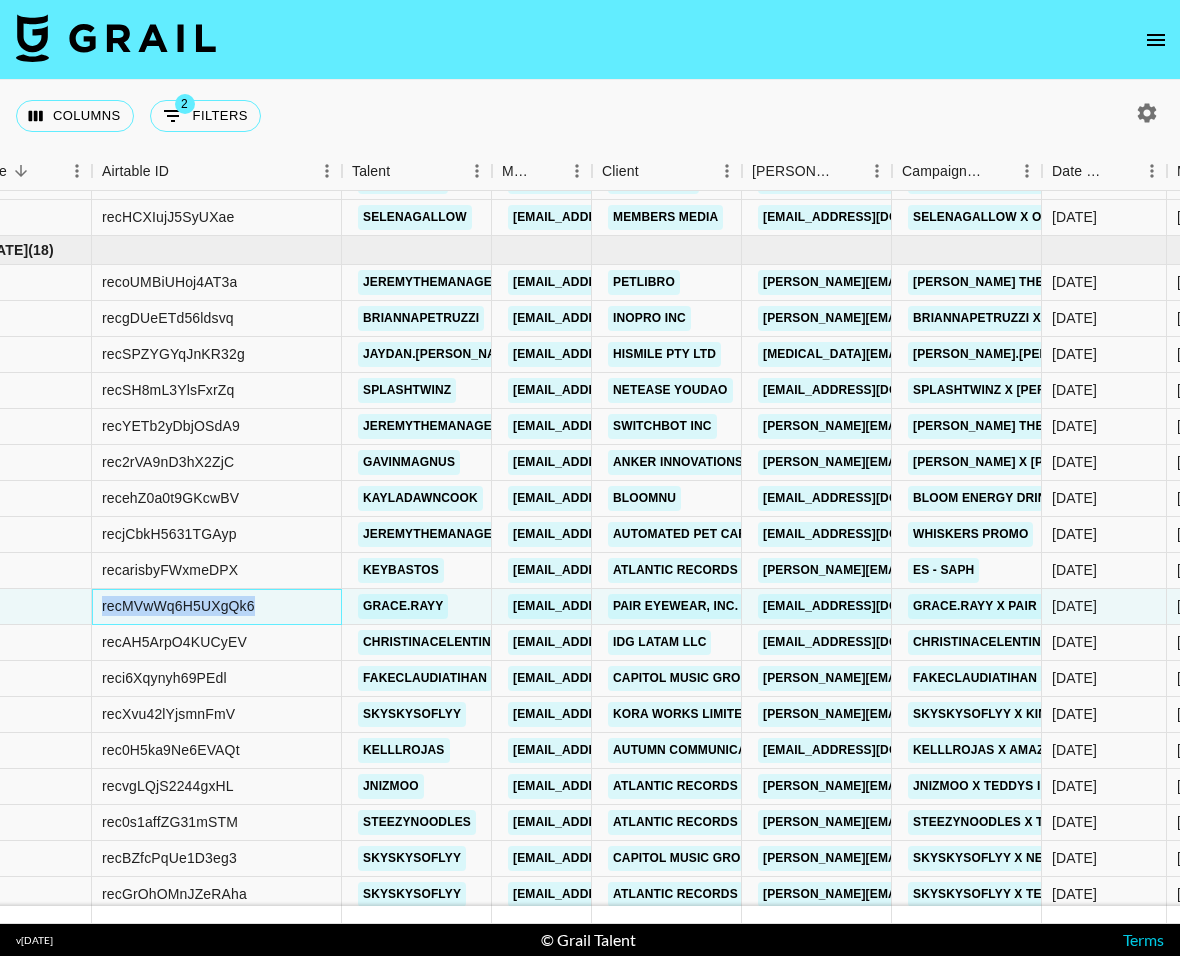click on "recMVwWq6H5UXgQk6" at bounding box center (178, 606) 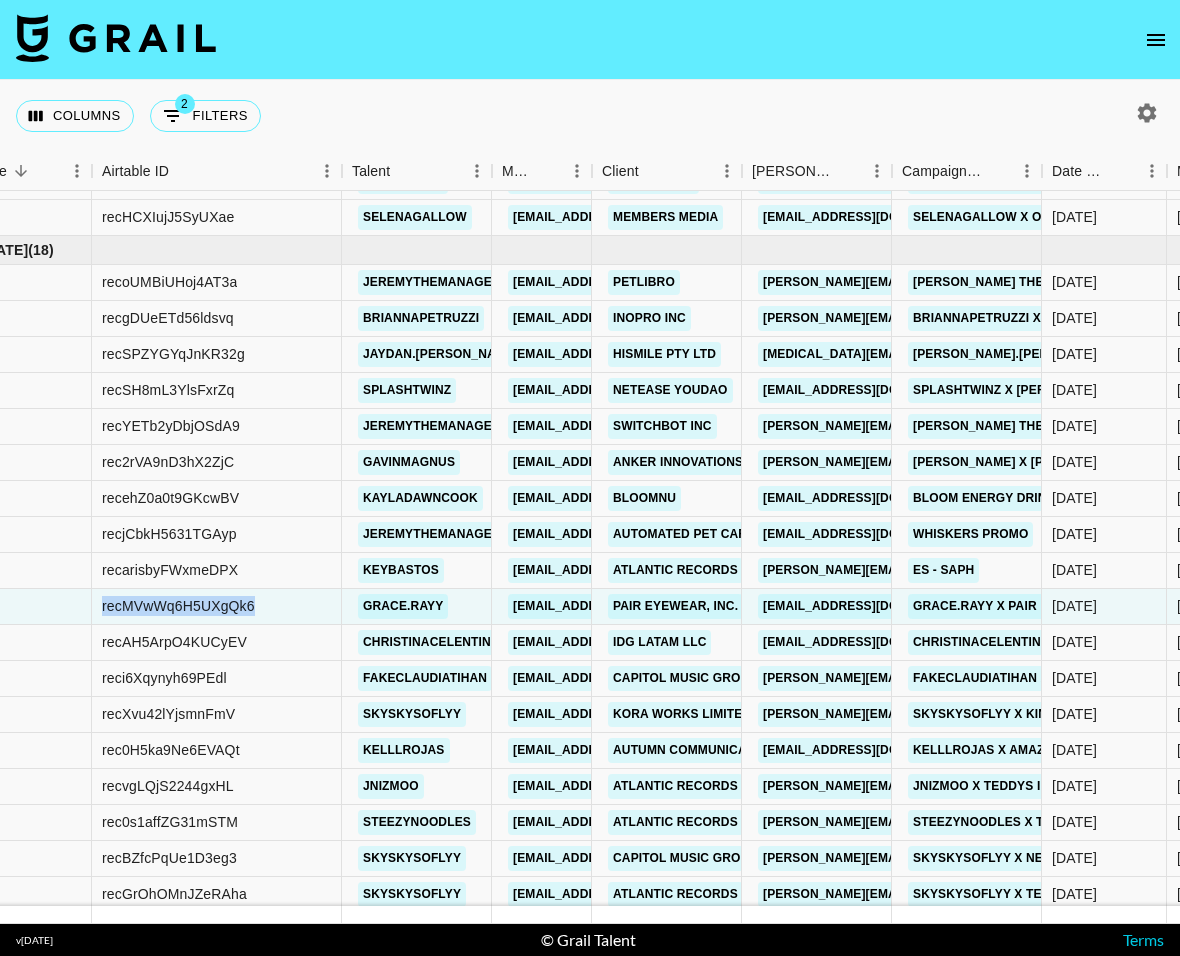 click 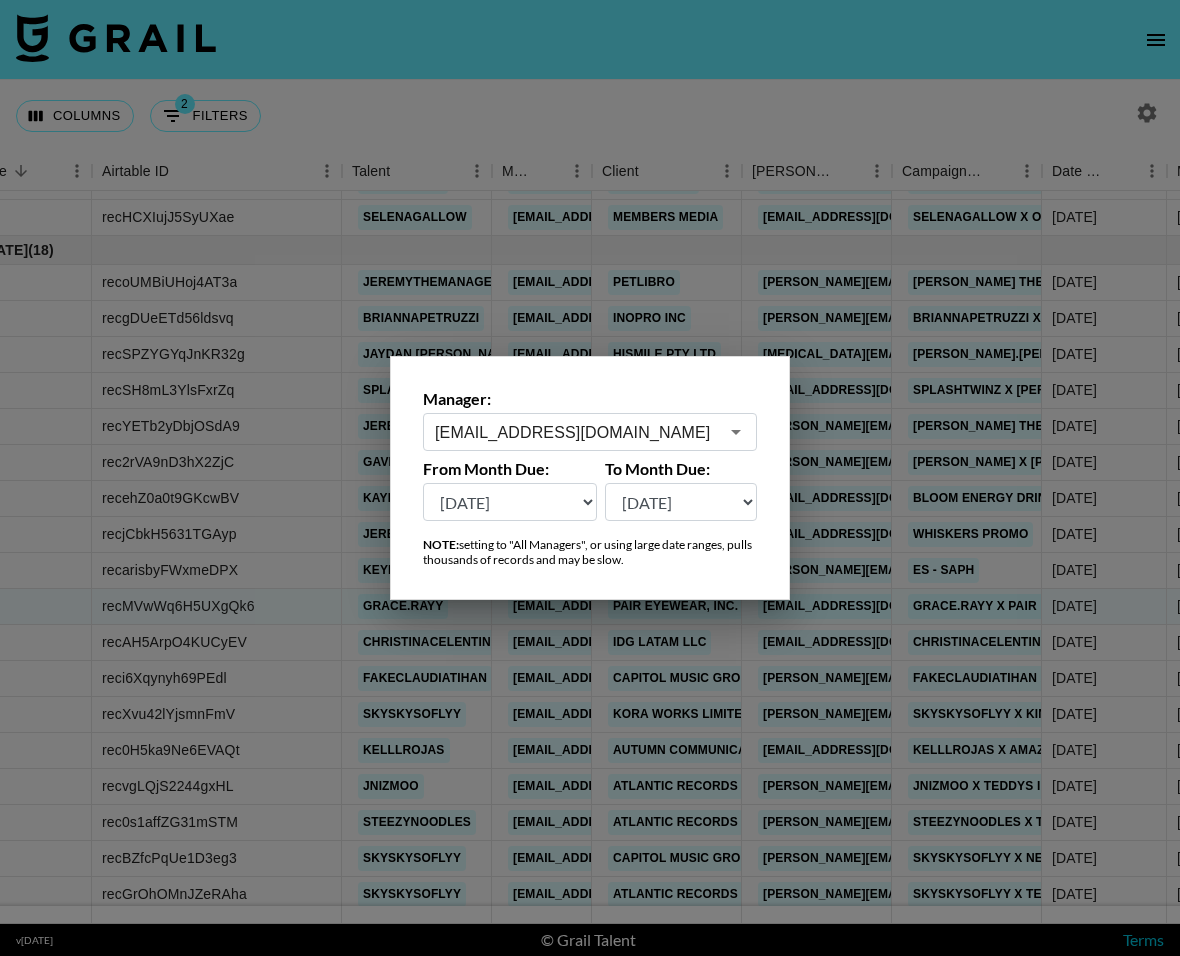 click at bounding box center (590, 478) 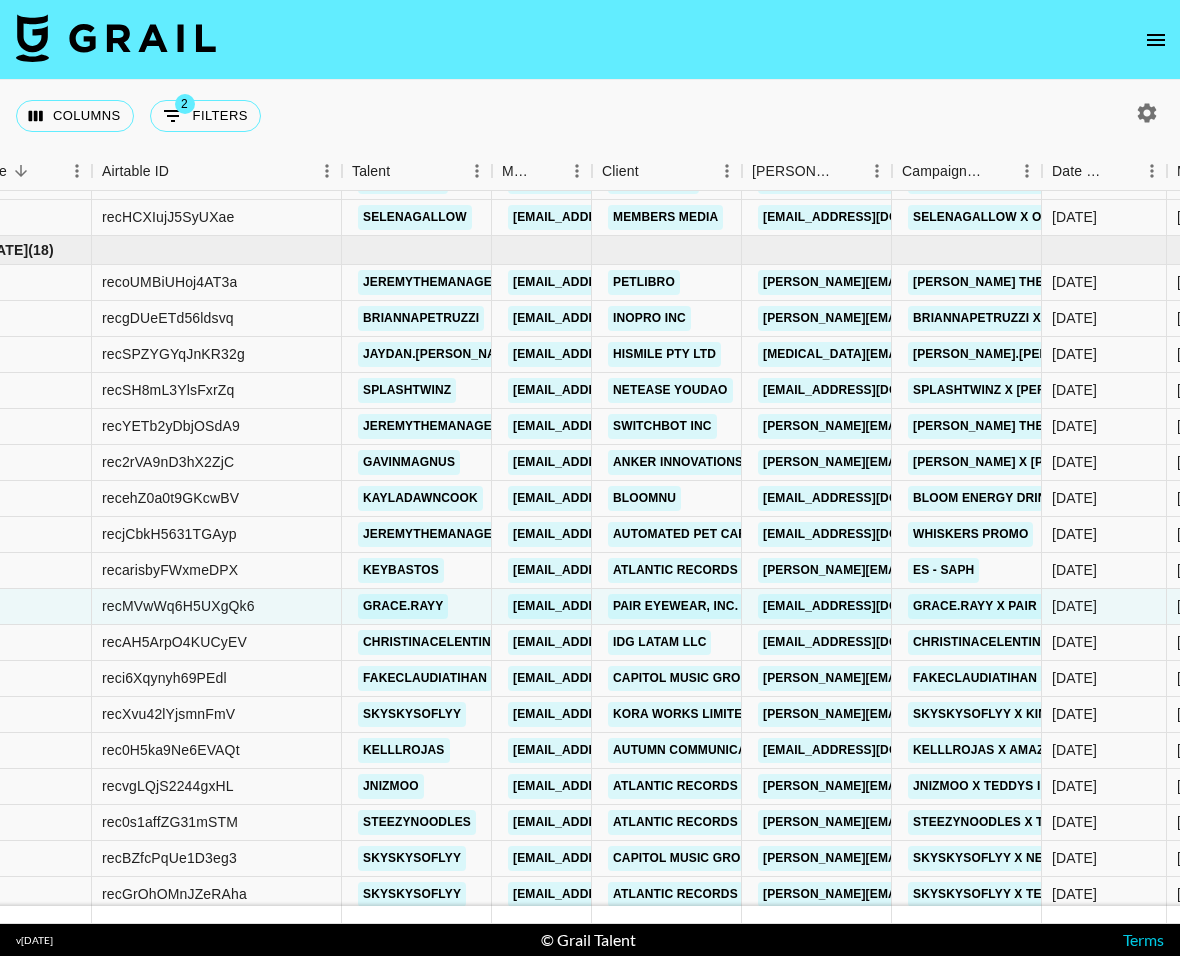 click 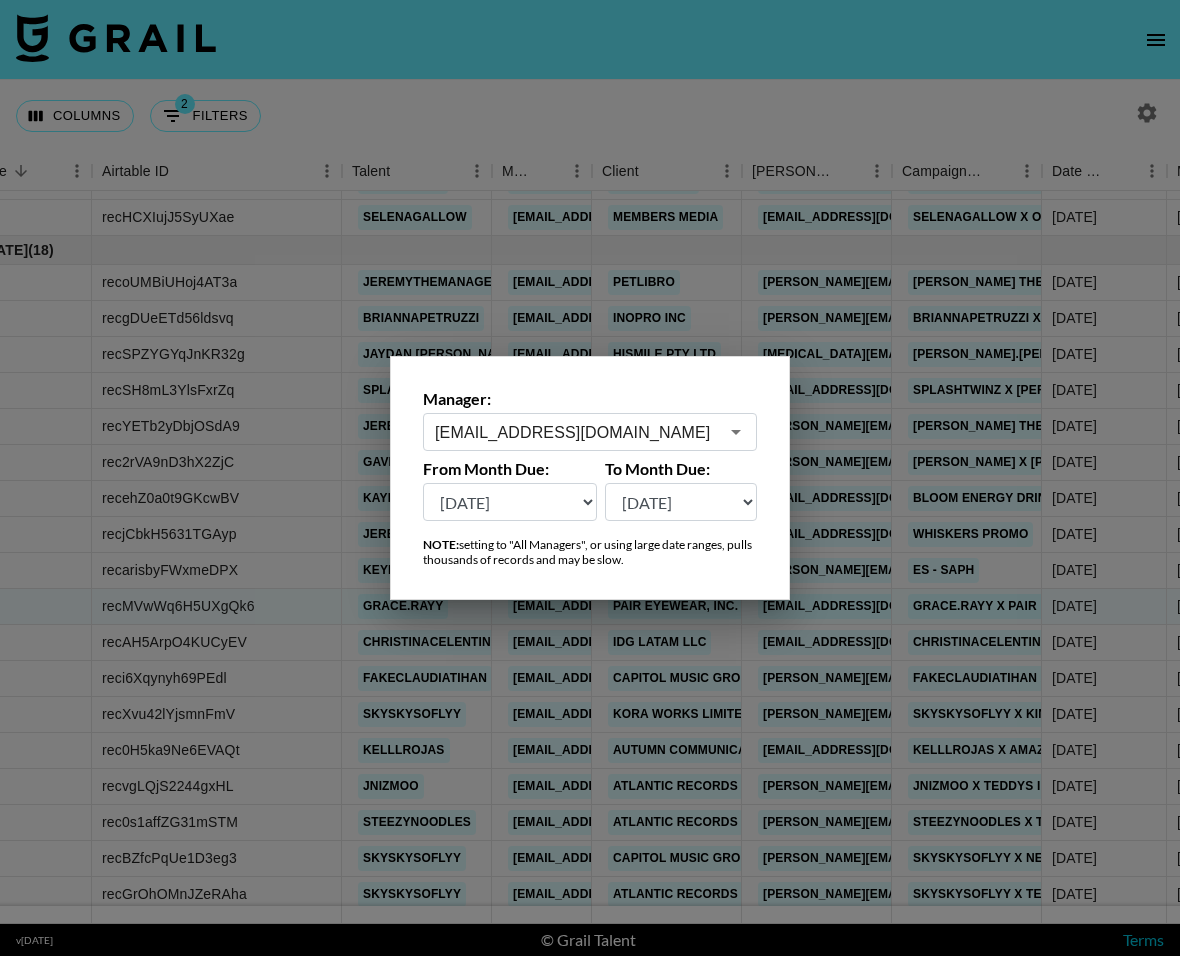 click at bounding box center [590, 478] 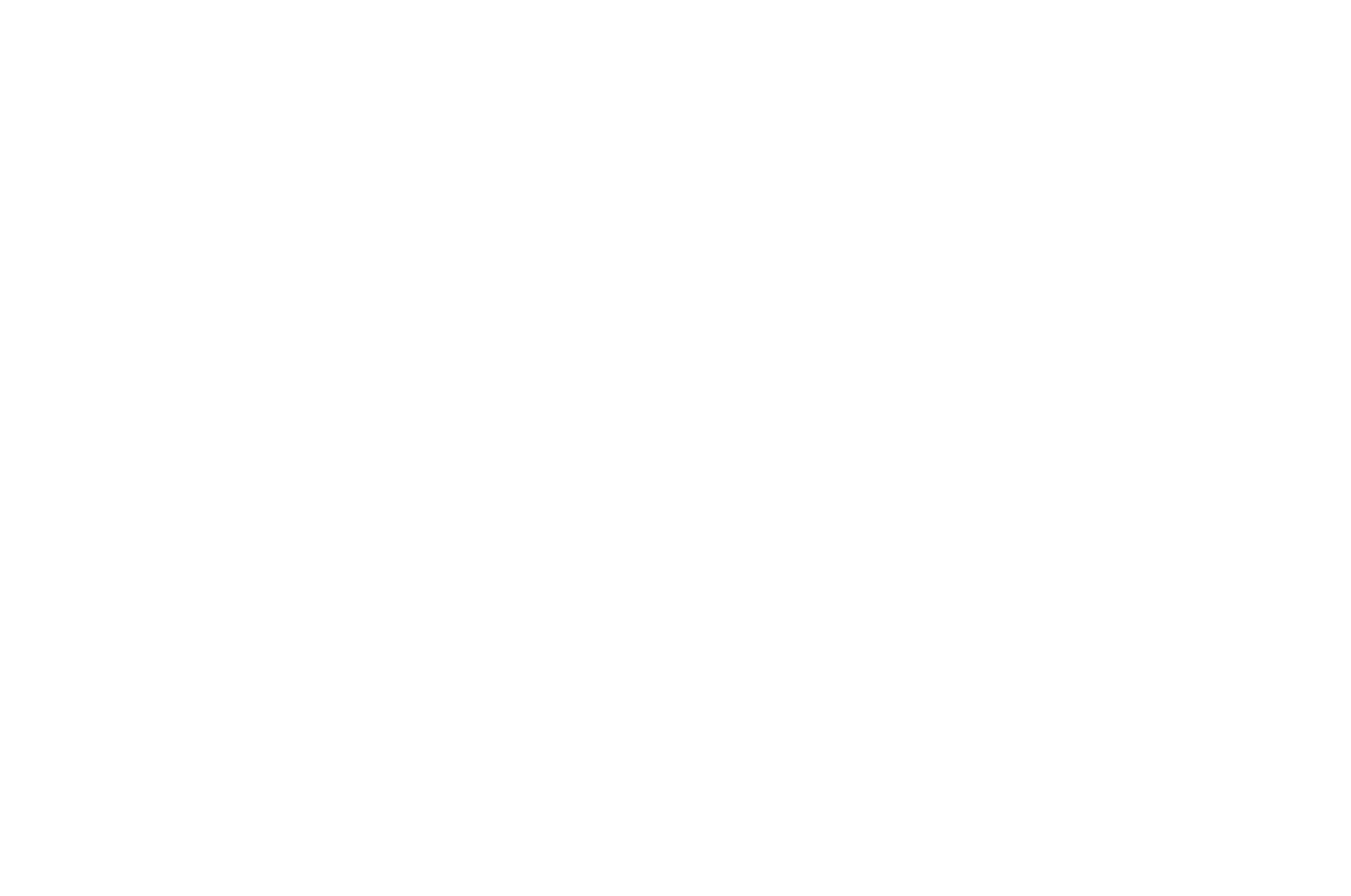 scroll, scrollTop: 0, scrollLeft: 0, axis: both 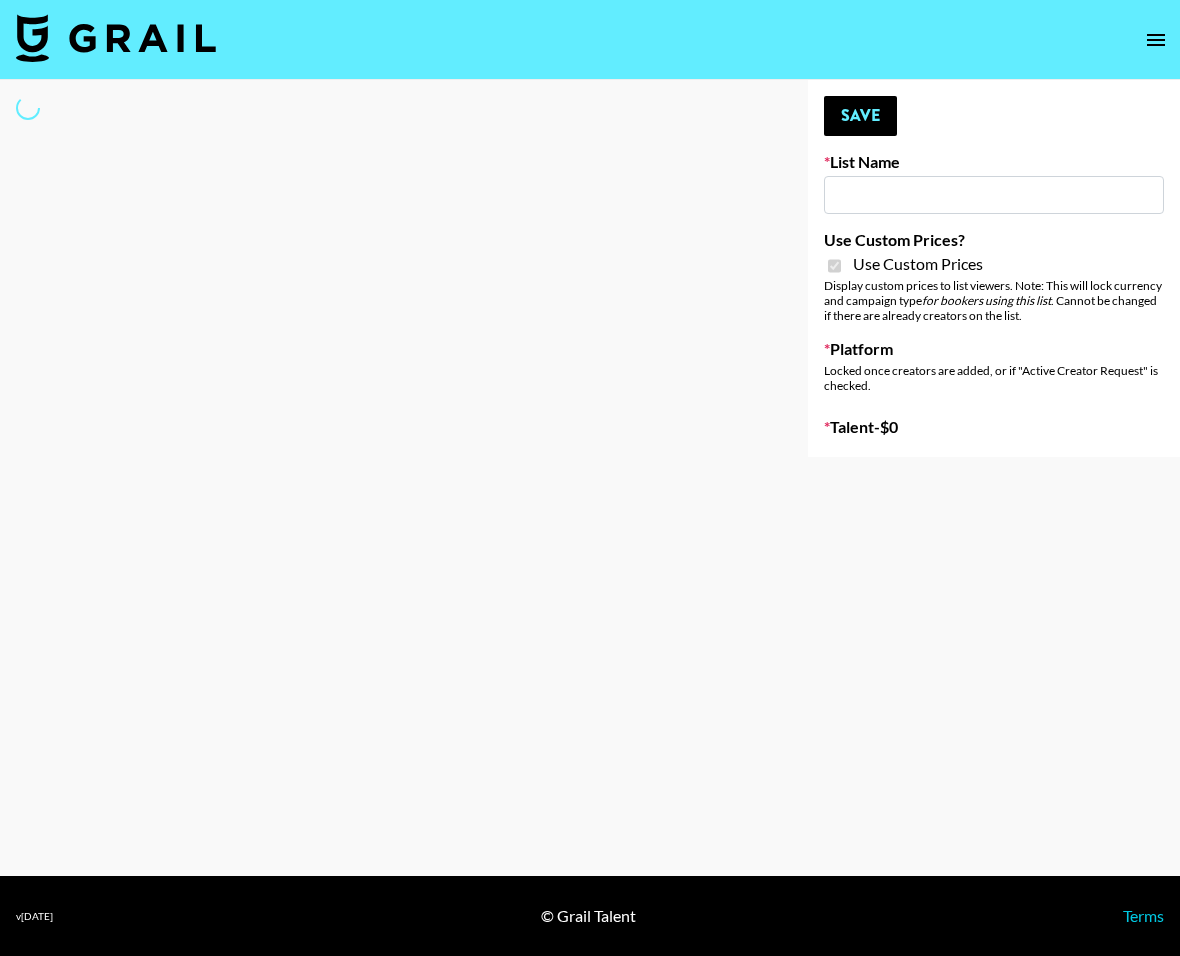 select on "Brand" 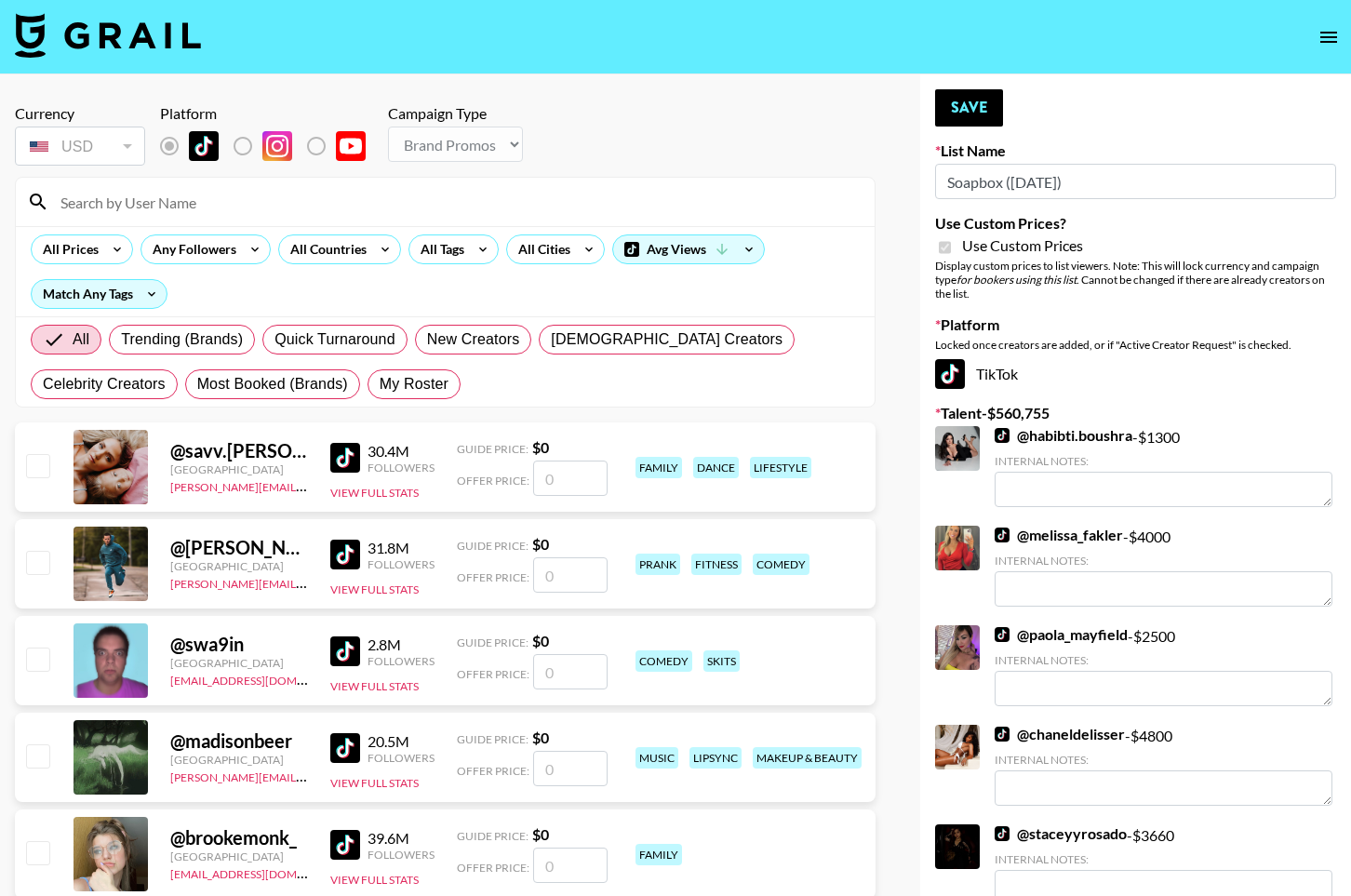 type on "Soapbox ([DATE])" 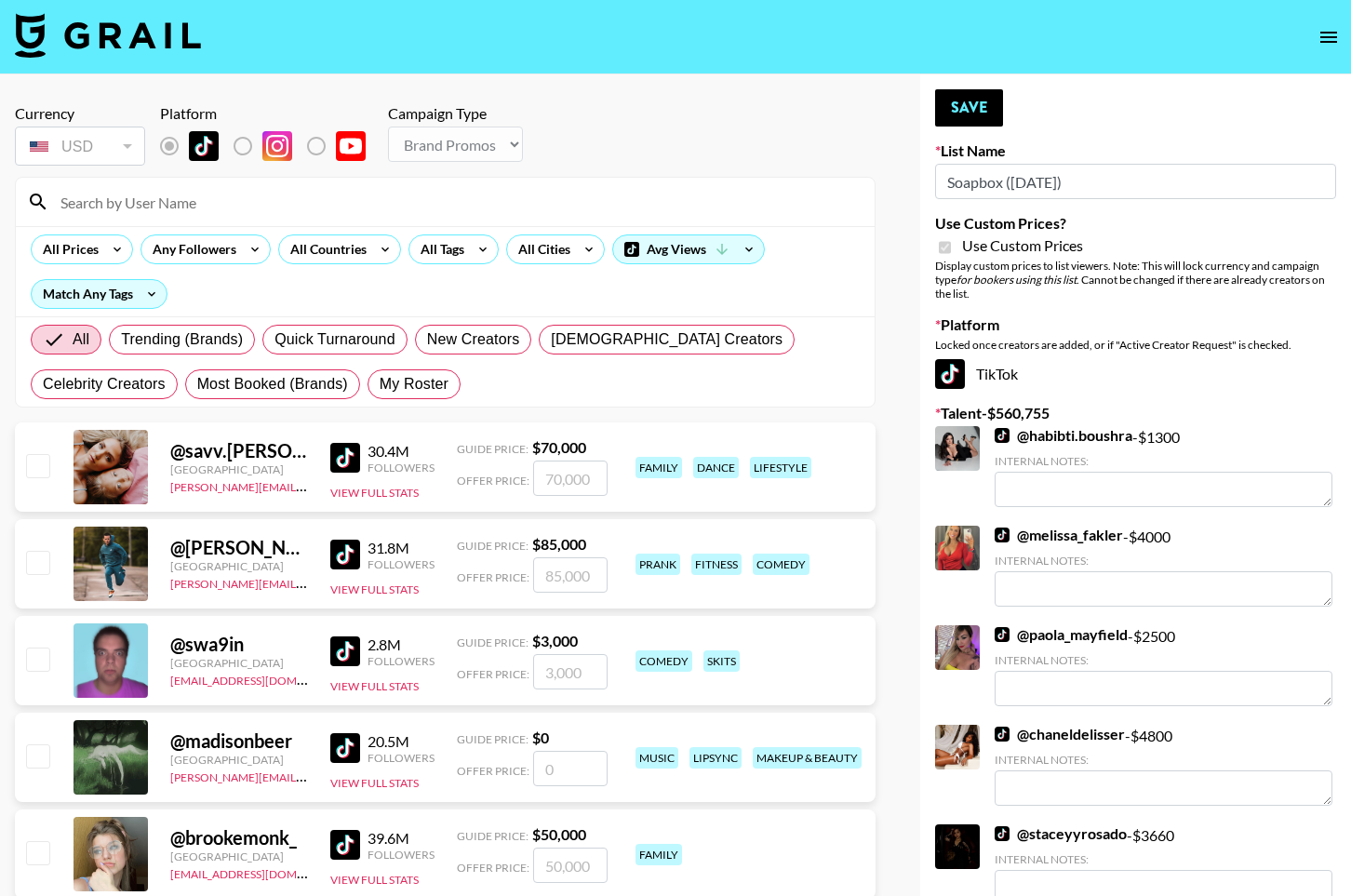 click at bounding box center (456, 202) 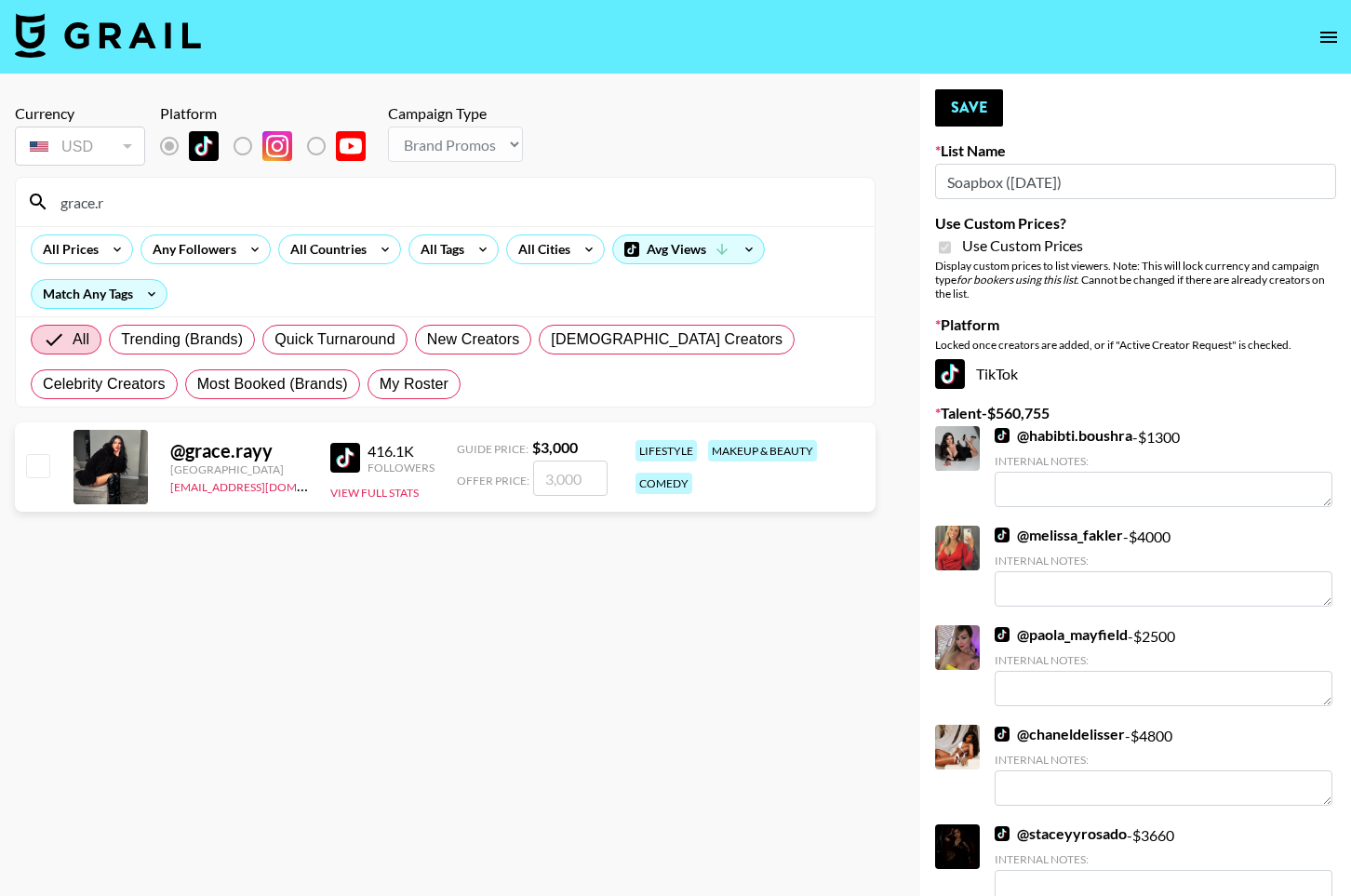 type on "grace.r" 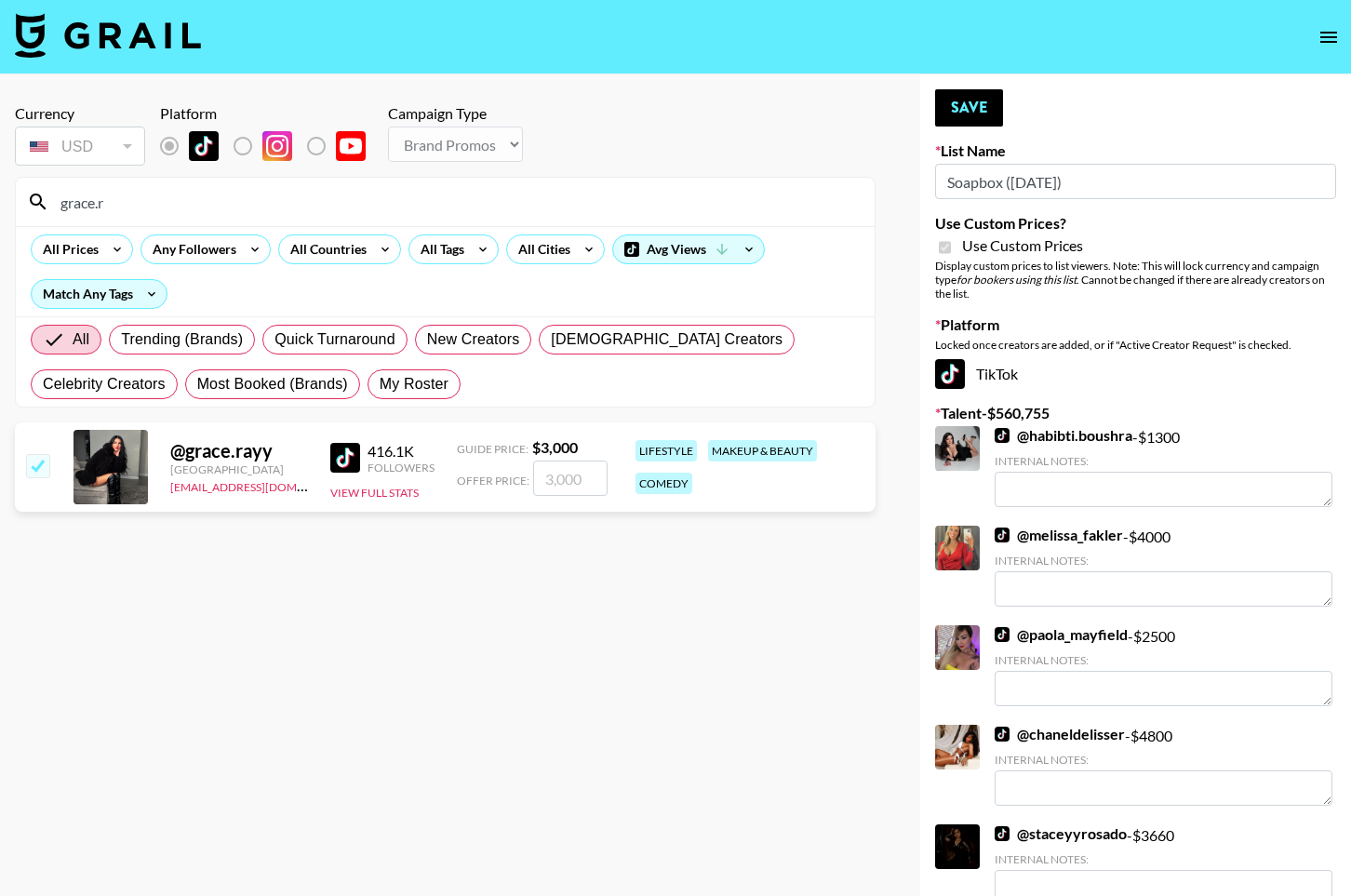 checkbox on "true" 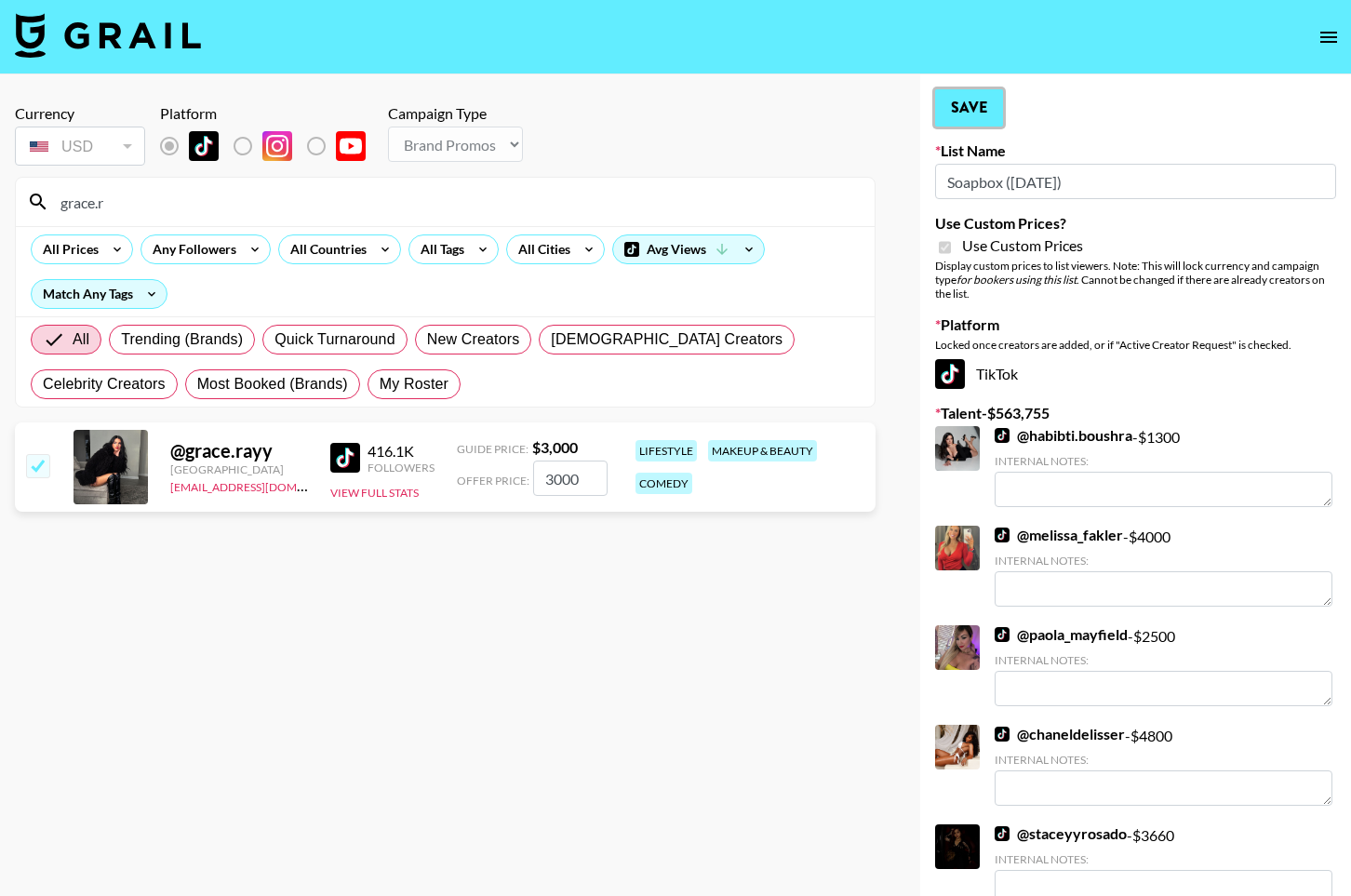 click on "Save" at bounding box center [969, 108] 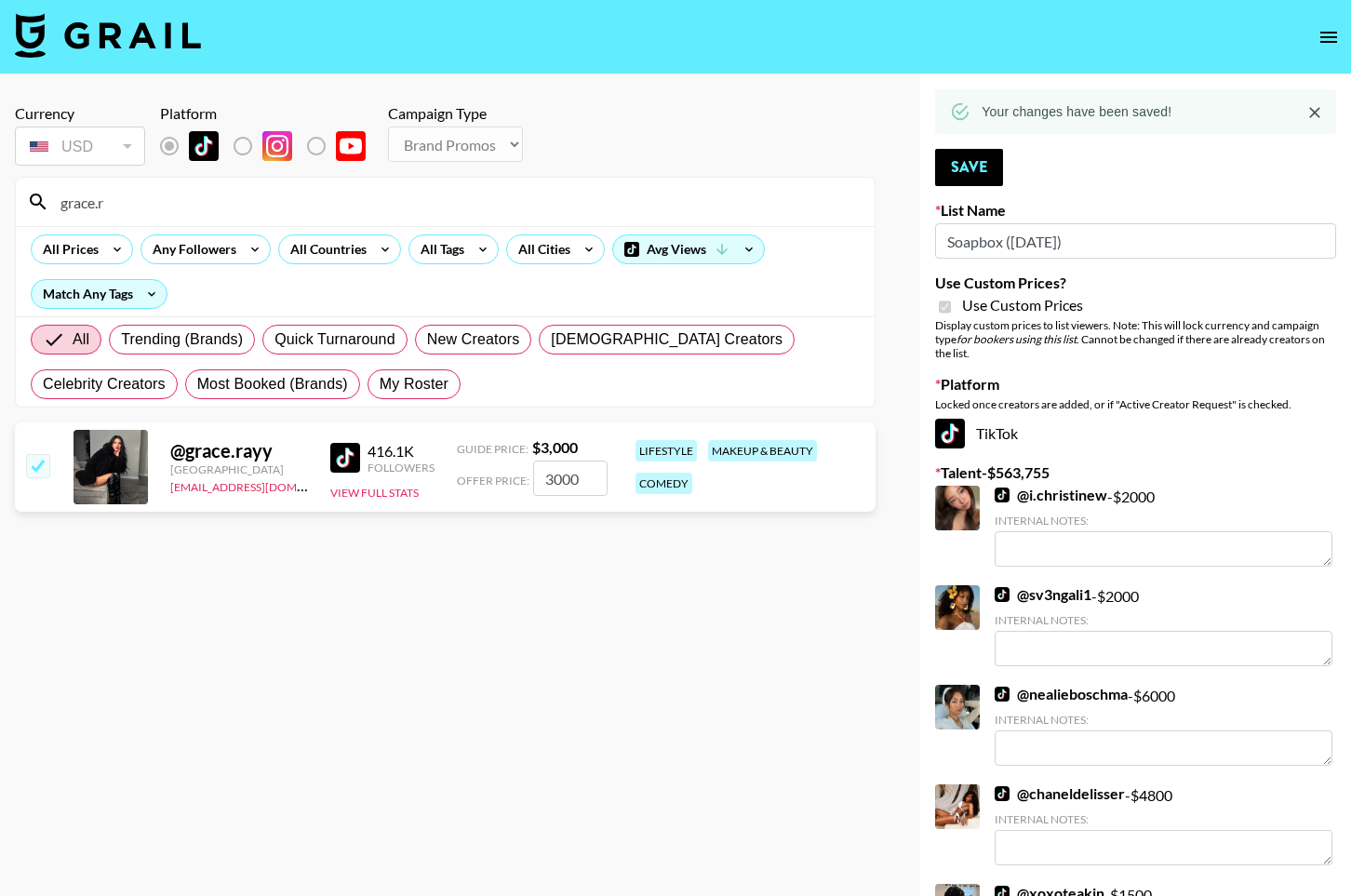 click on "grace.r" at bounding box center [456, 202] 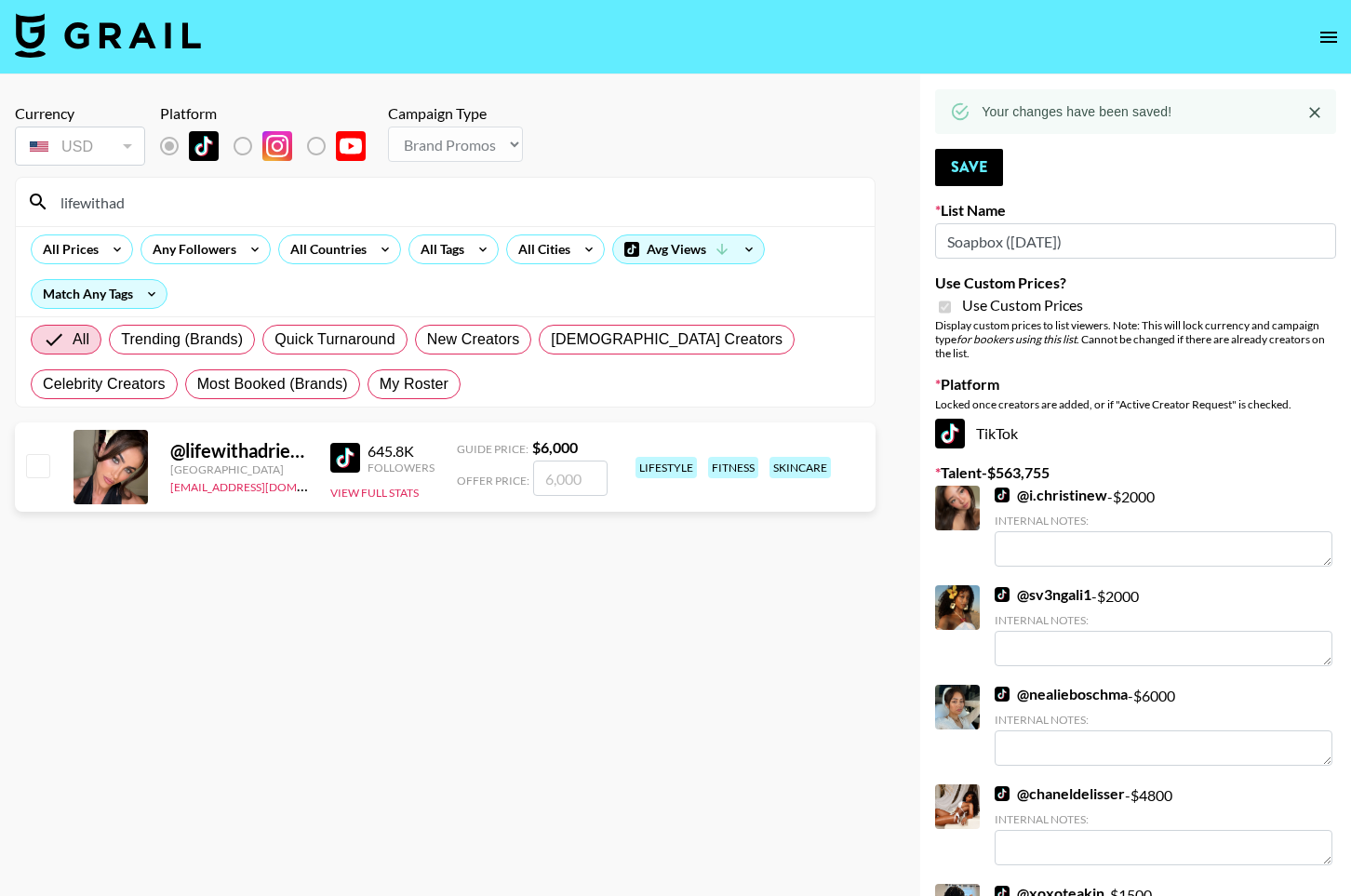 type on "lifewithad" 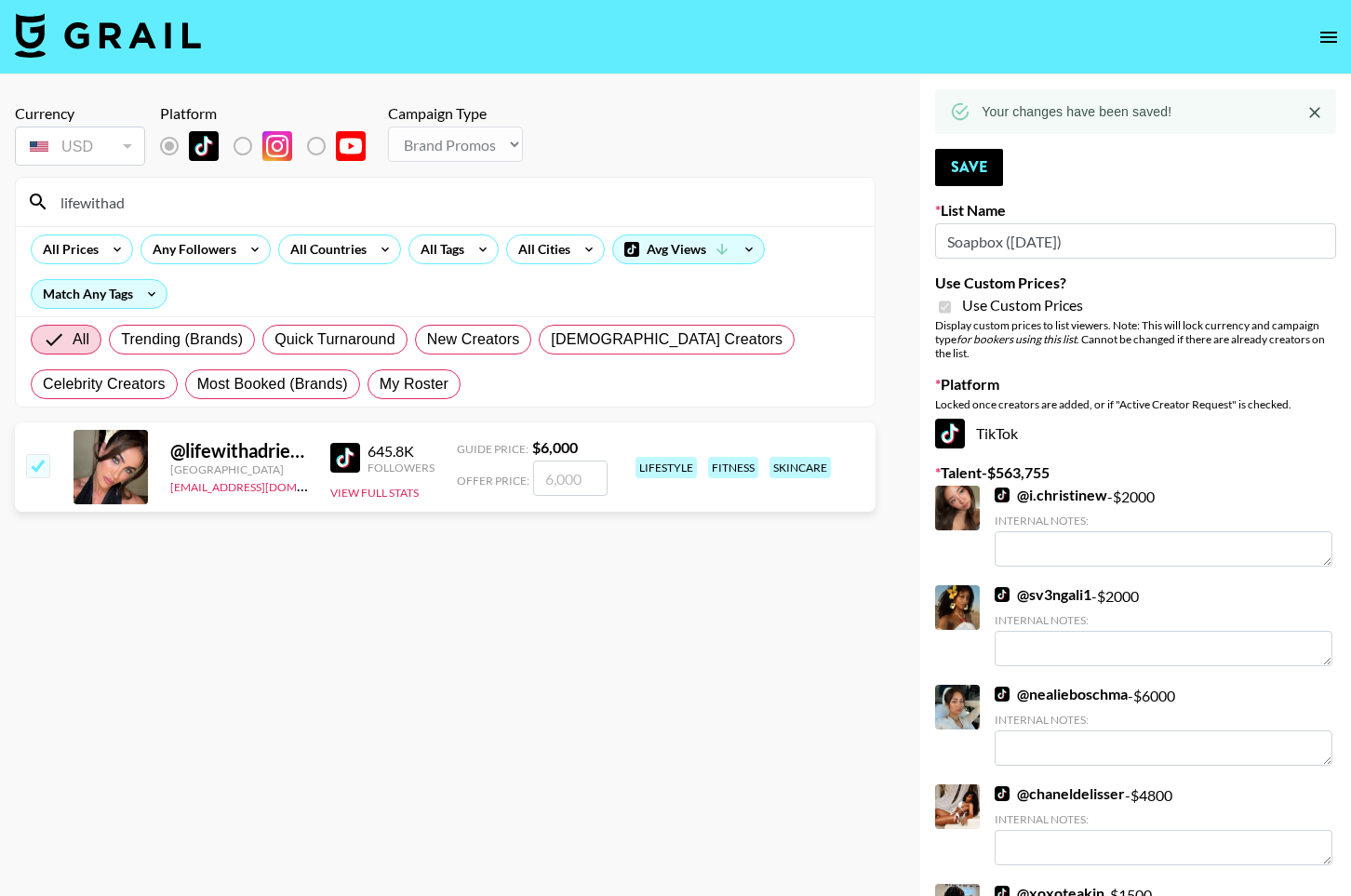 checkbox on "true" 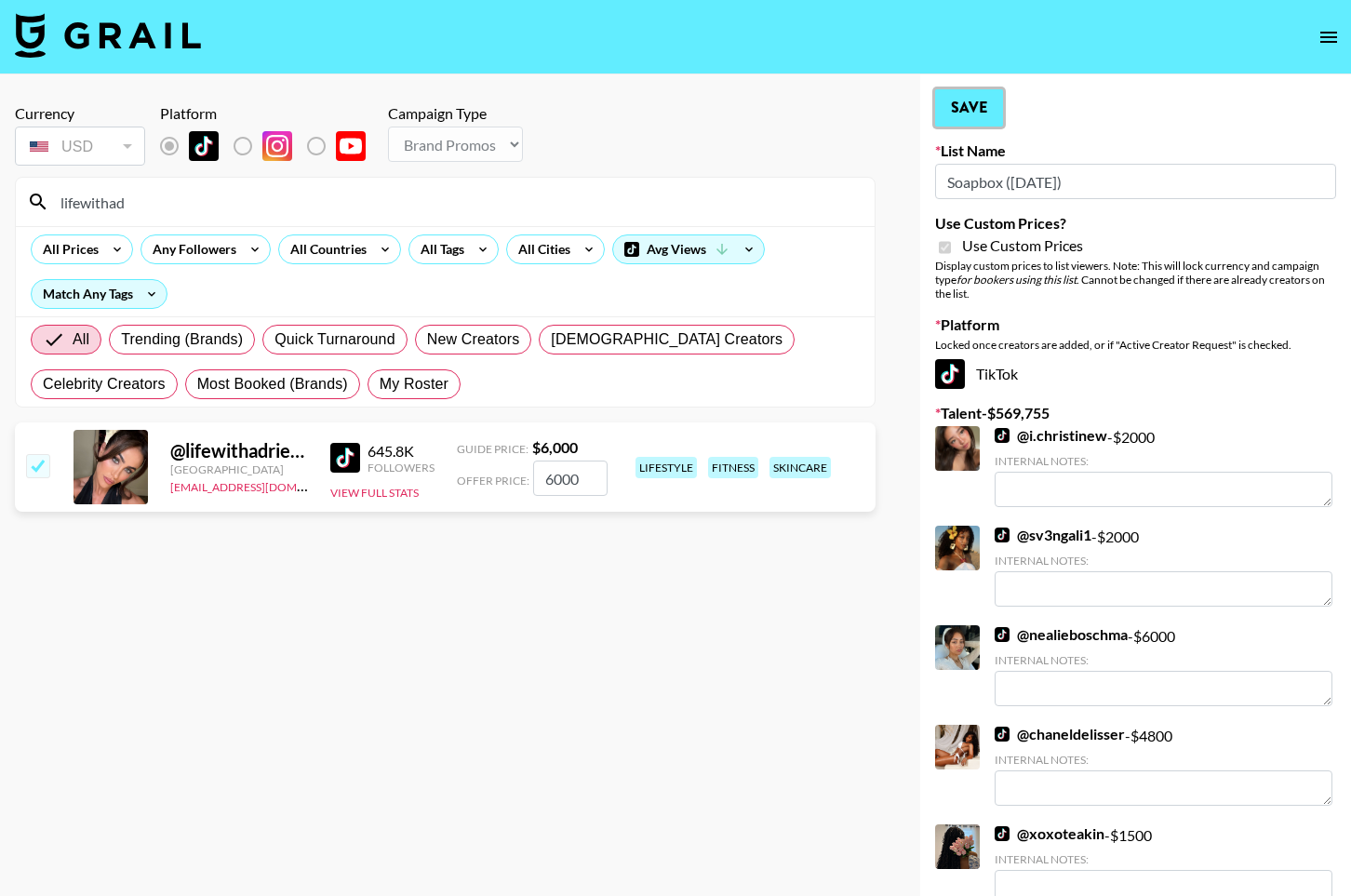 click on "Save" at bounding box center [969, 108] 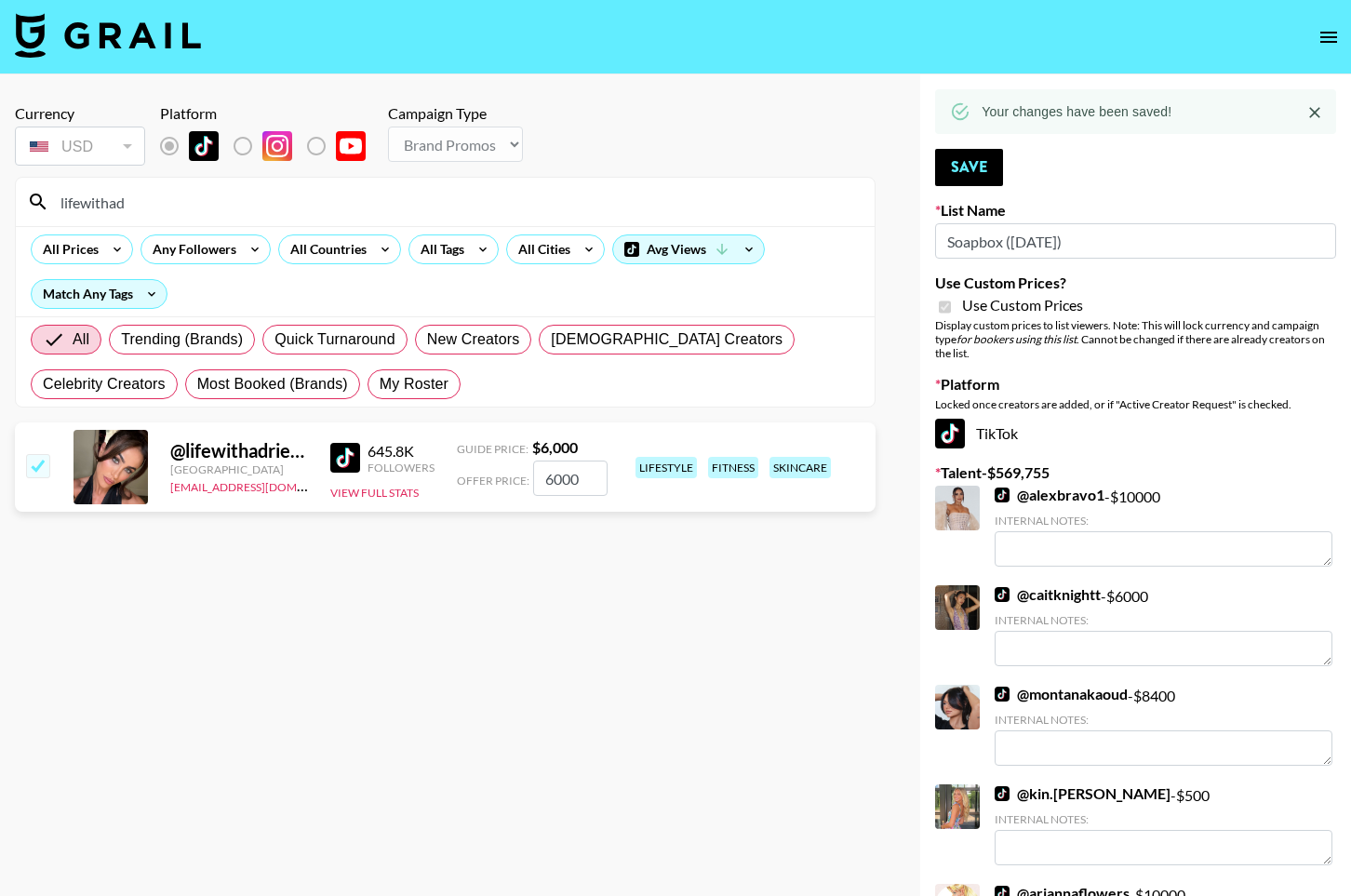 click on "lifewithad" at bounding box center [456, 202] 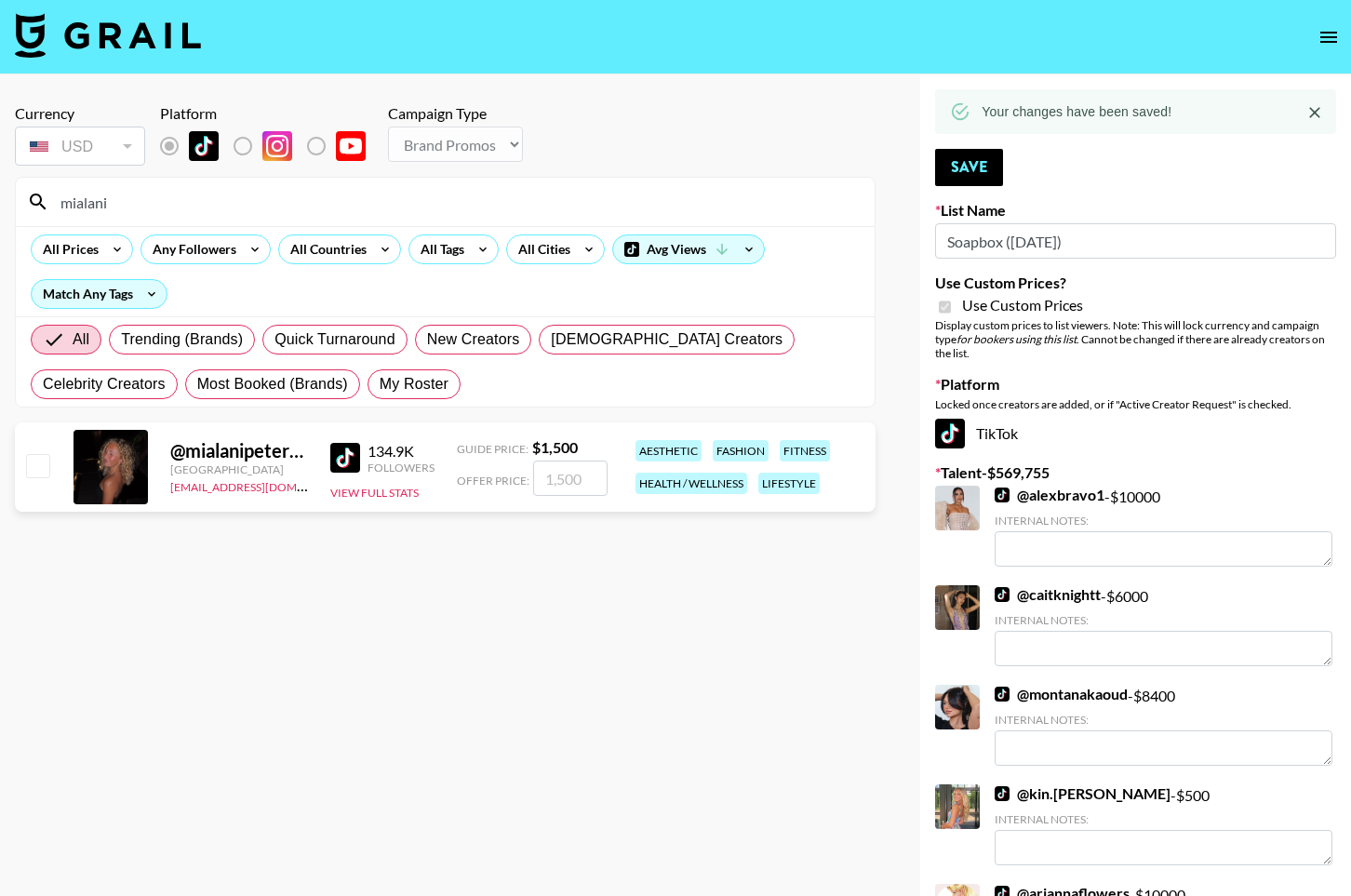 type on "mialani" 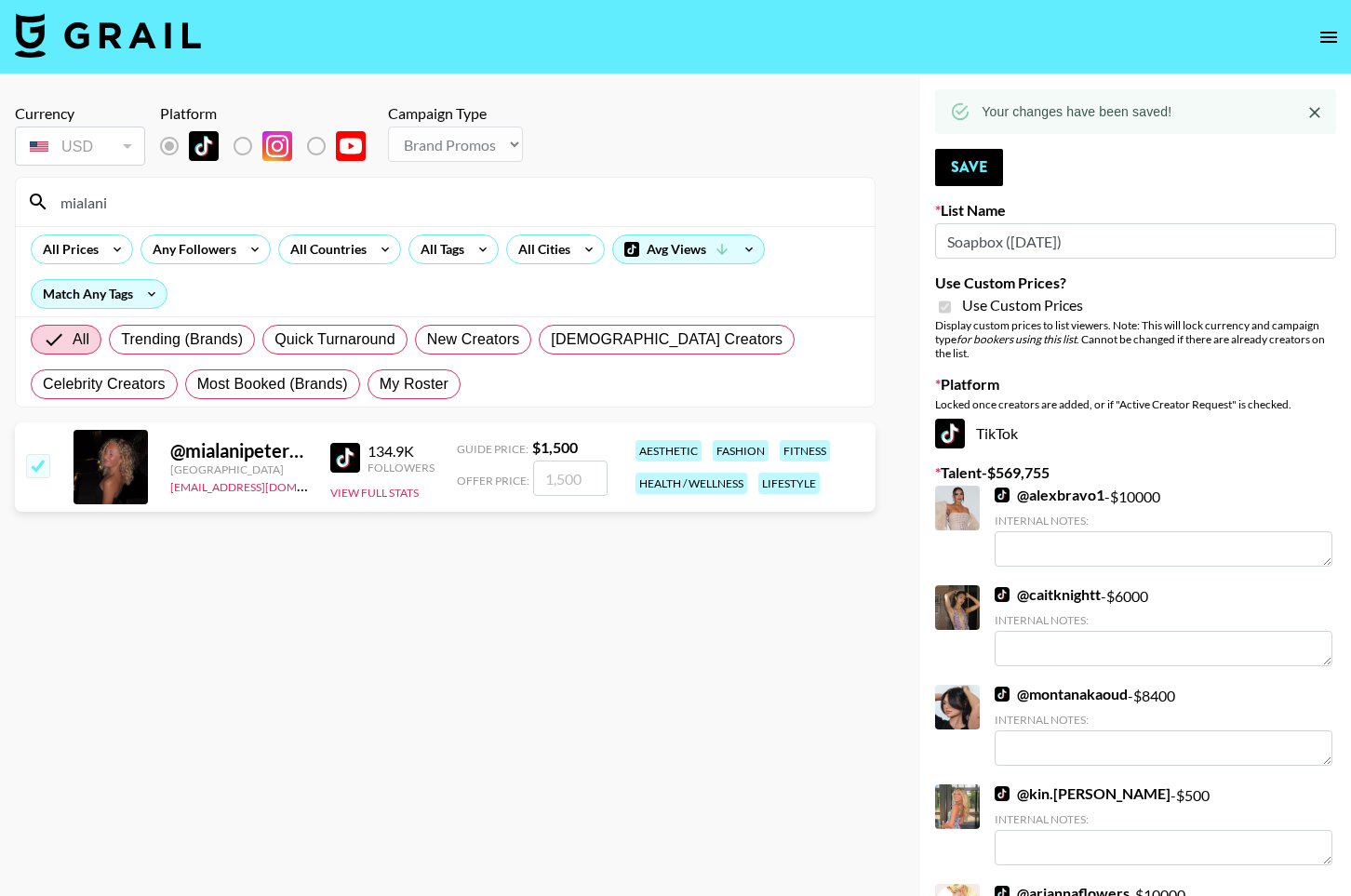 checkbox on "true" 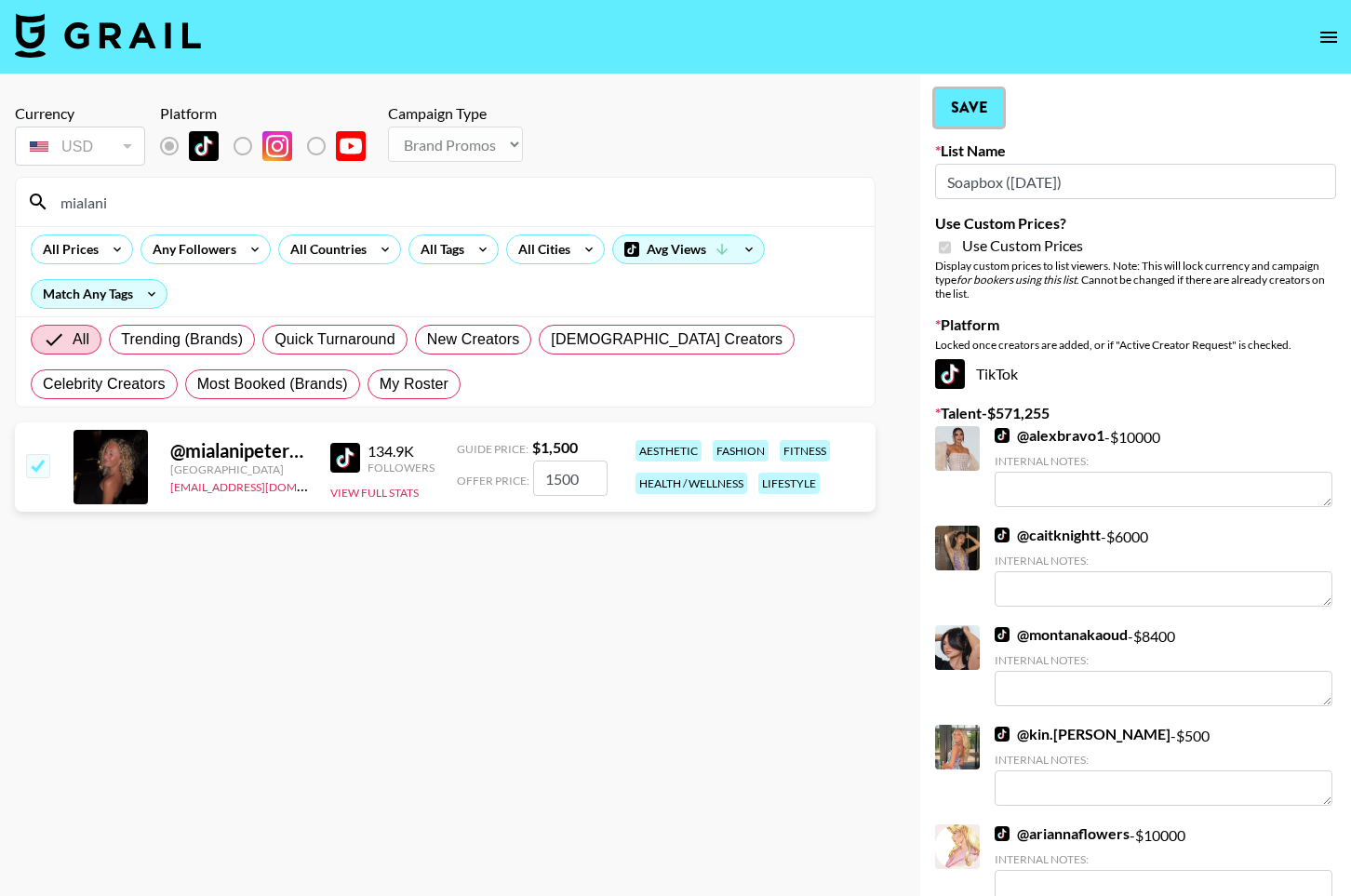 click on "Save" at bounding box center [969, 108] 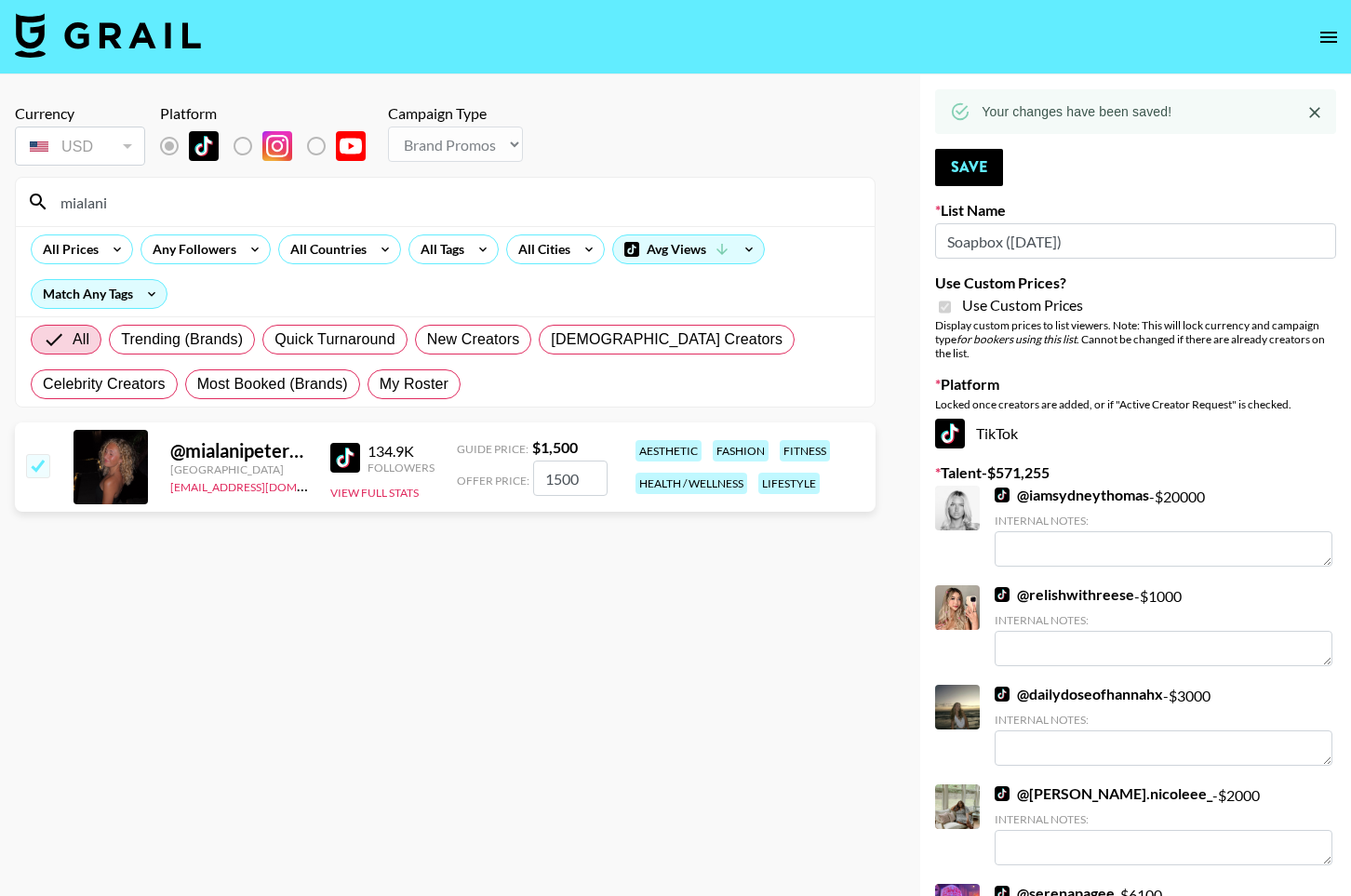 click on "mialani" at bounding box center (456, 202) 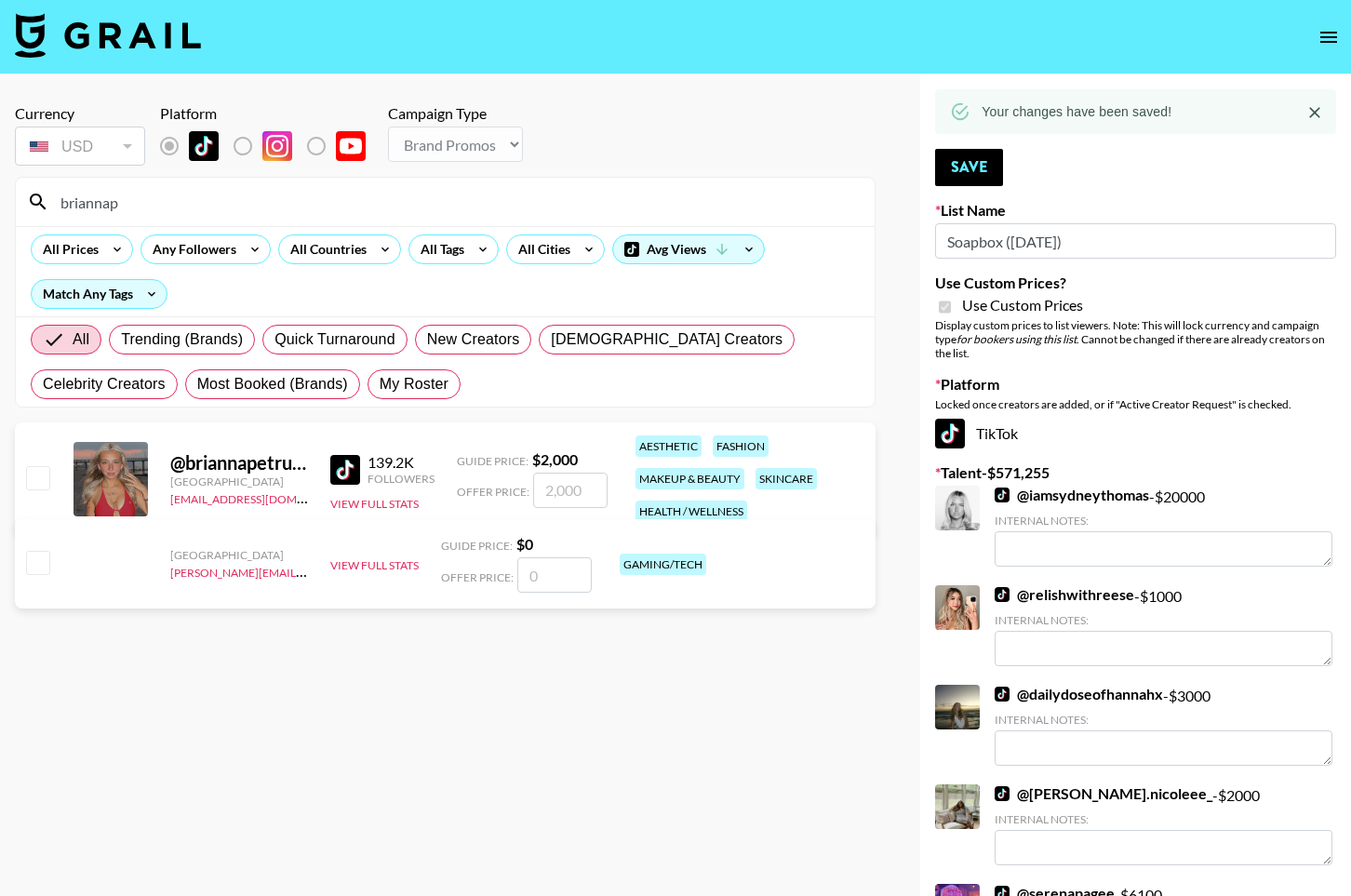 type on "briannap" 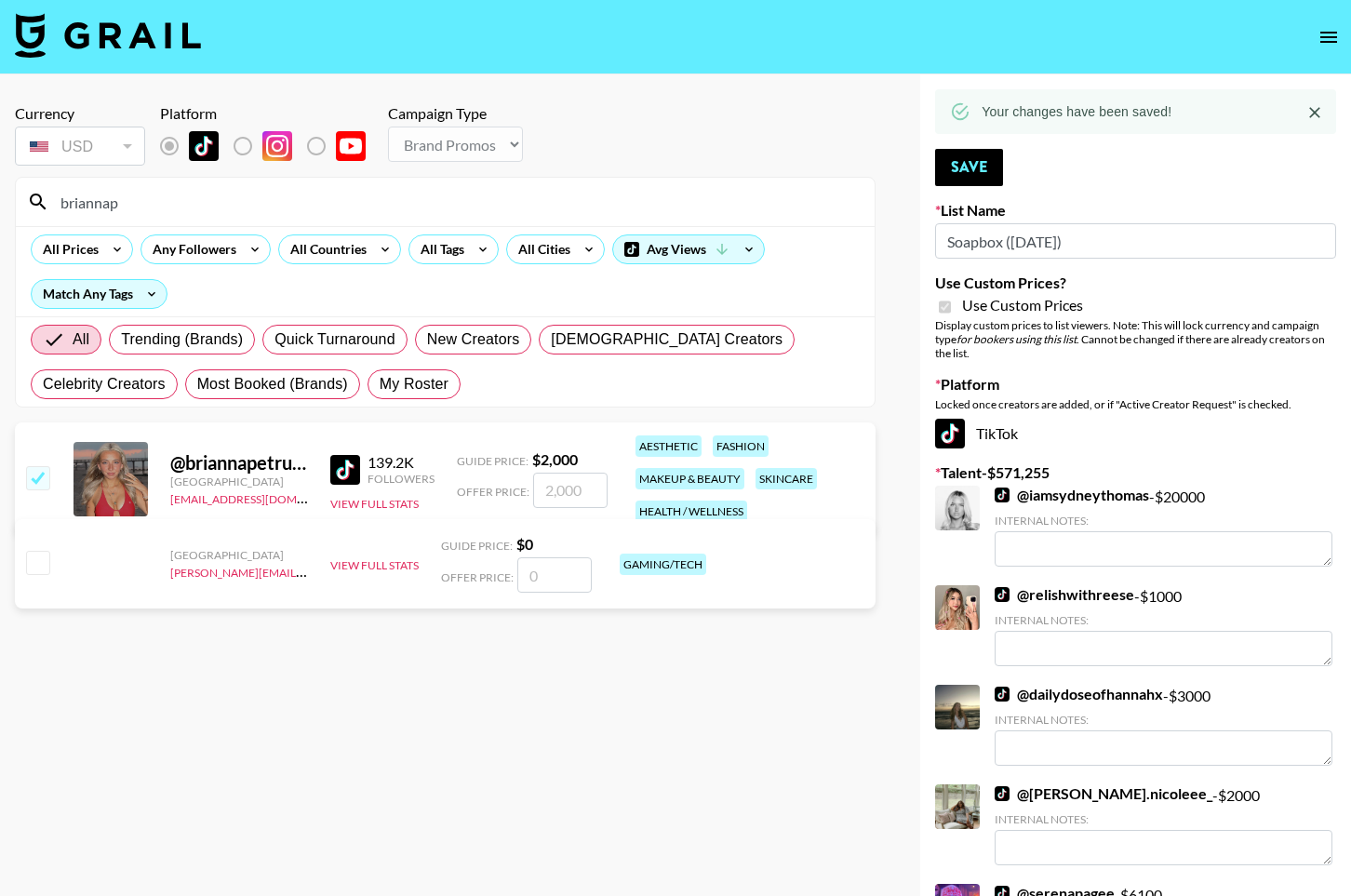 checkbox on "true" 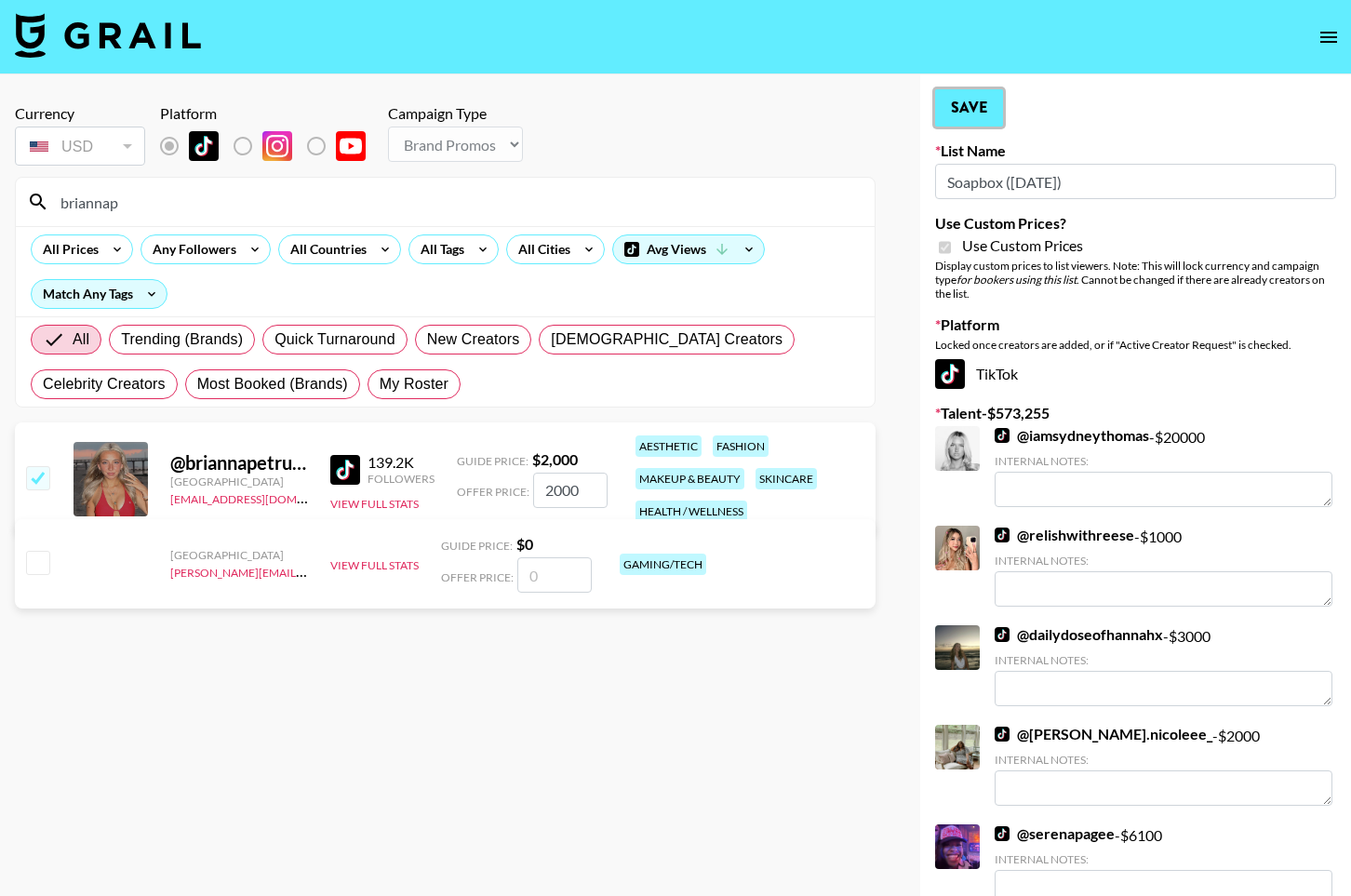 click on "Save" at bounding box center (969, 108) 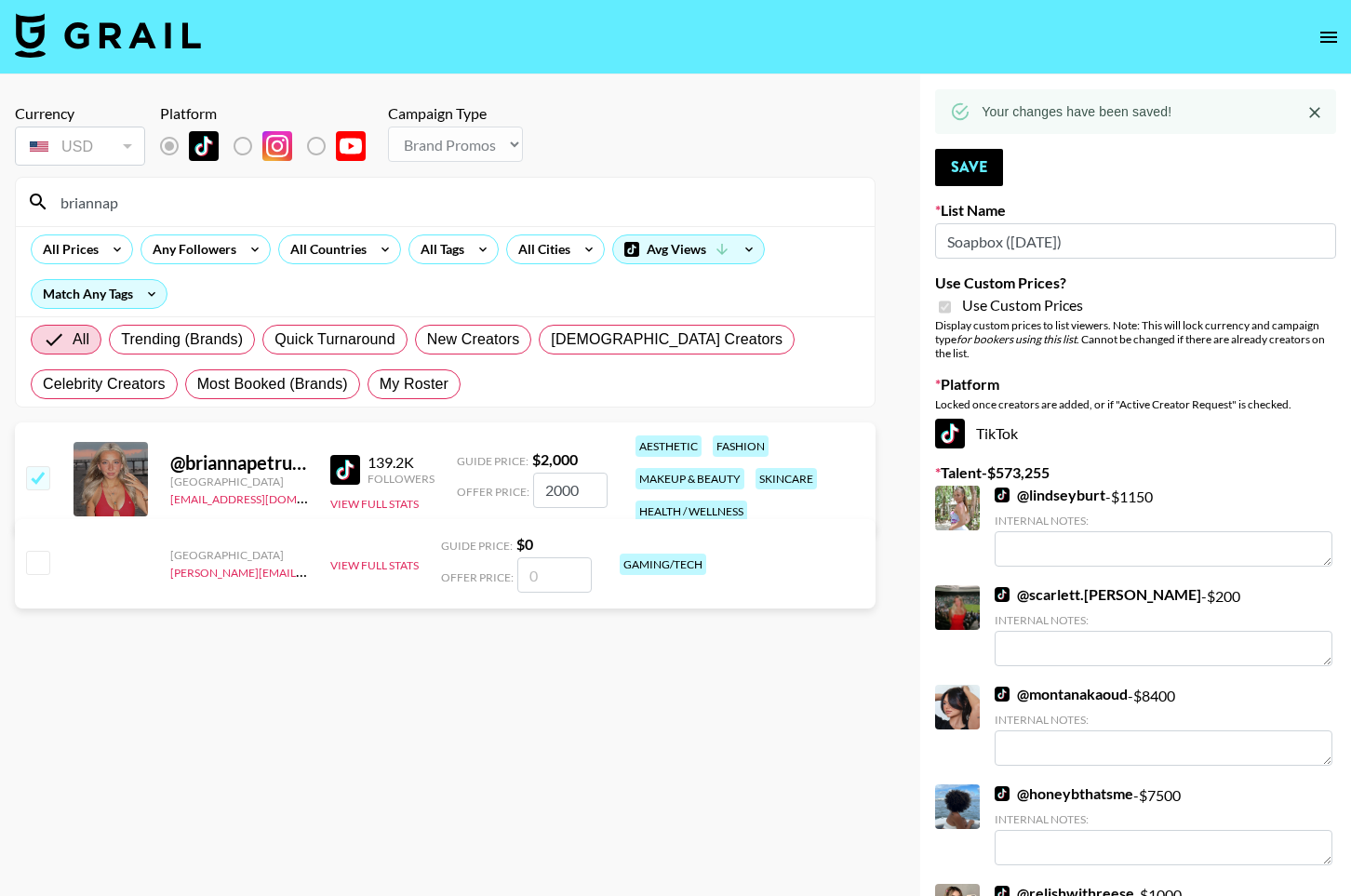 click on "briannap" at bounding box center [456, 202] 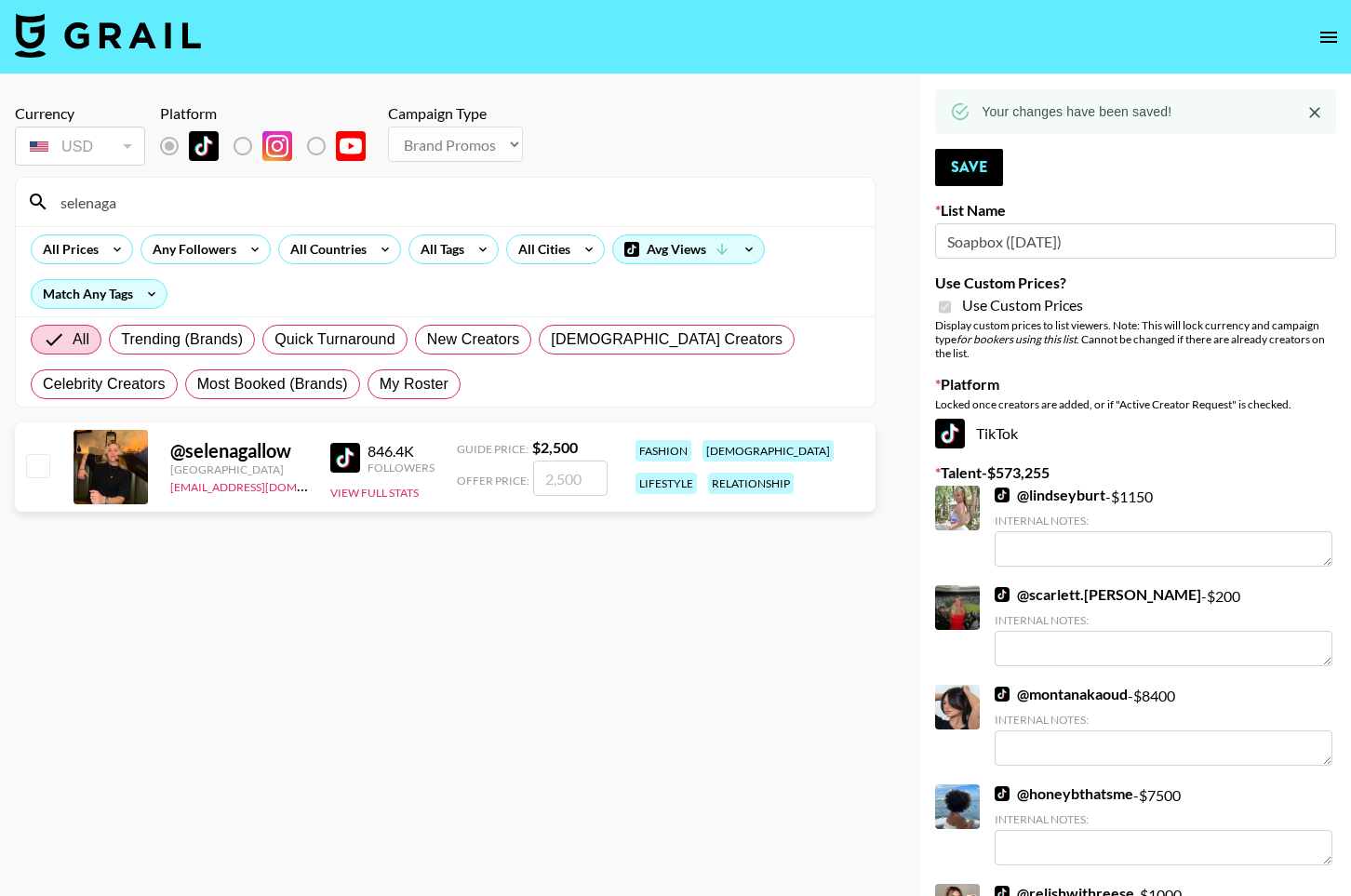 type on "selenaga" 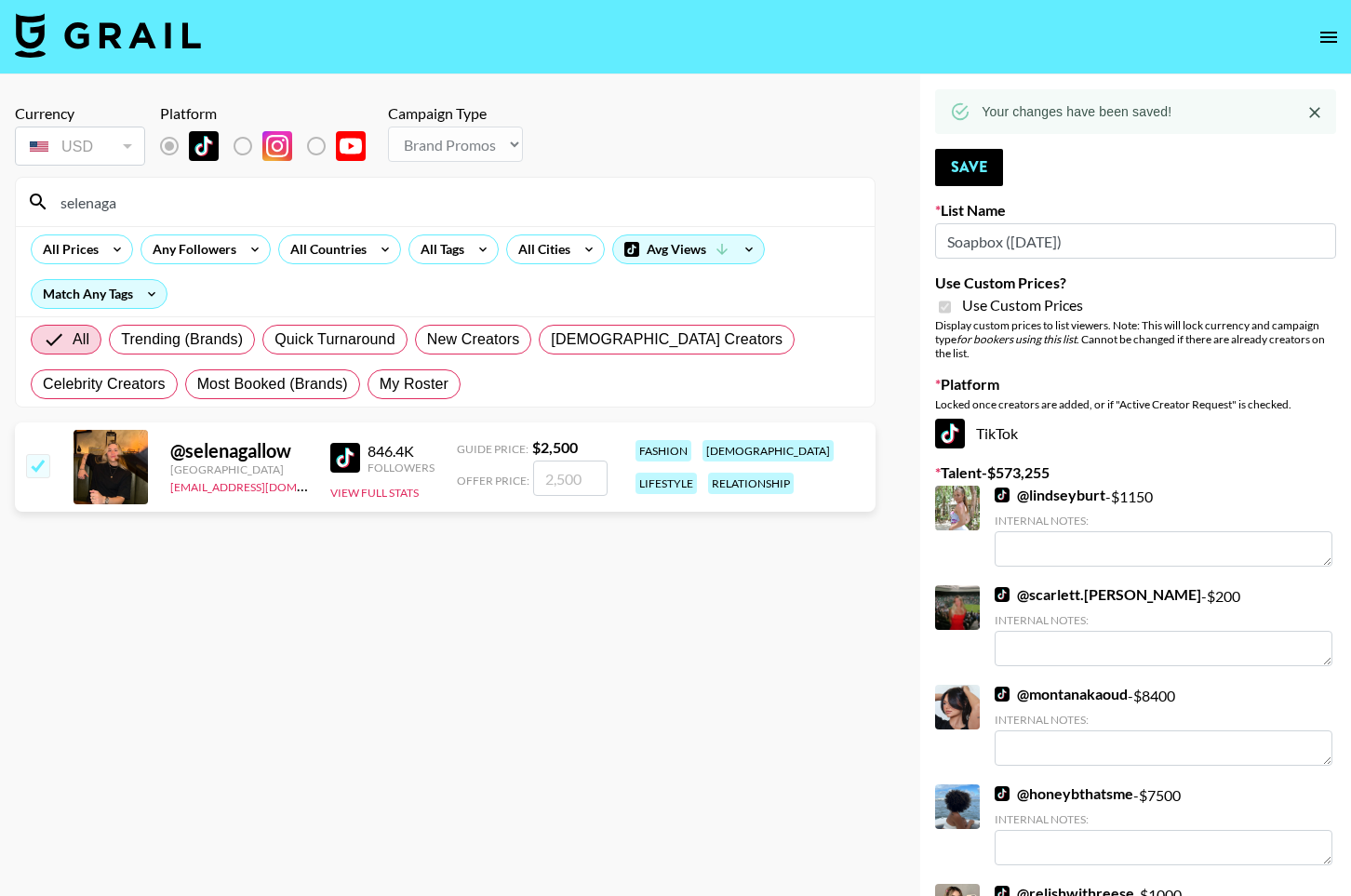 checkbox on "true" 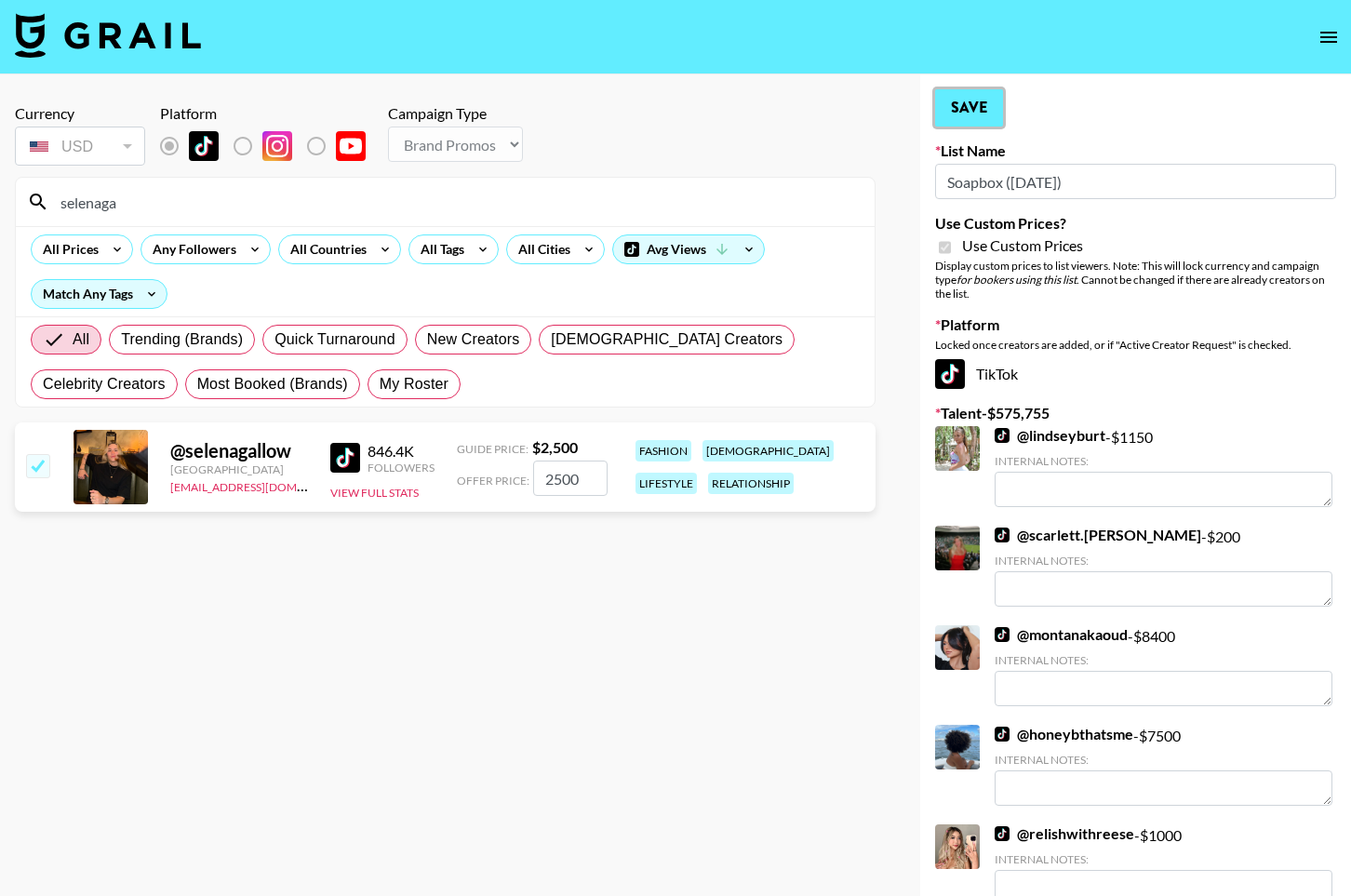 click on "Save" at bounding box center (969, 108) 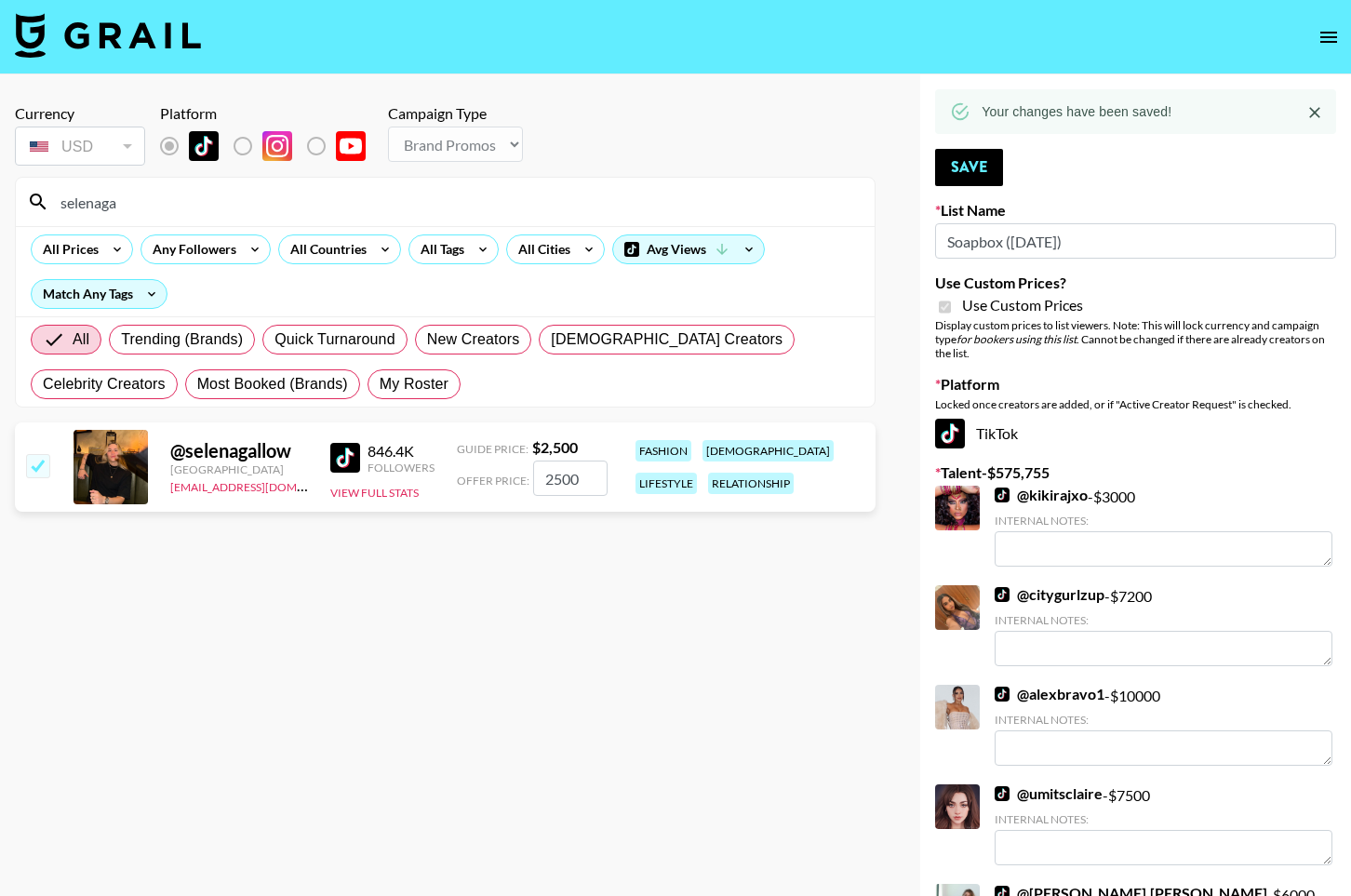 click on "selenaga" at bounding box center [456, 202] 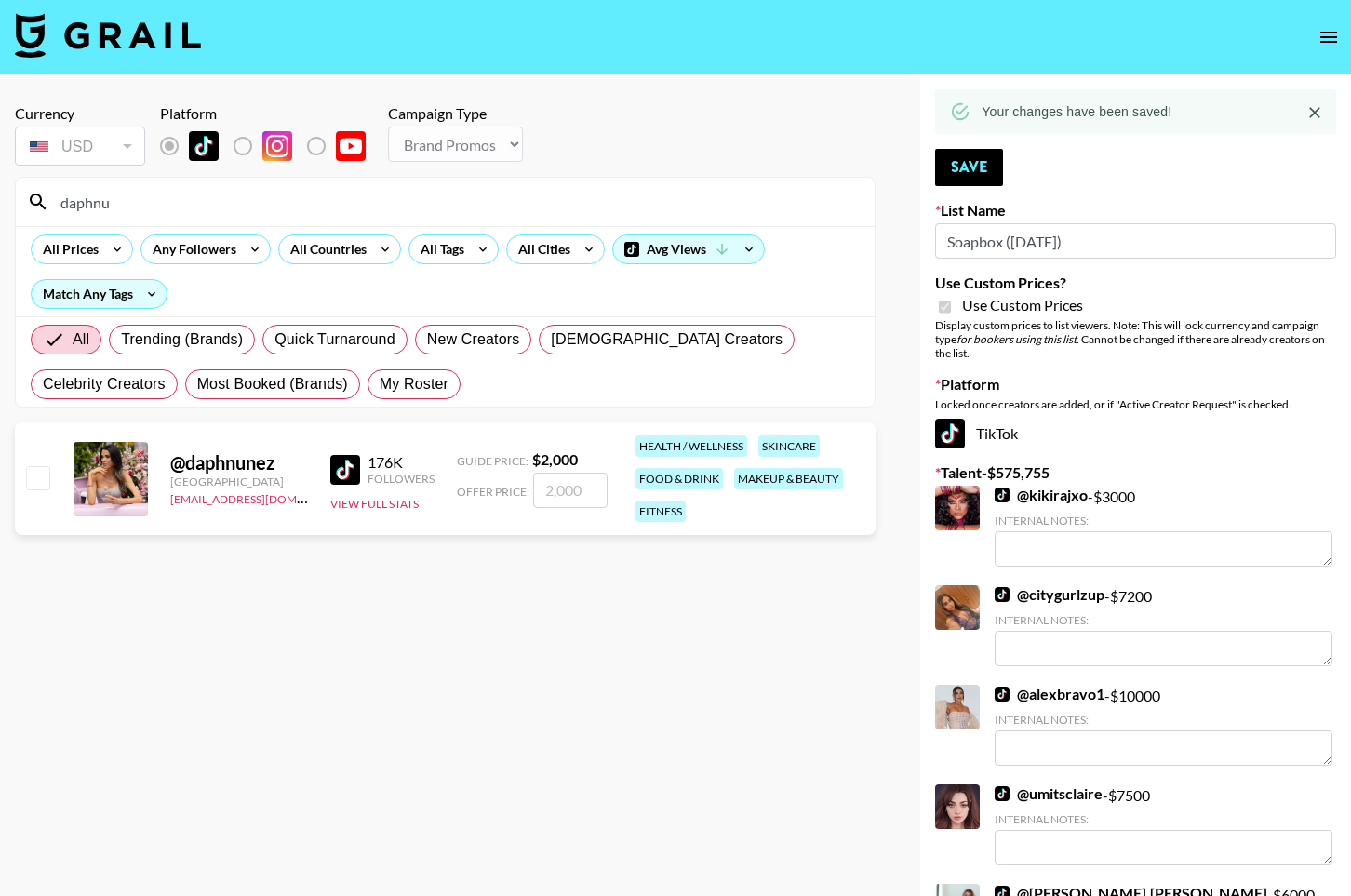 type on "daphnu" 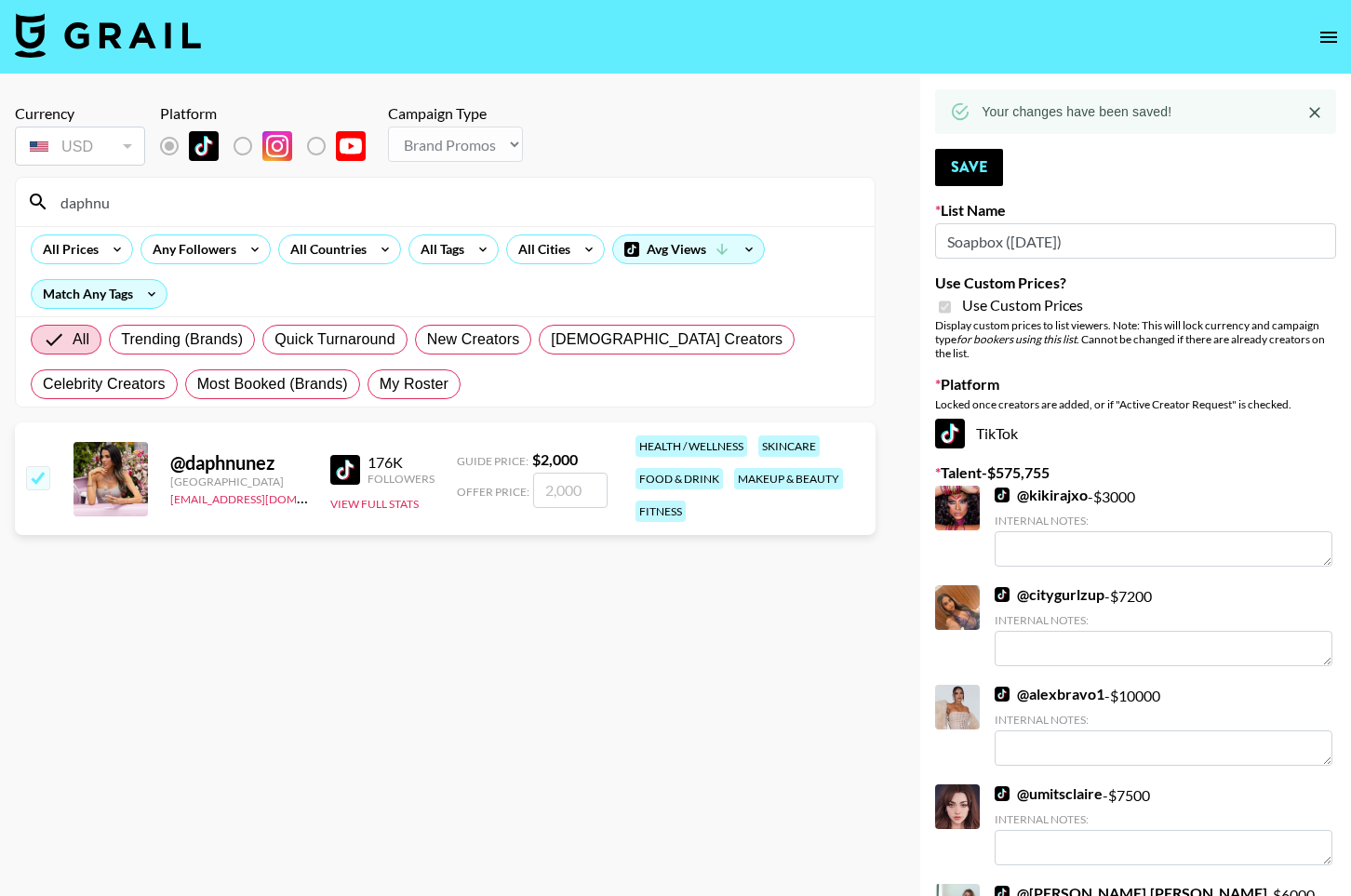 checkbox on "true" 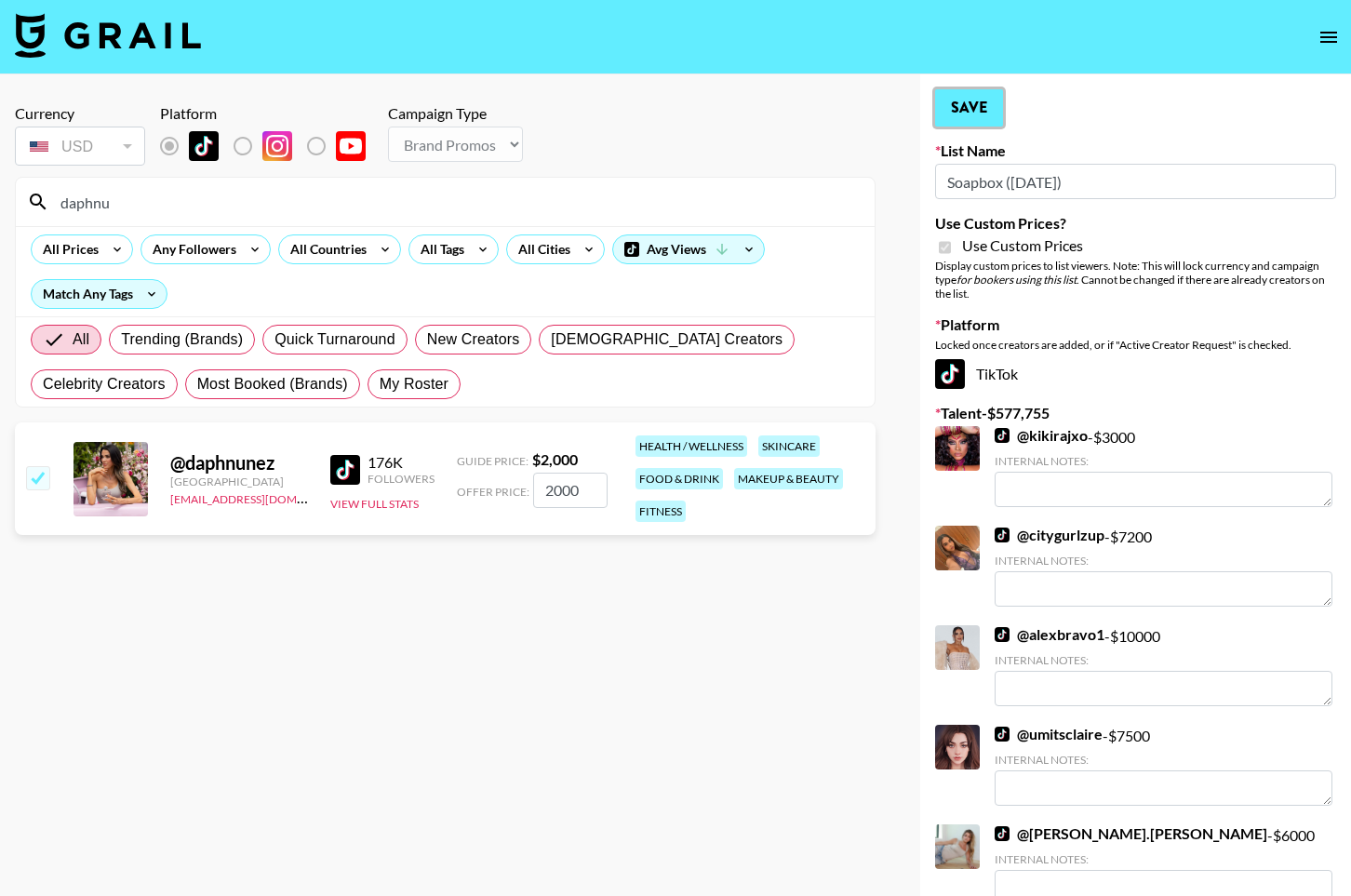 click on "Save" at bounding box center (969, 108) 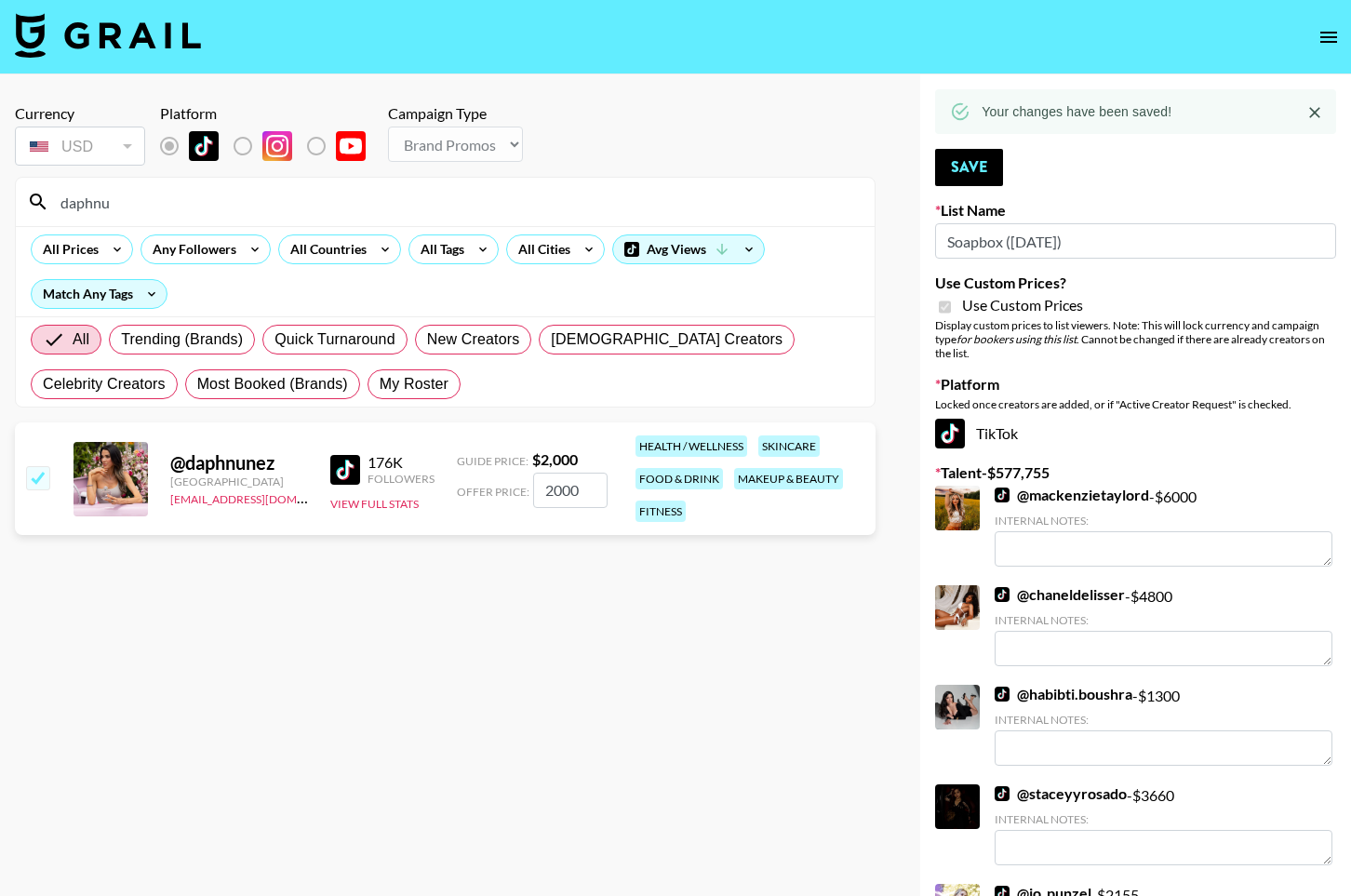 click on "daphnu" at bounding box center [456, 202] 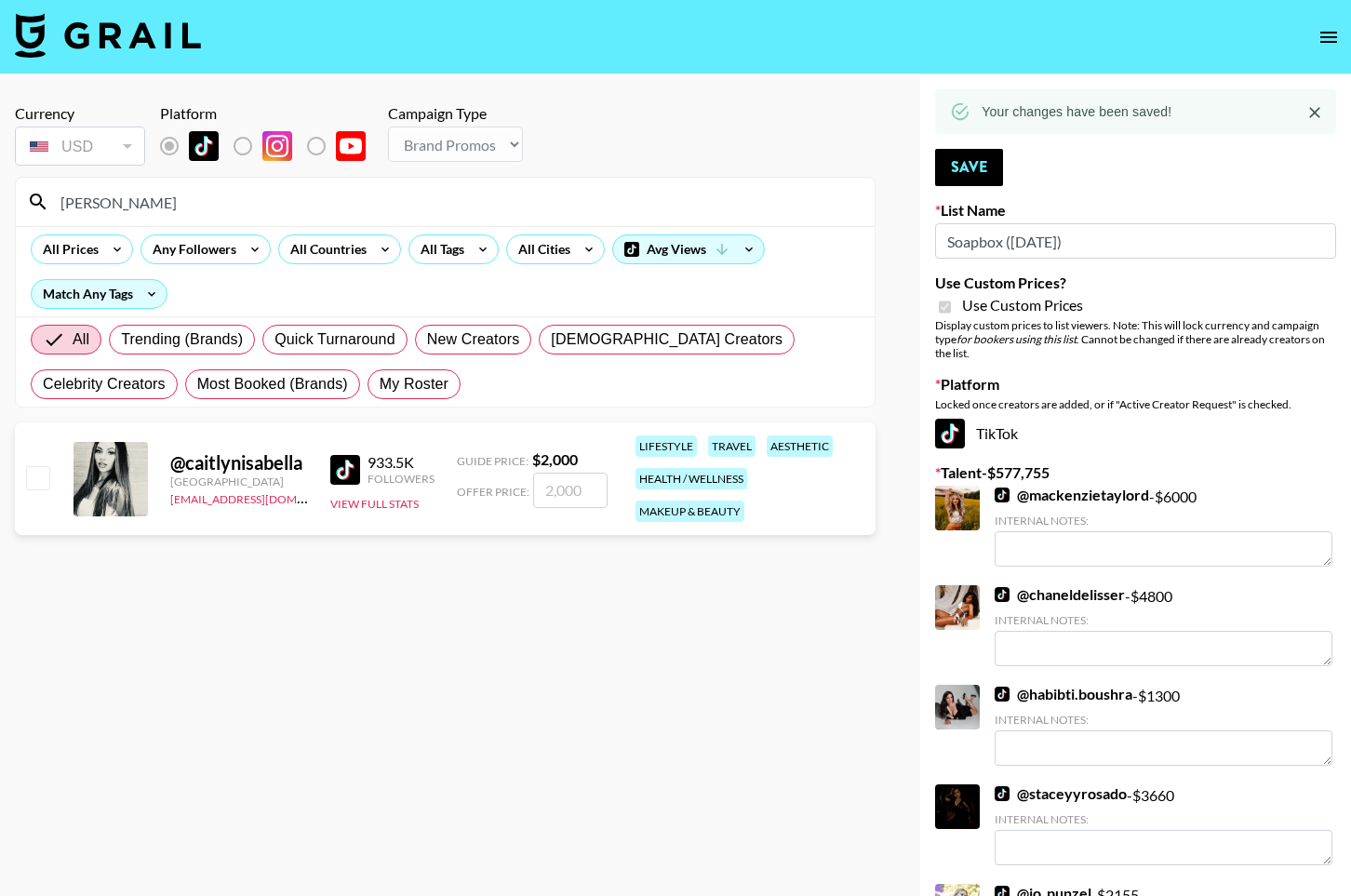 type on "[PERSON_NAME]" 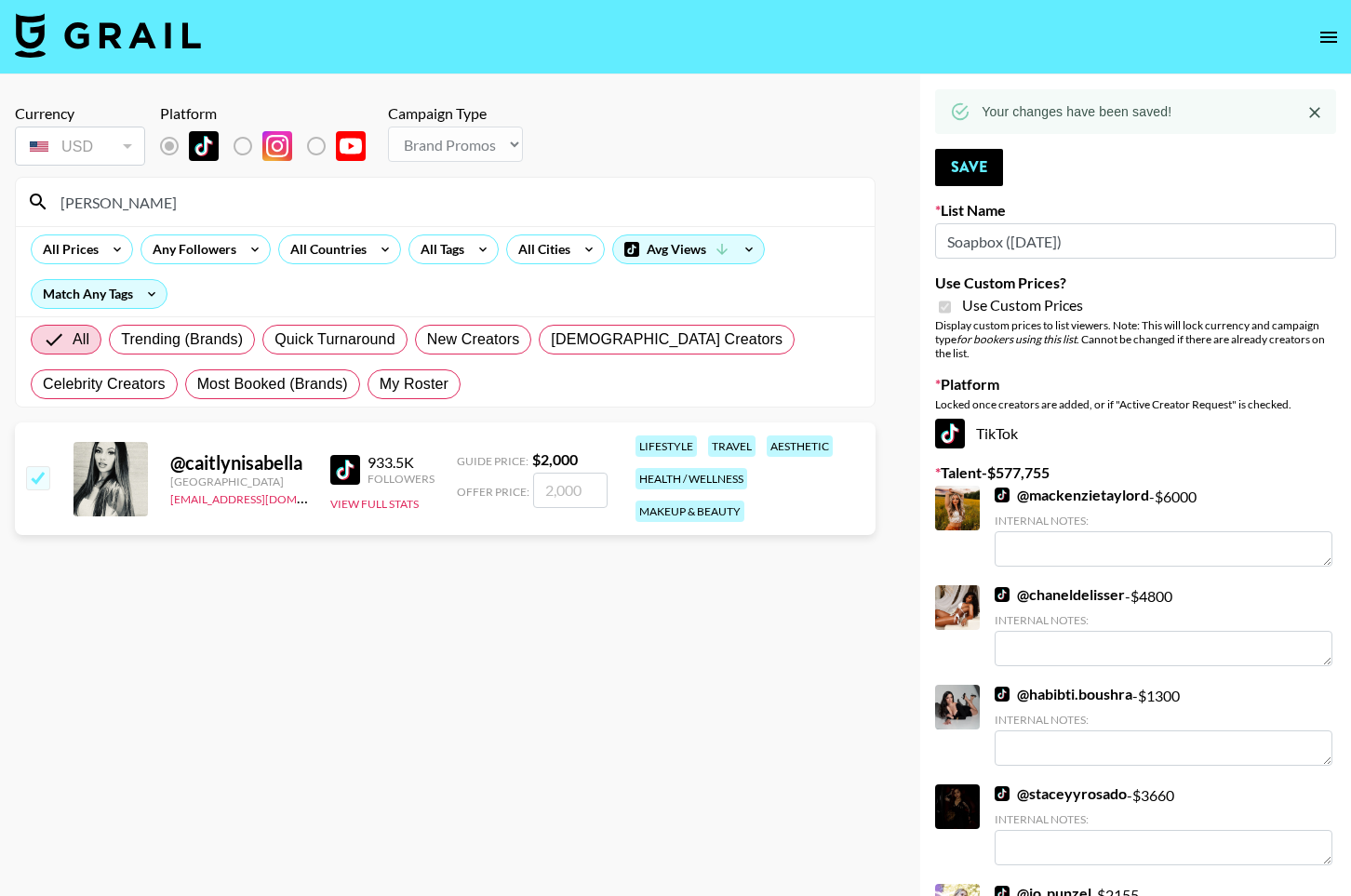 checkbox on "true" 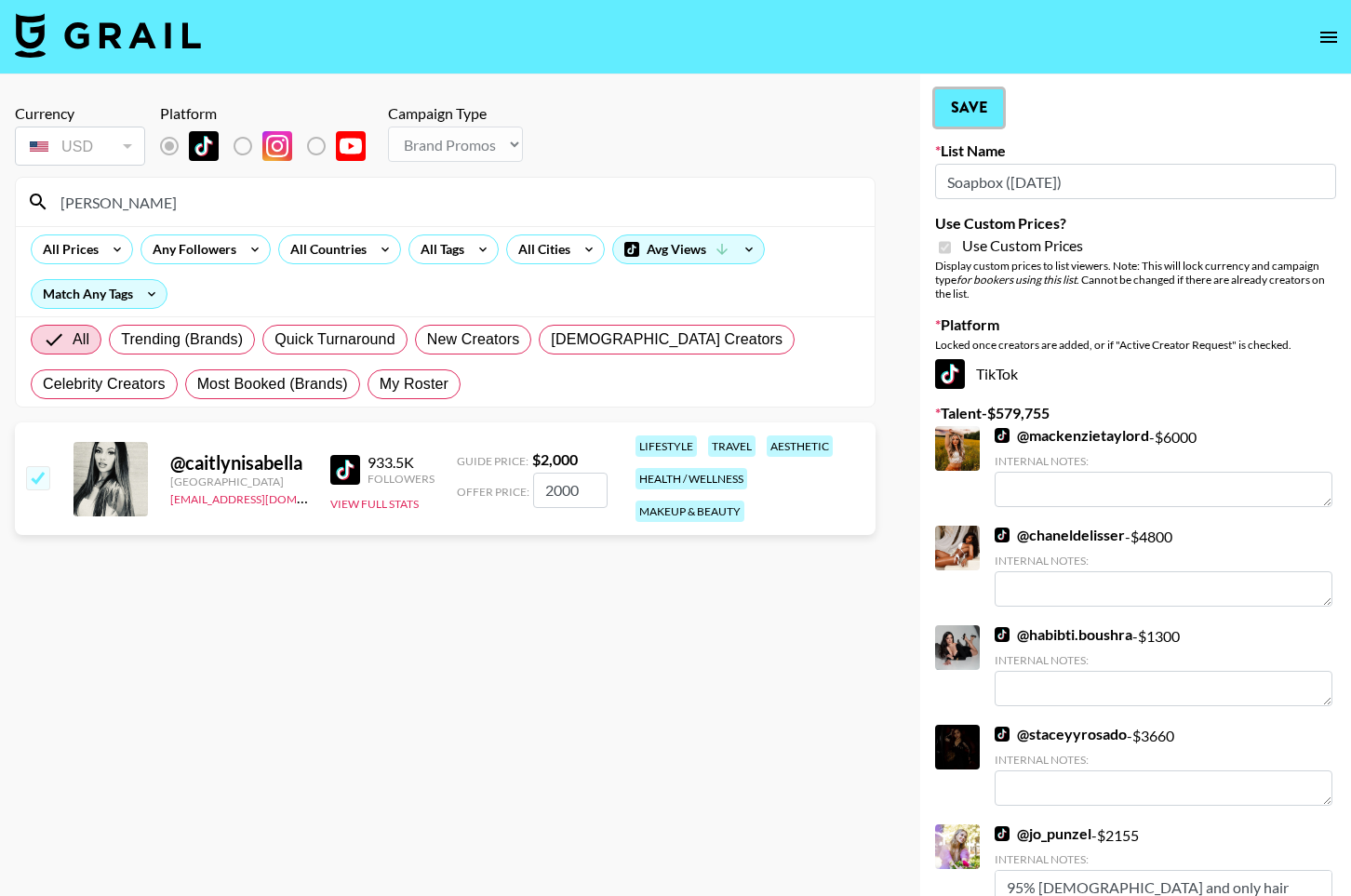click on "Save" at bounding box center (969, 108) 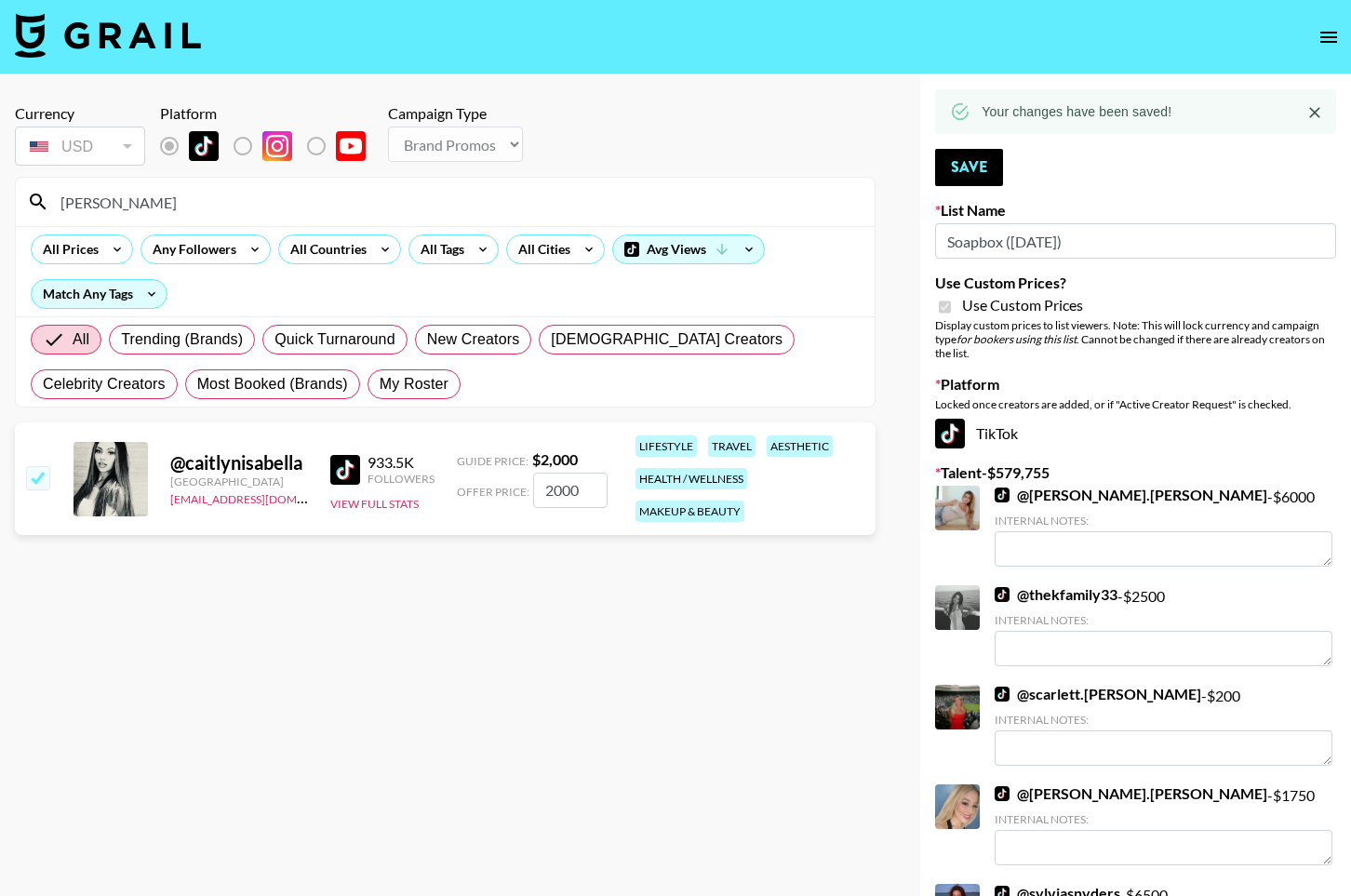 click on "[PERSON_NAME]" at bounding box center [456, 202] 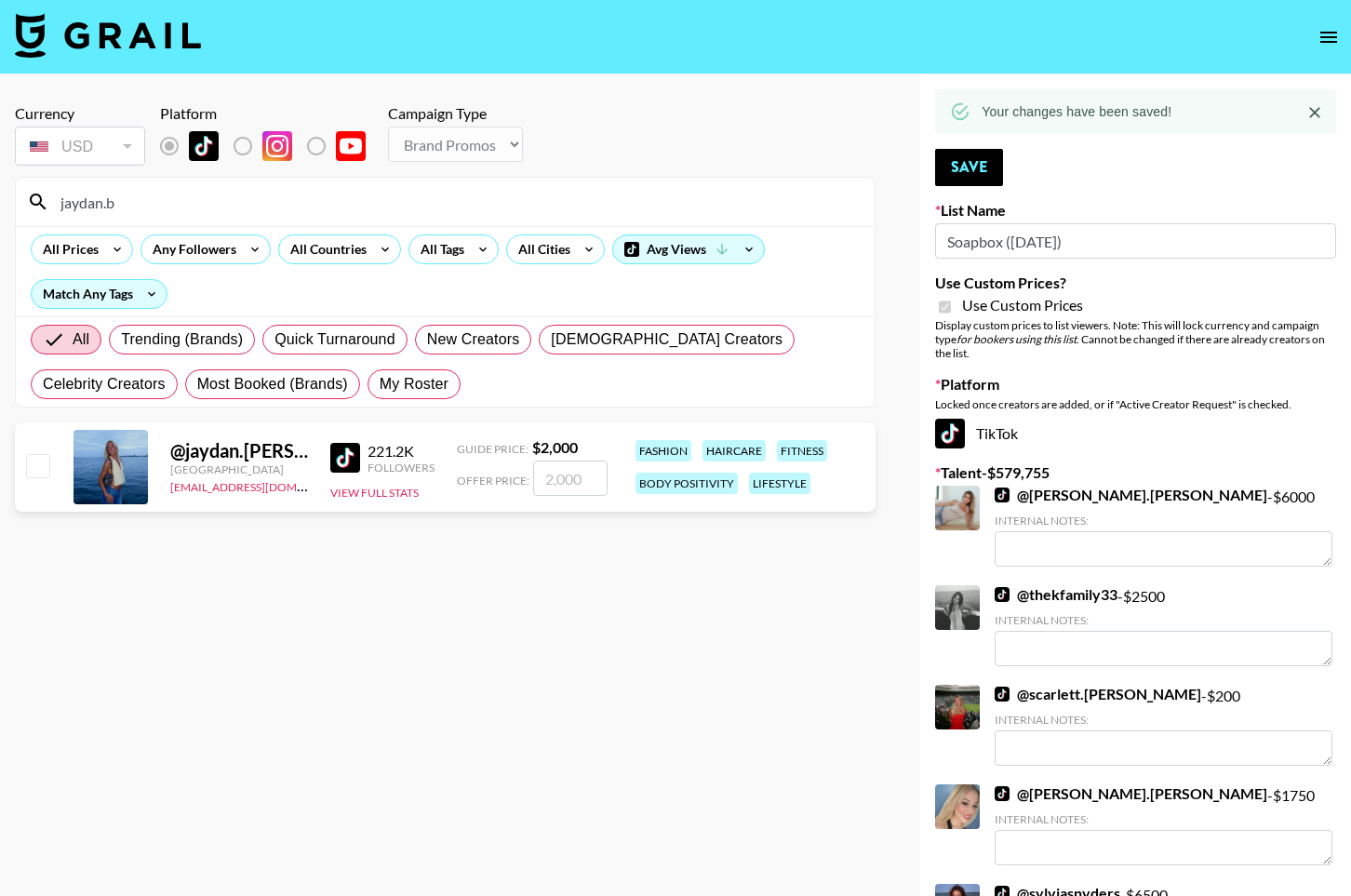 type on "jaydan.b" 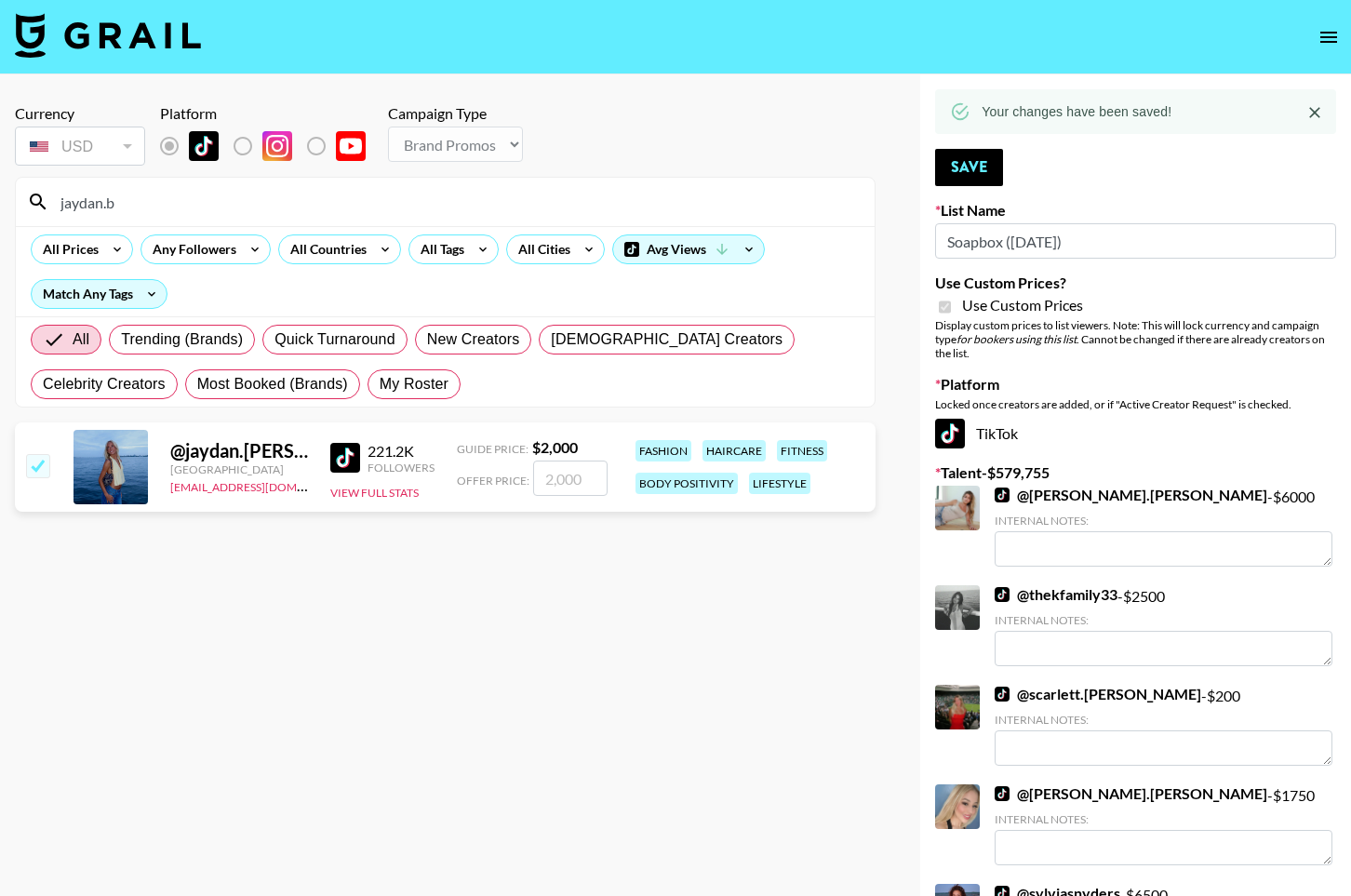 checkbox on "true" 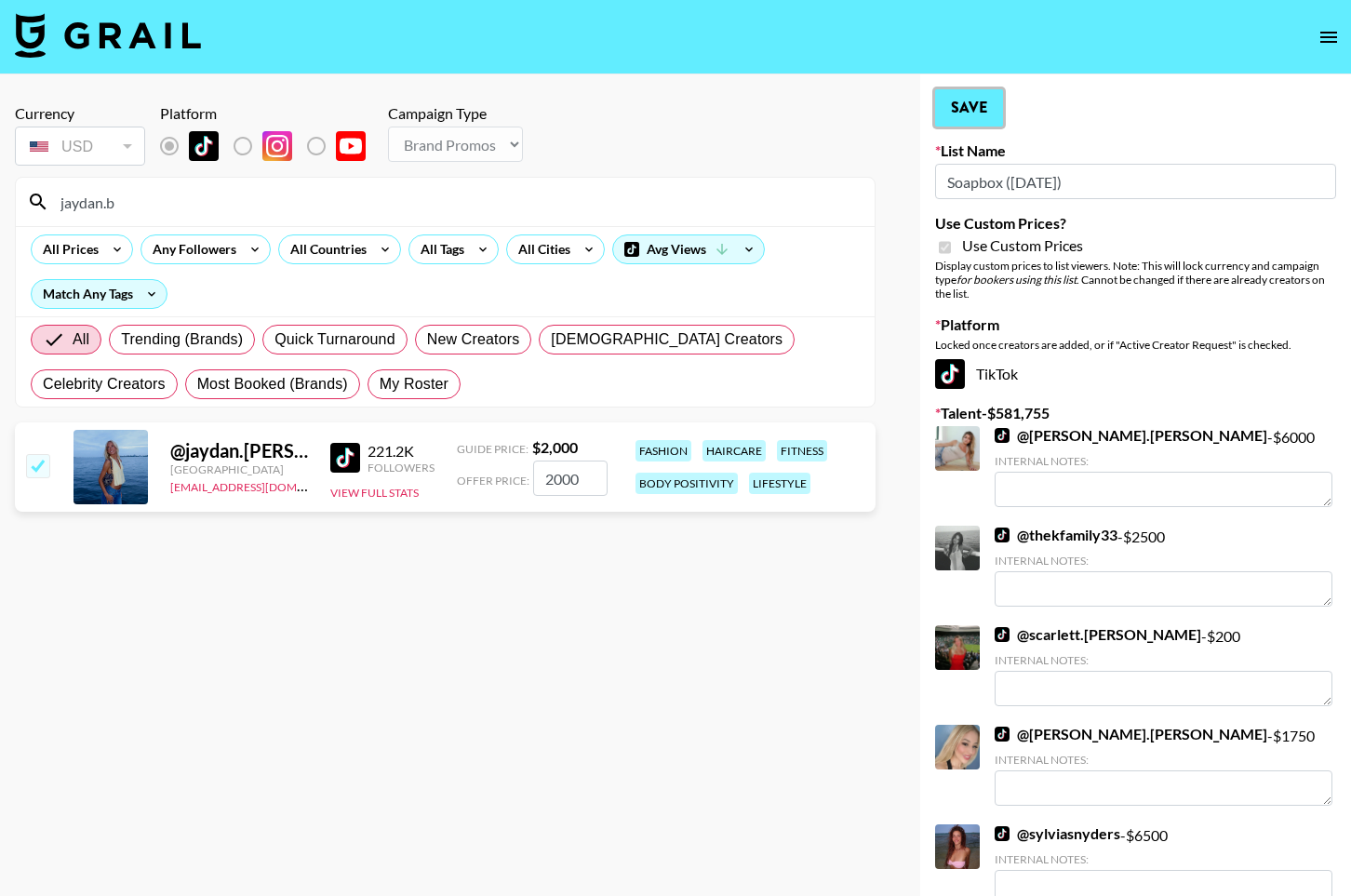 click on "Save" at bounding box center [969, 108] 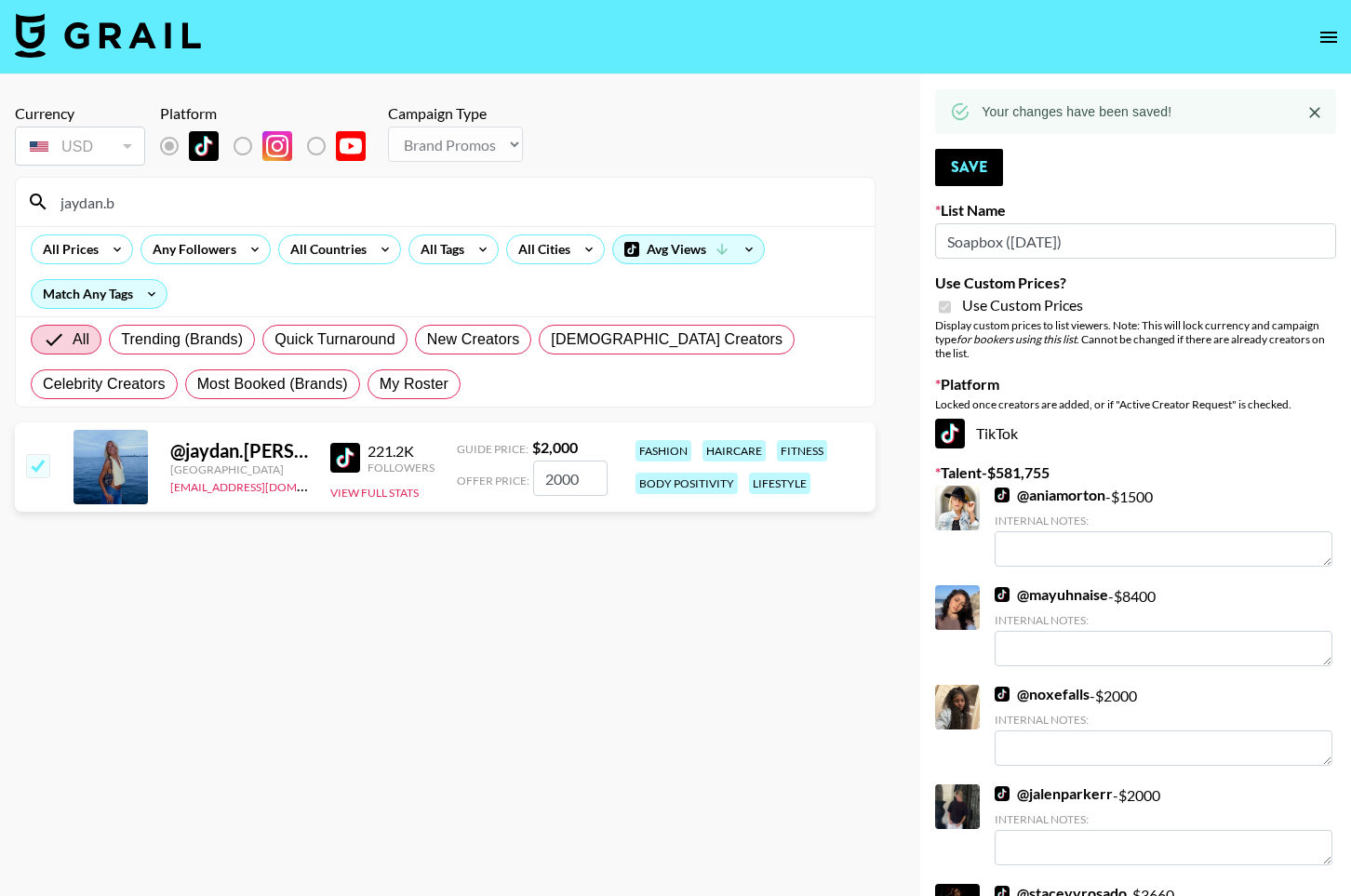 click on "jaydan.b" at bounding box center (456, 202) 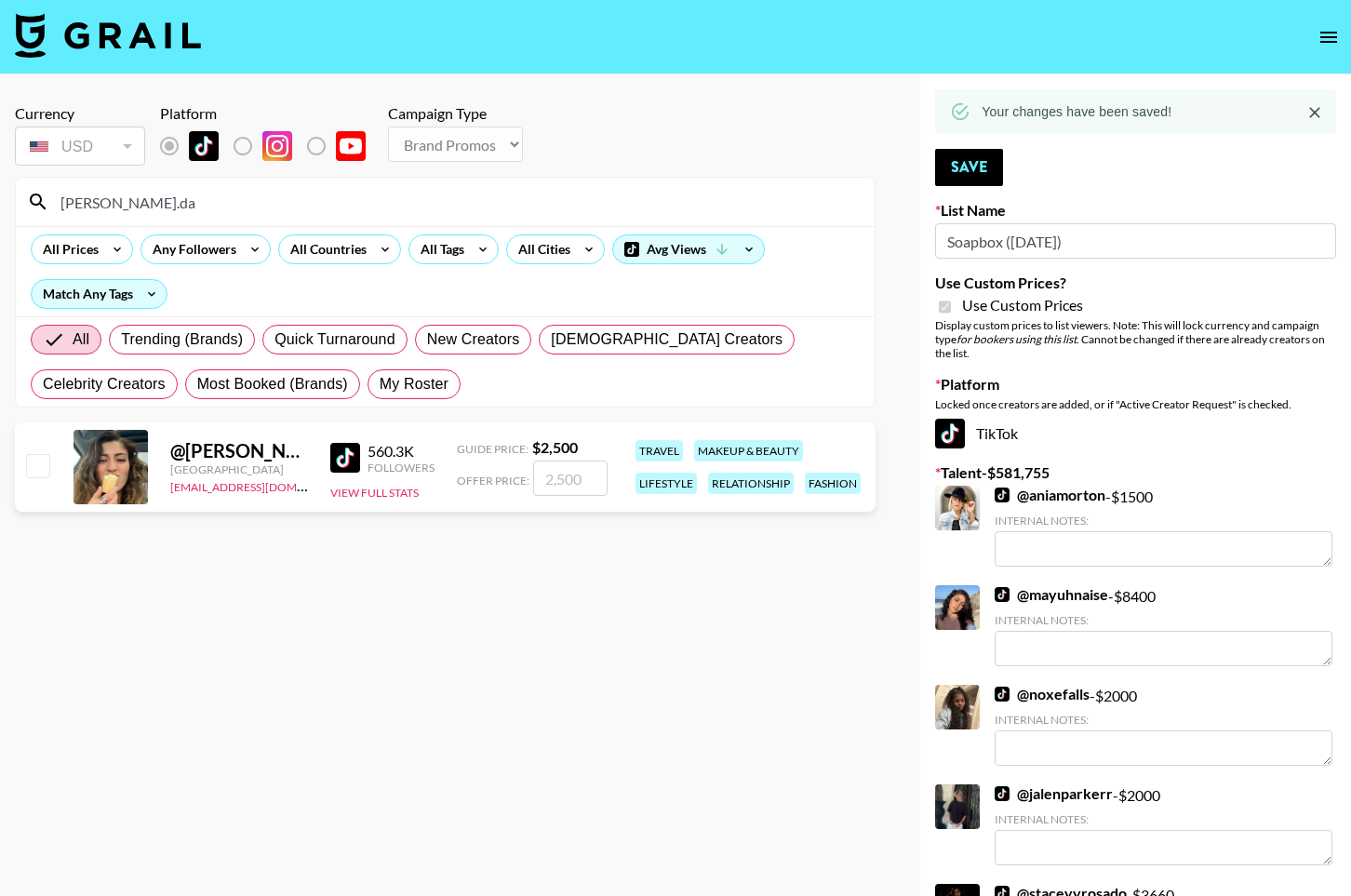 type on "[PERSON_NAME].da" 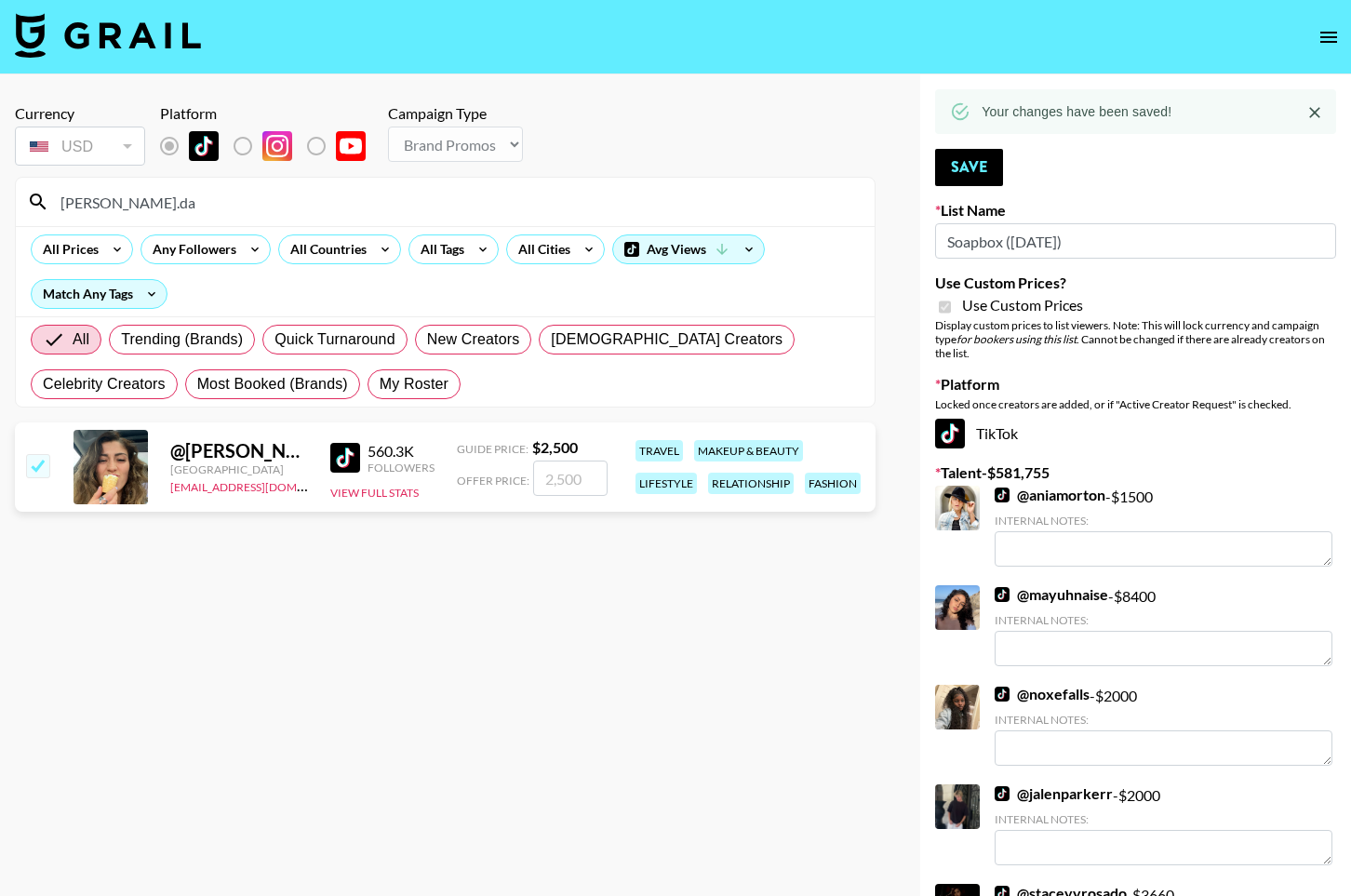 checkbox on "true" 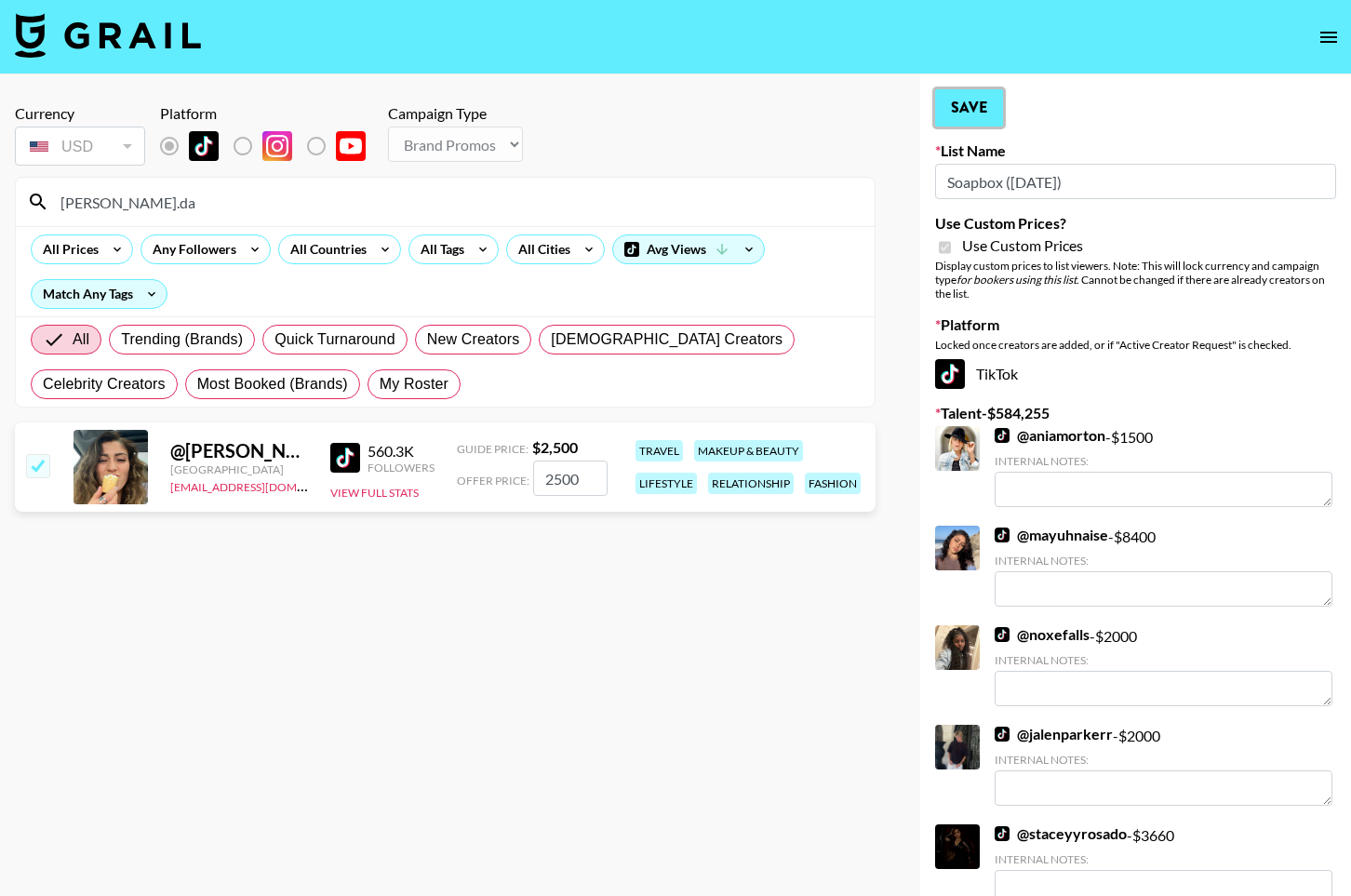 click on "Save" at bounding box center [969, 108] 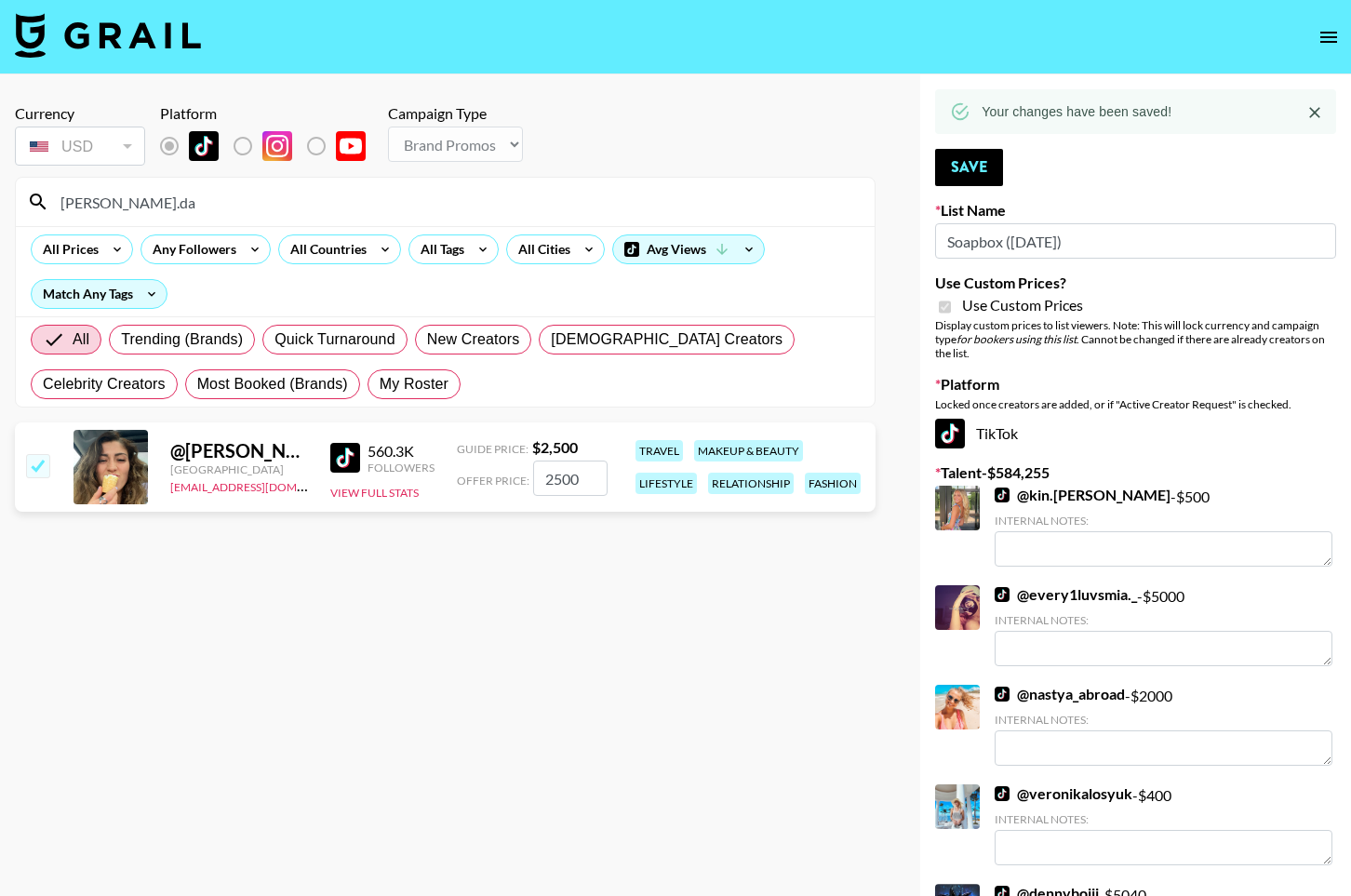 click on "[PERSON_NAME].da" at bounding box center [456, 202] 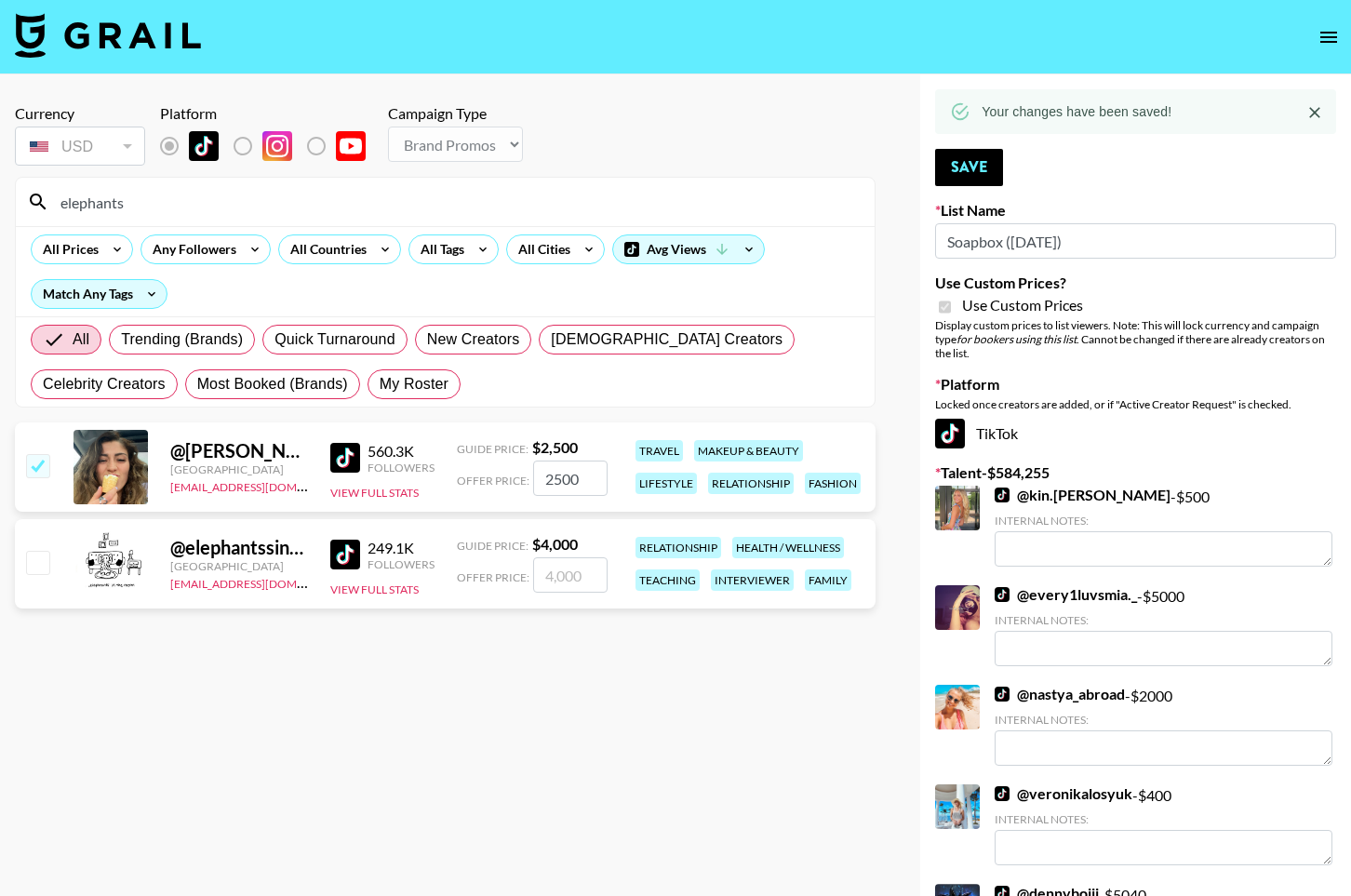 type on "elephants" 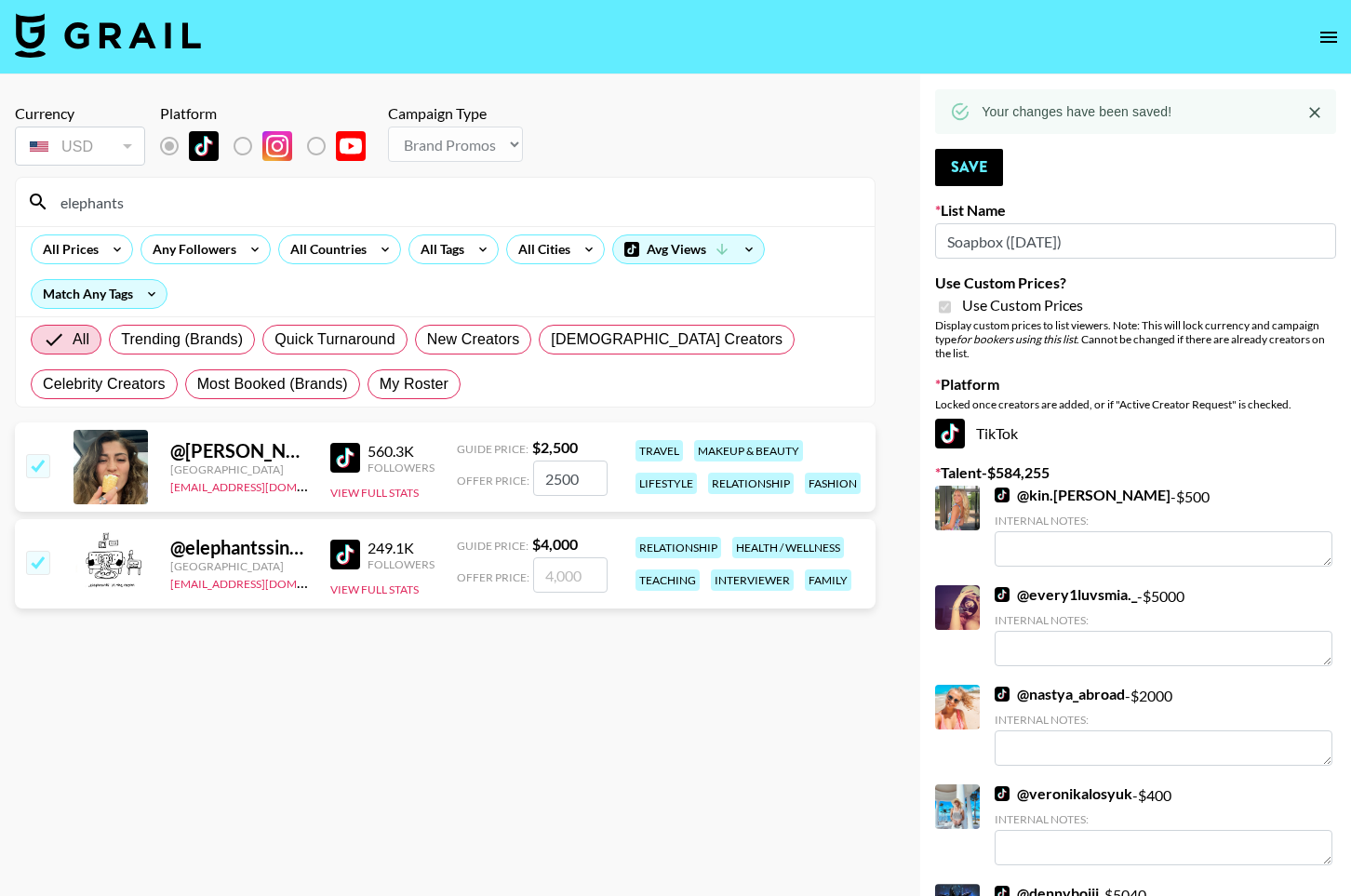 checkbox on "true" 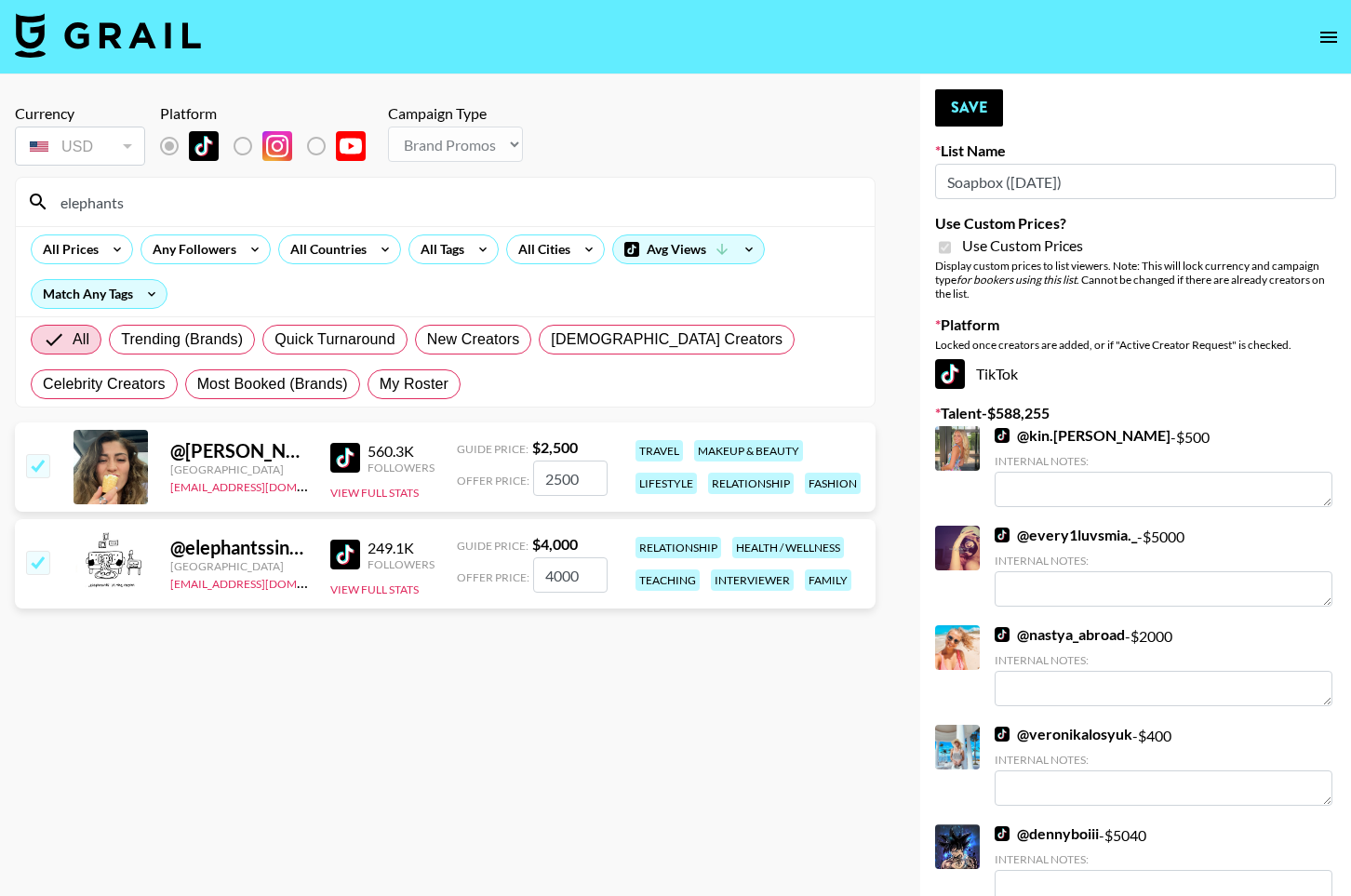 type on "4000" 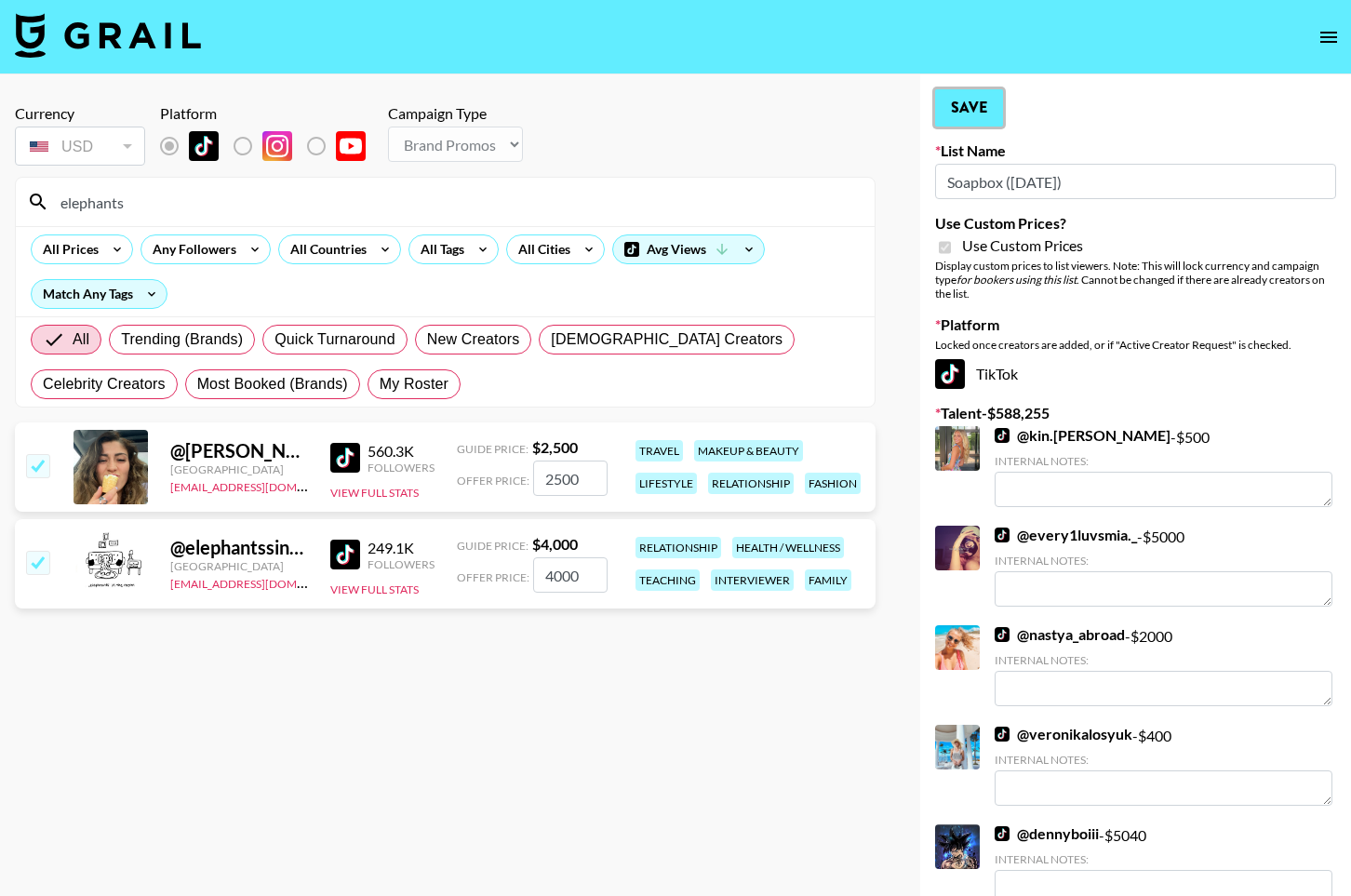 click on "Save" at bounding box center [969, 108] 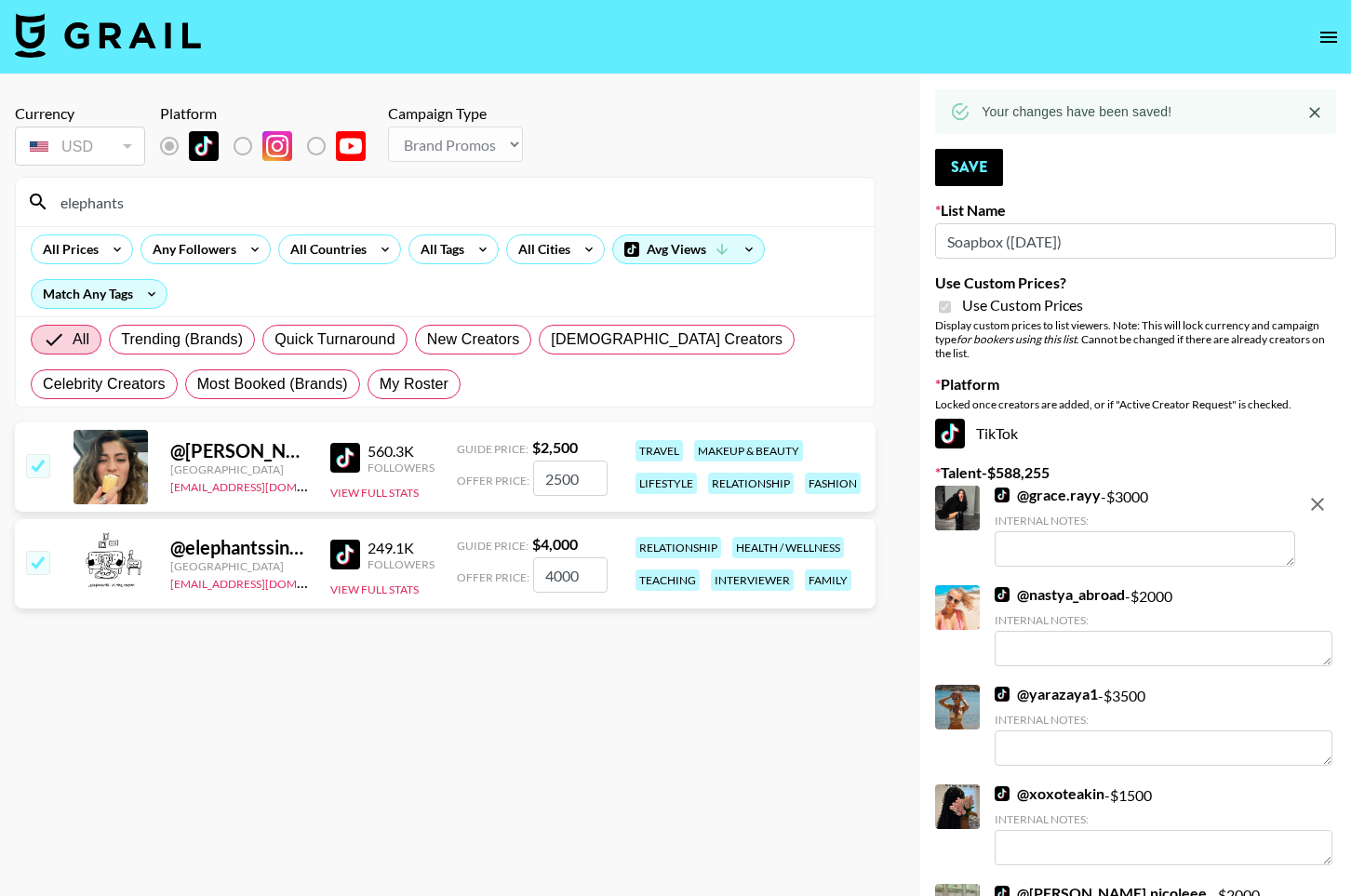 click on "elephants" at bounding box center (456, 202) 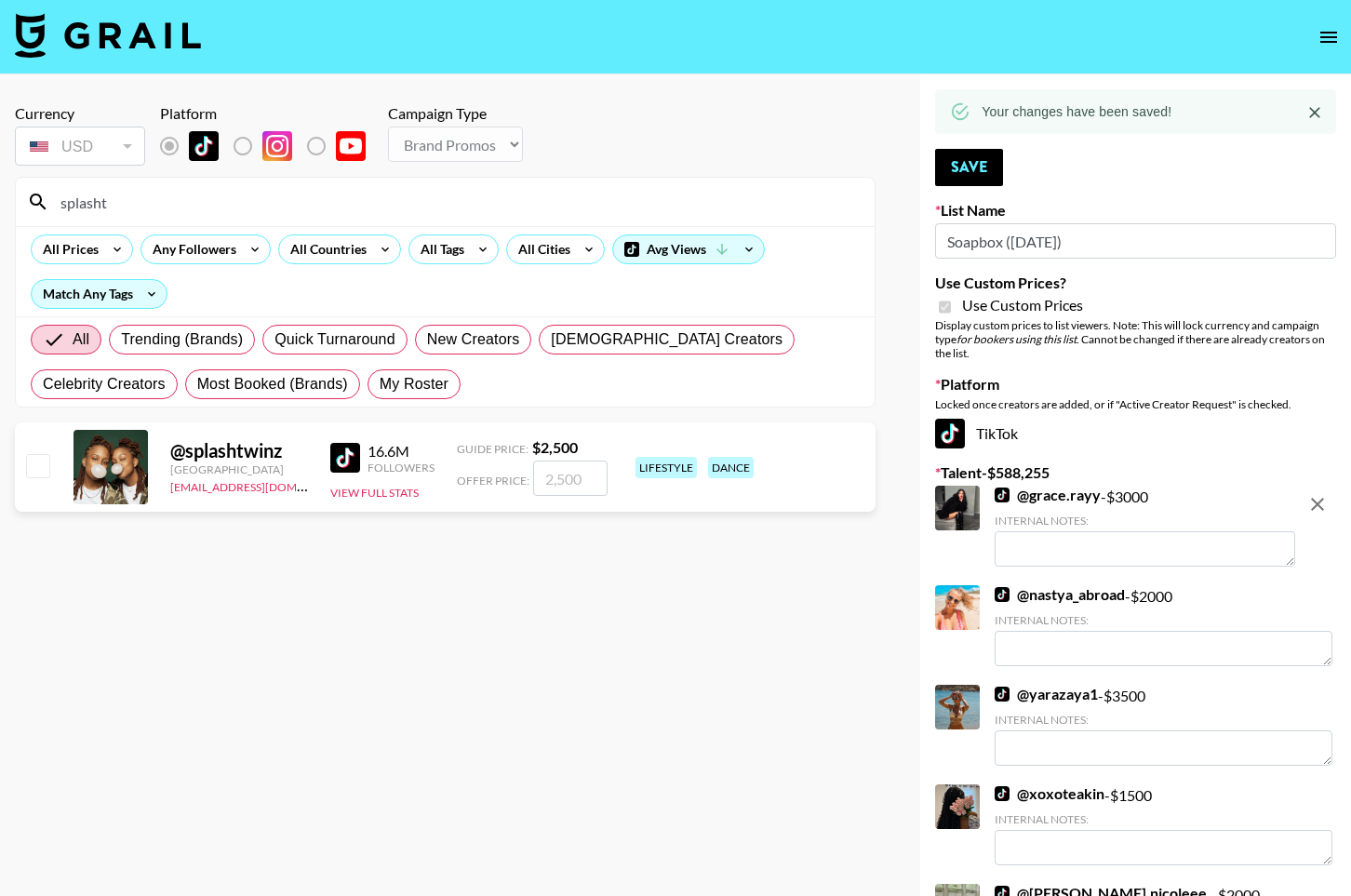 type on "splasht" 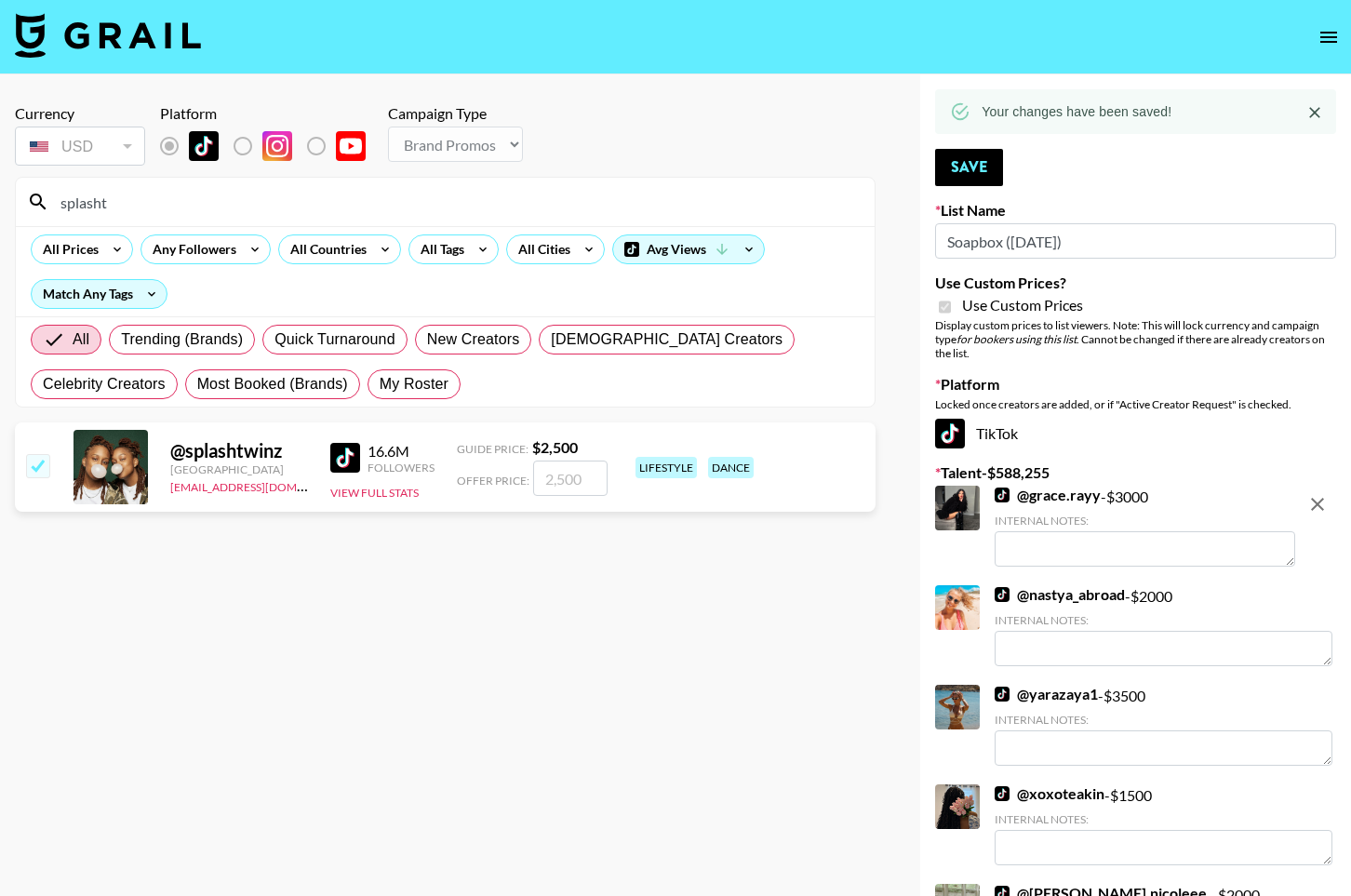 checkbox on "true" 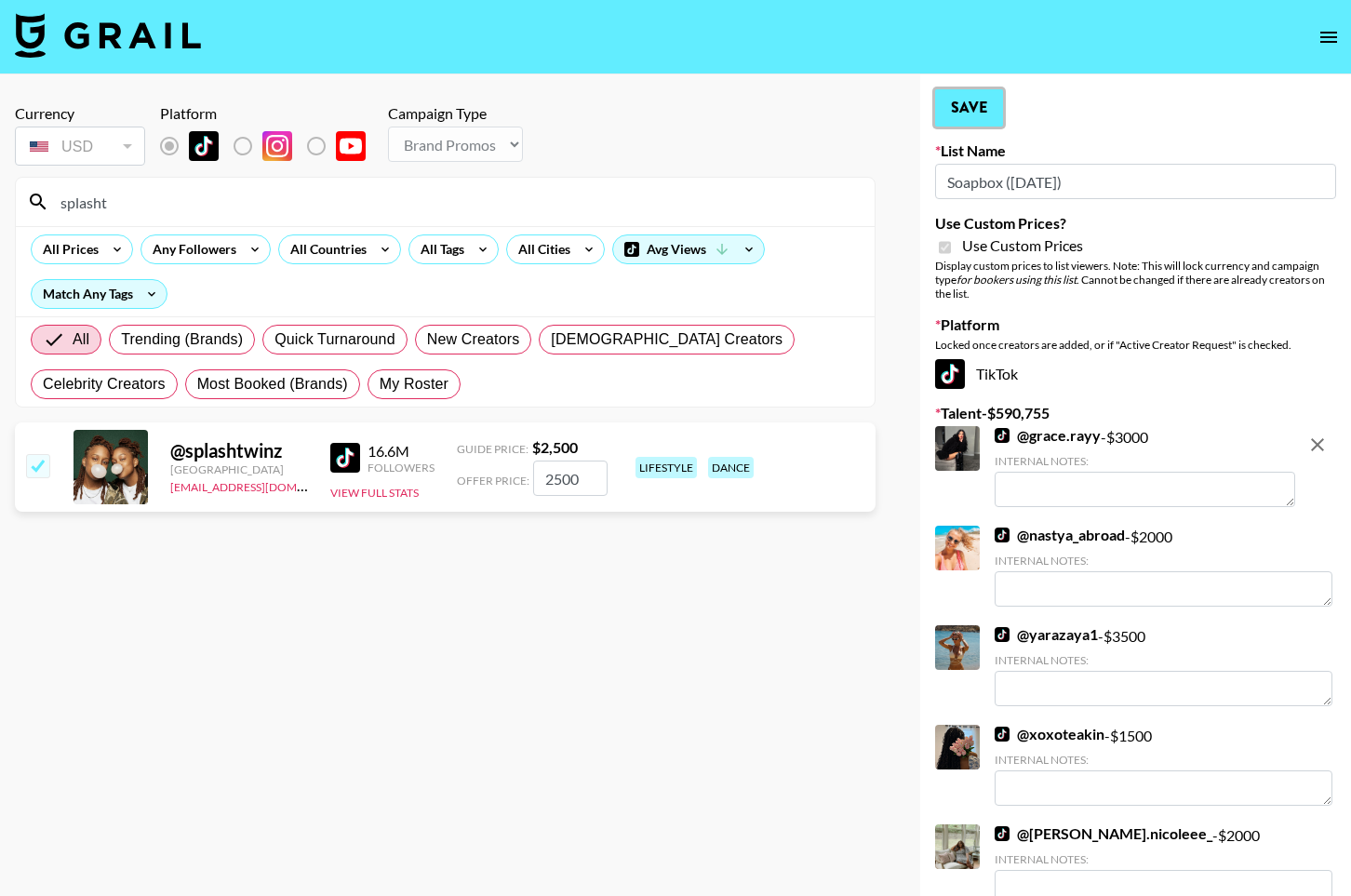 click on "Save" at bounding box center [969, 108] 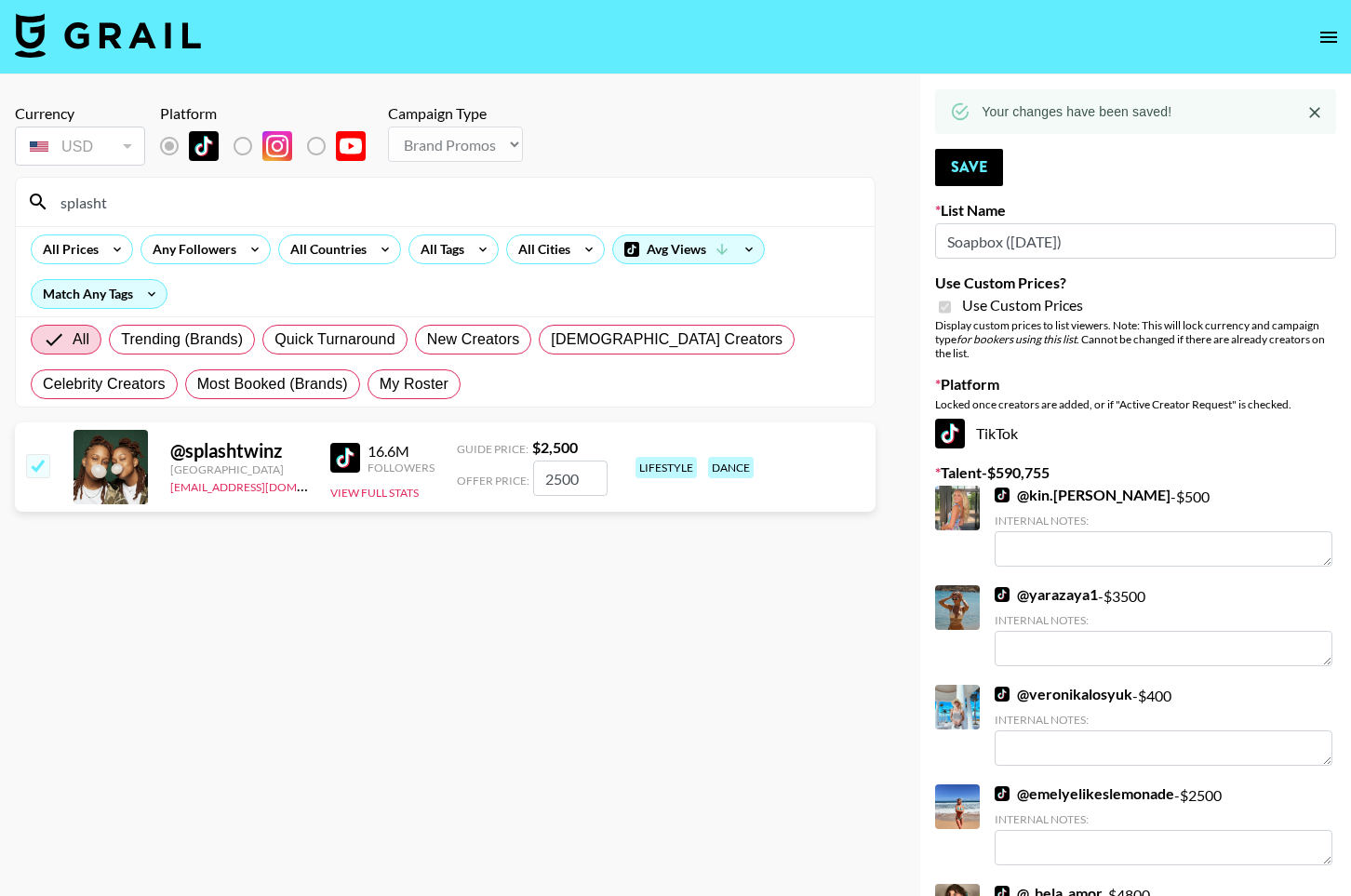 click on "splasht" at bounding box center [456, 202] 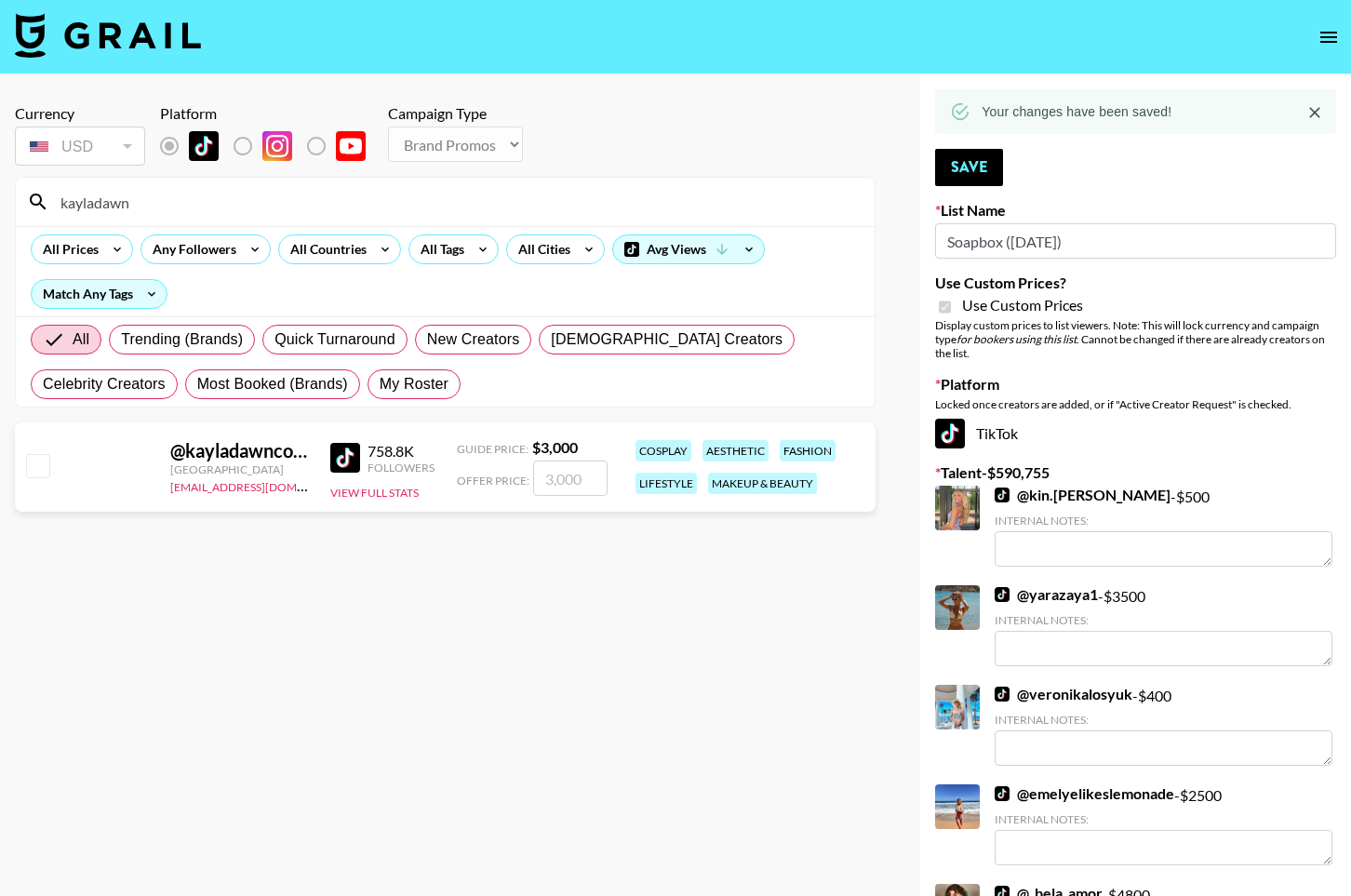 type on "kayladawn" 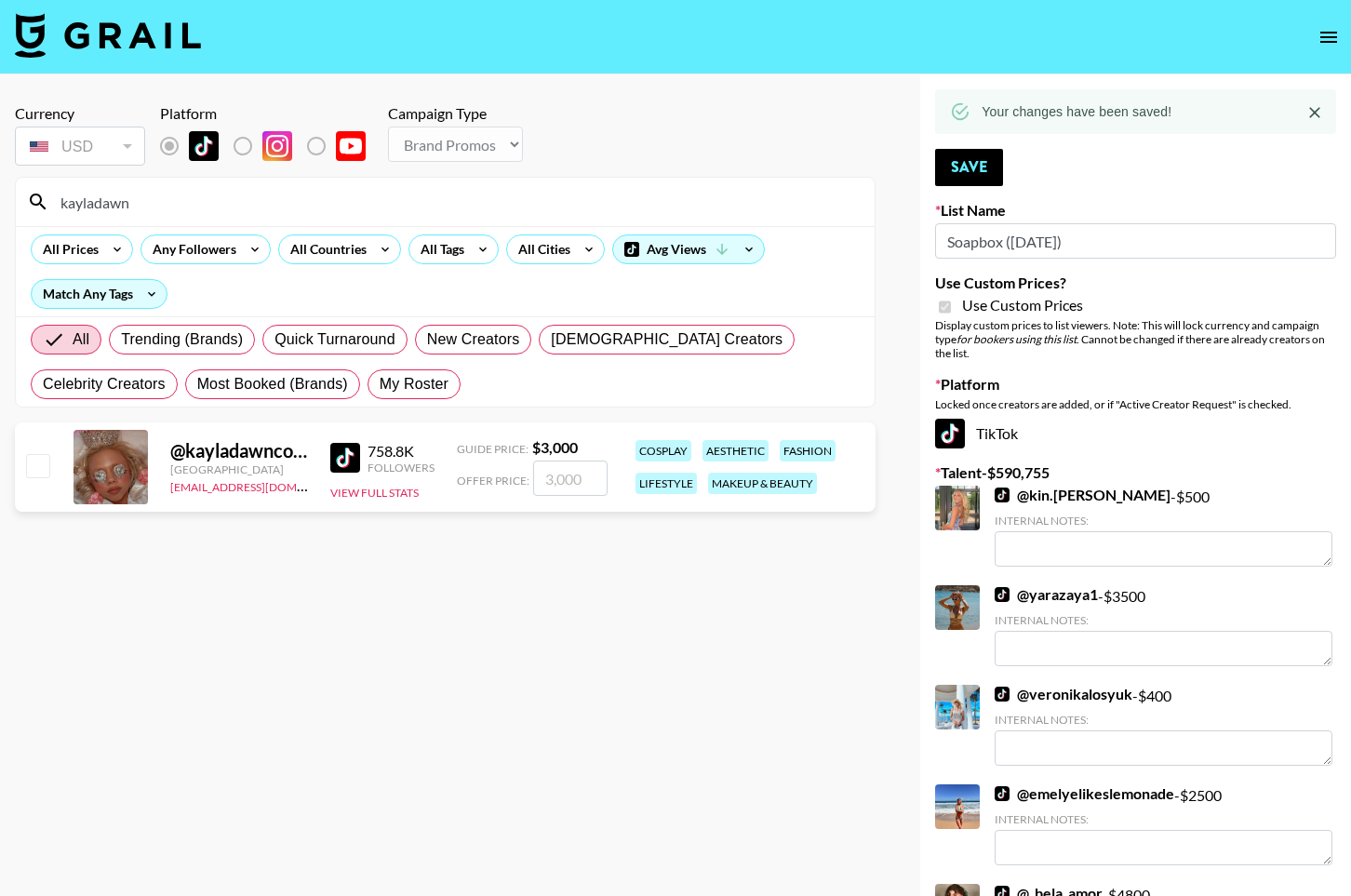 click at bounding box center [37, 465] 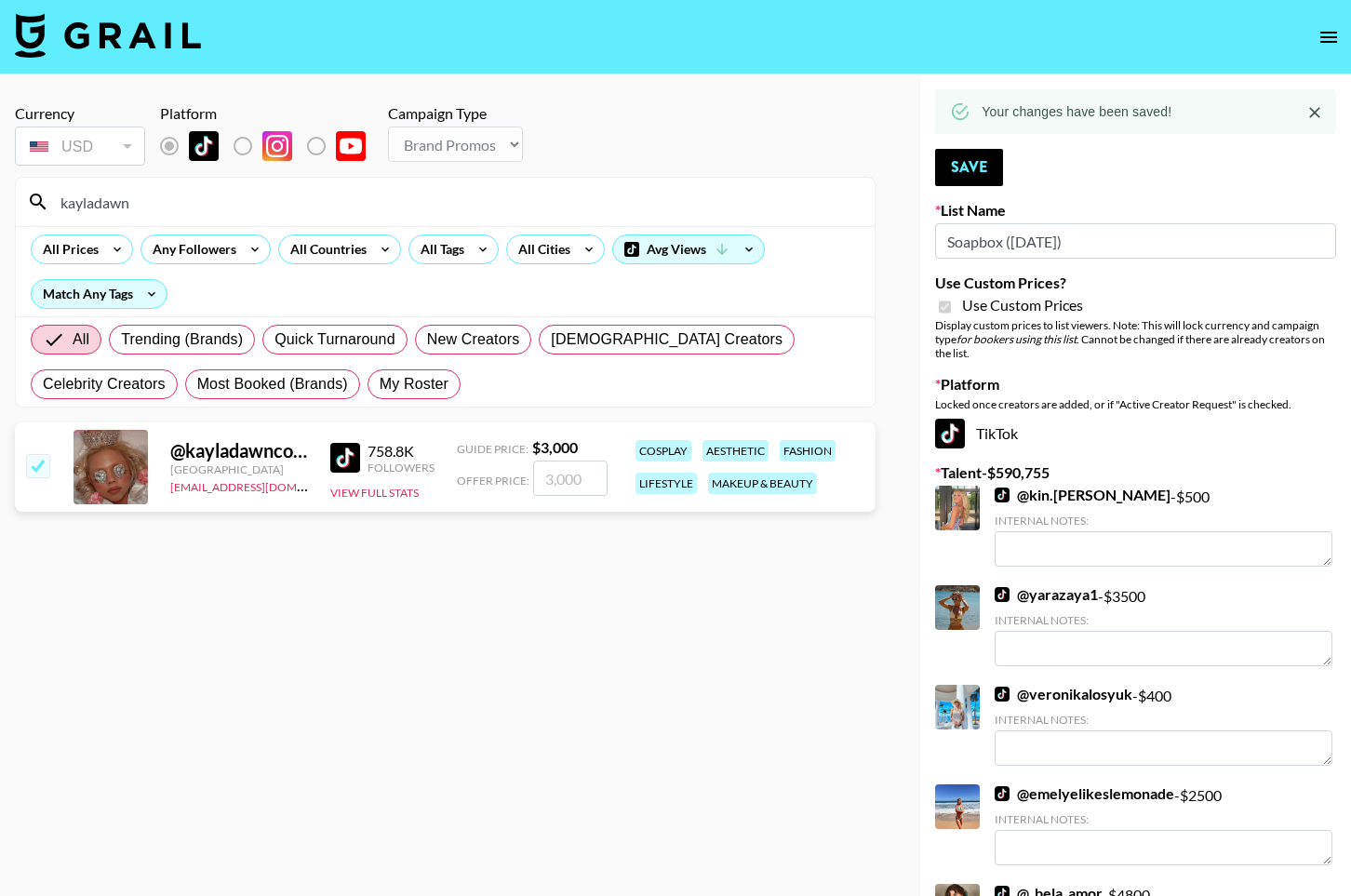 checkbox on "true" 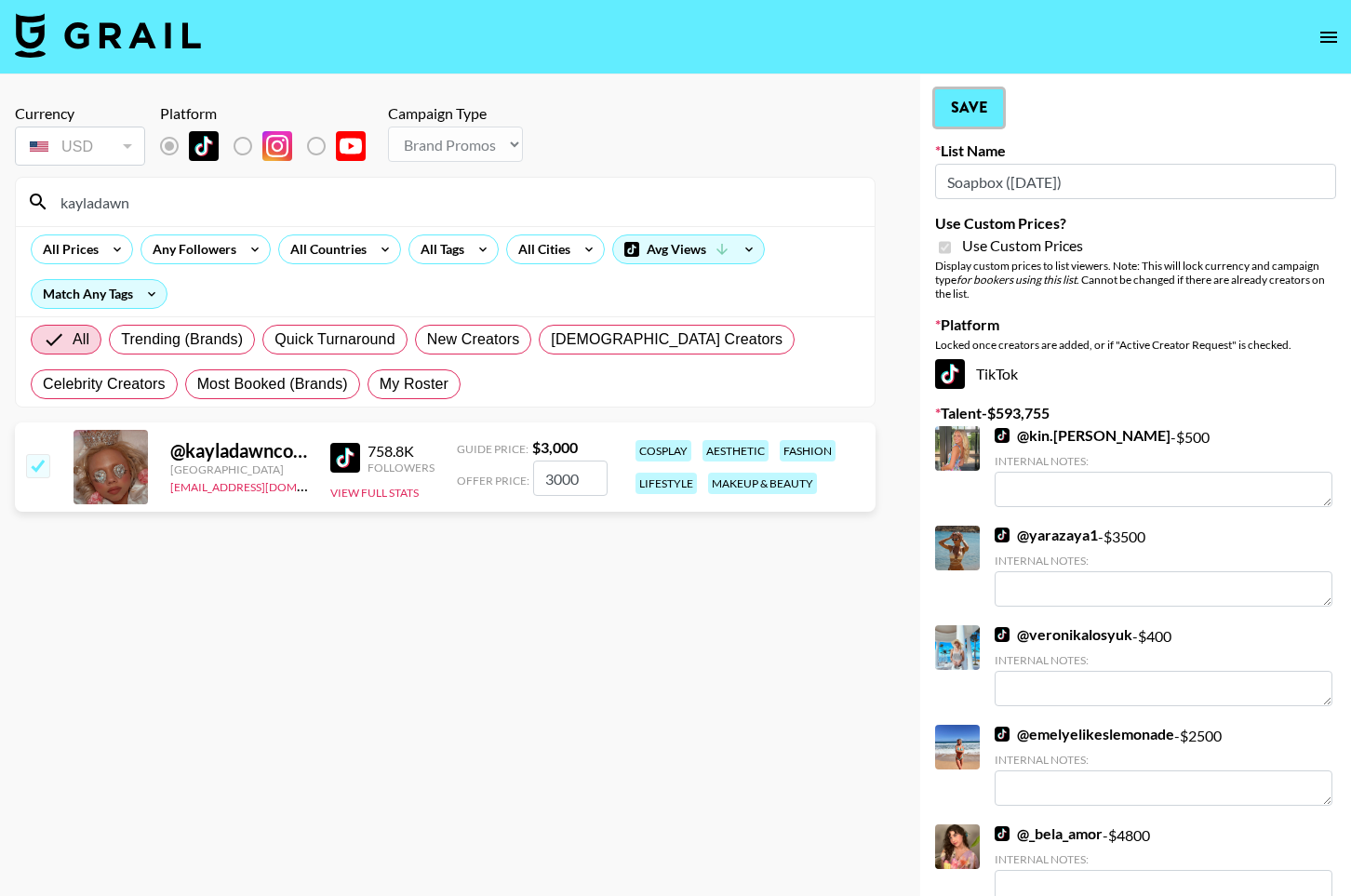 click on "Save" at bounding box center [969, 108] 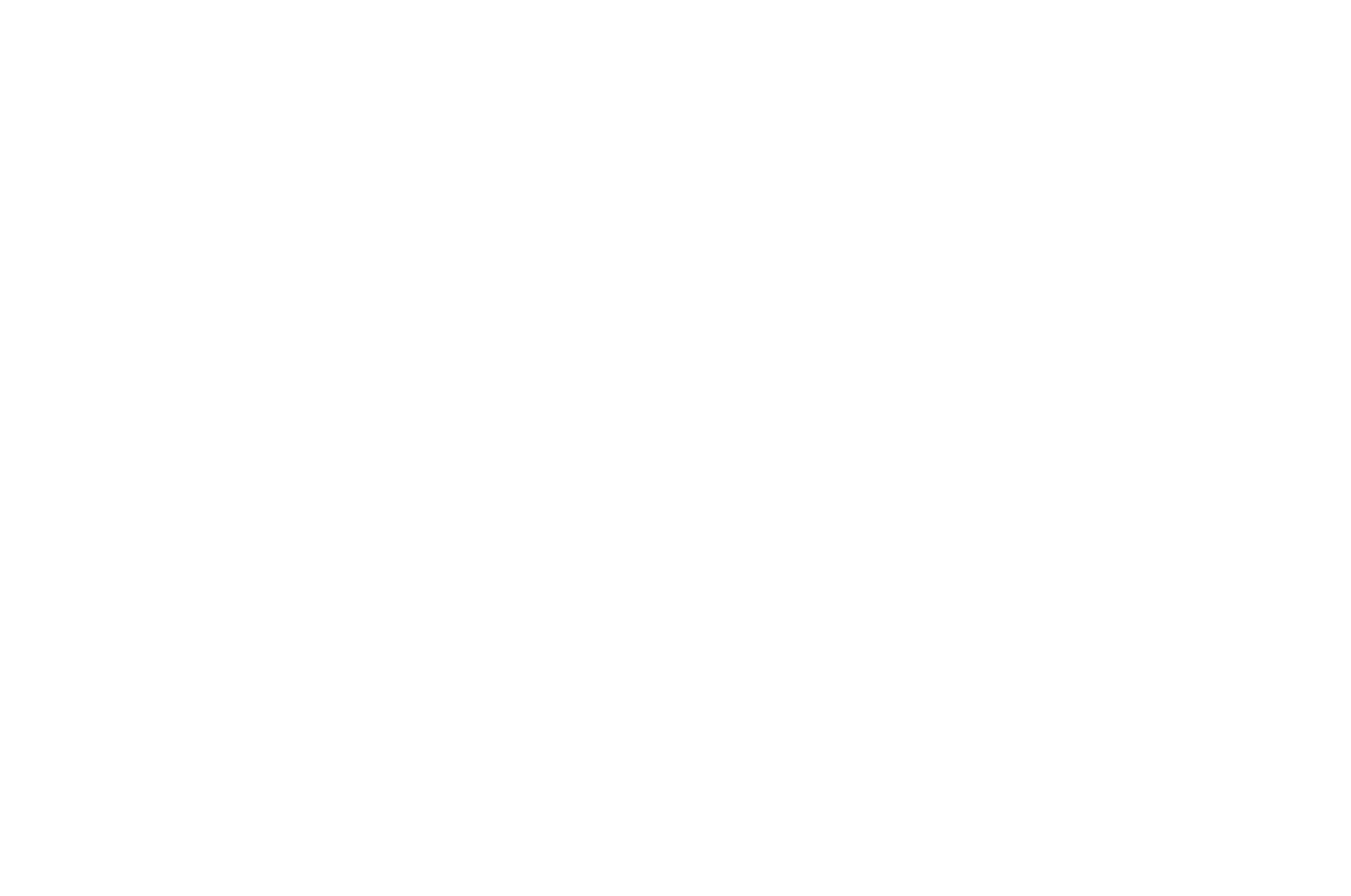 scroll, scrollTop: 0, scrollLeft: 0, axis: both 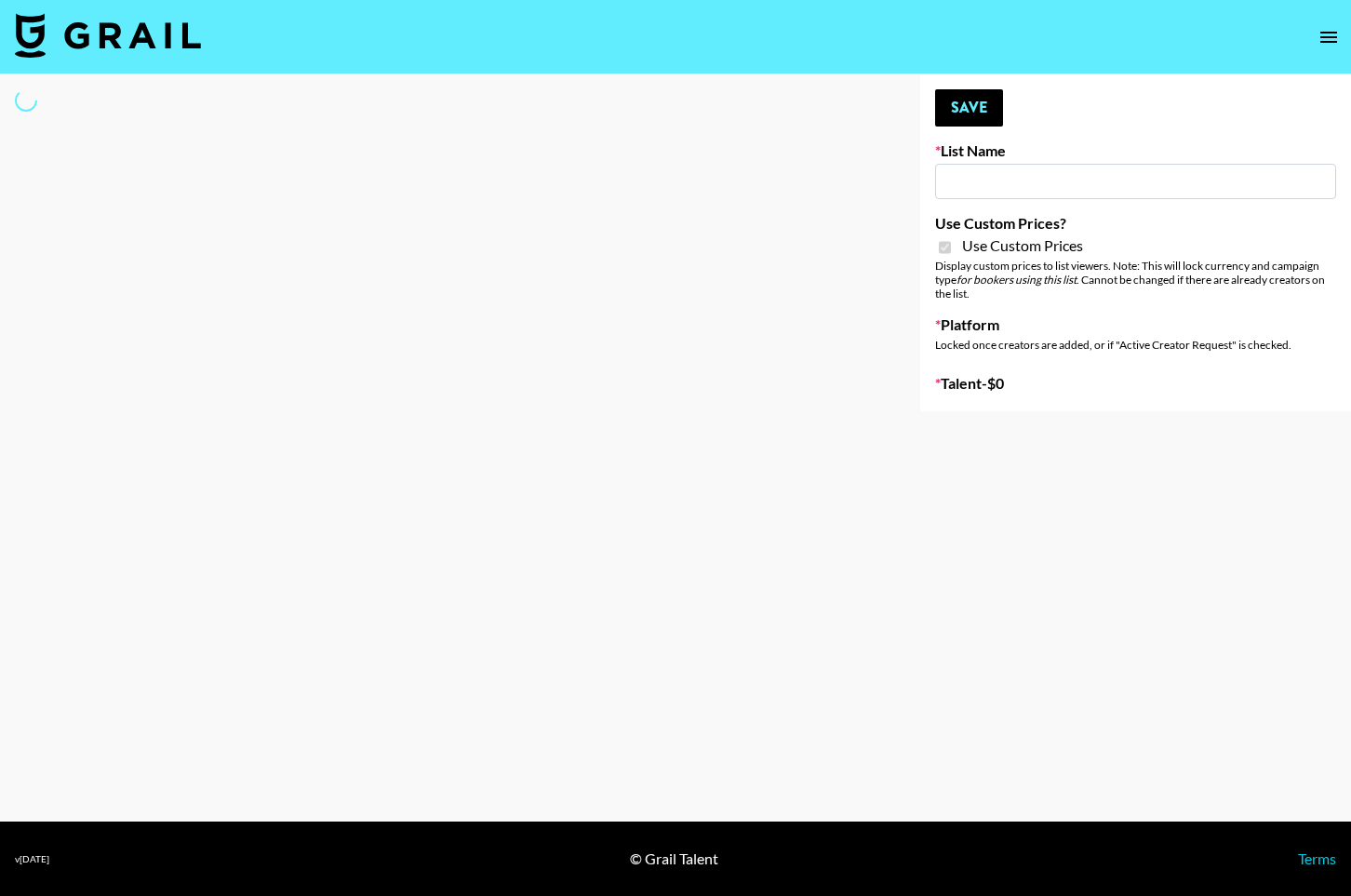 type on "Kinemaster ([DATE])" 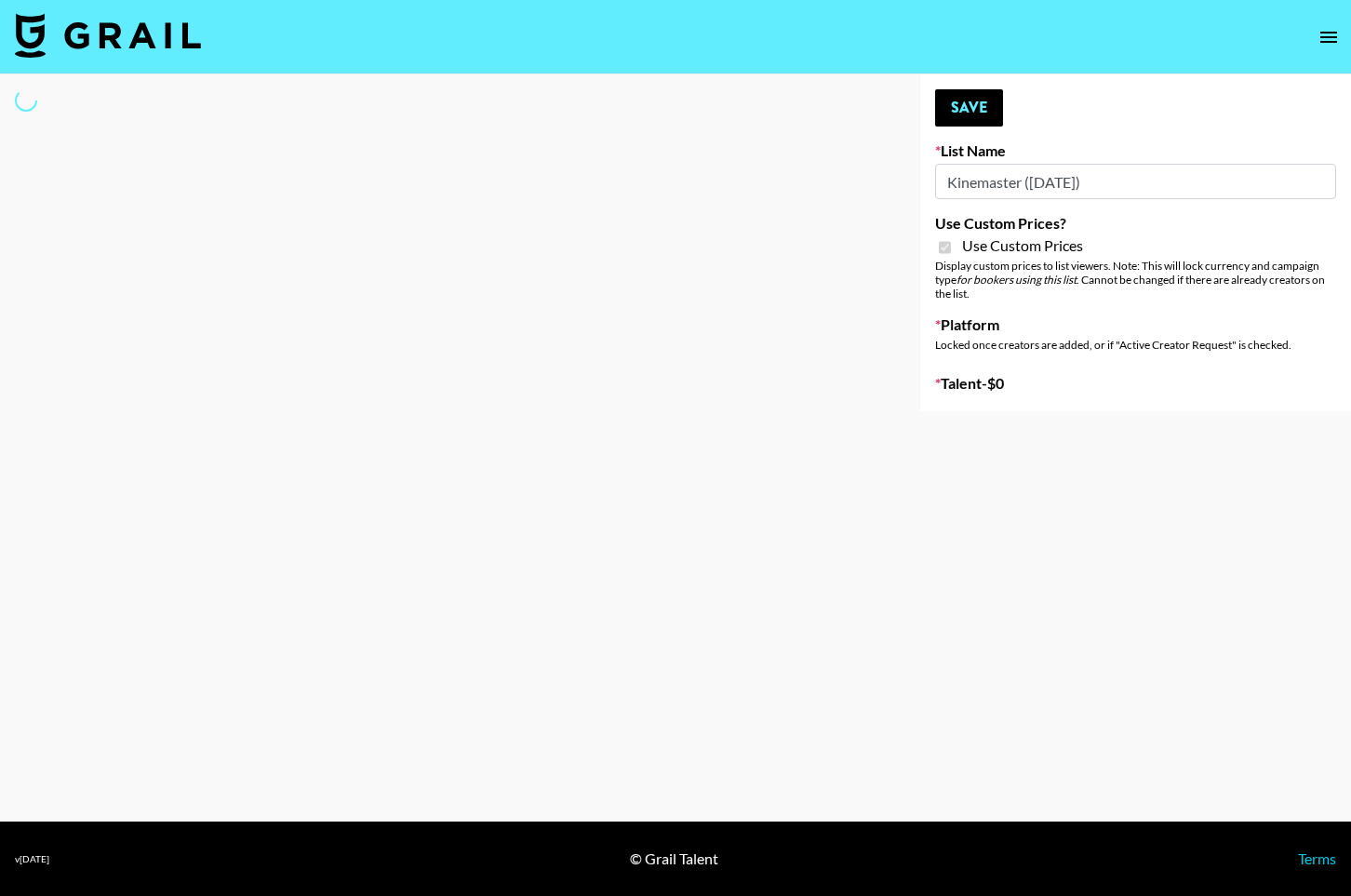 select on "Brand" 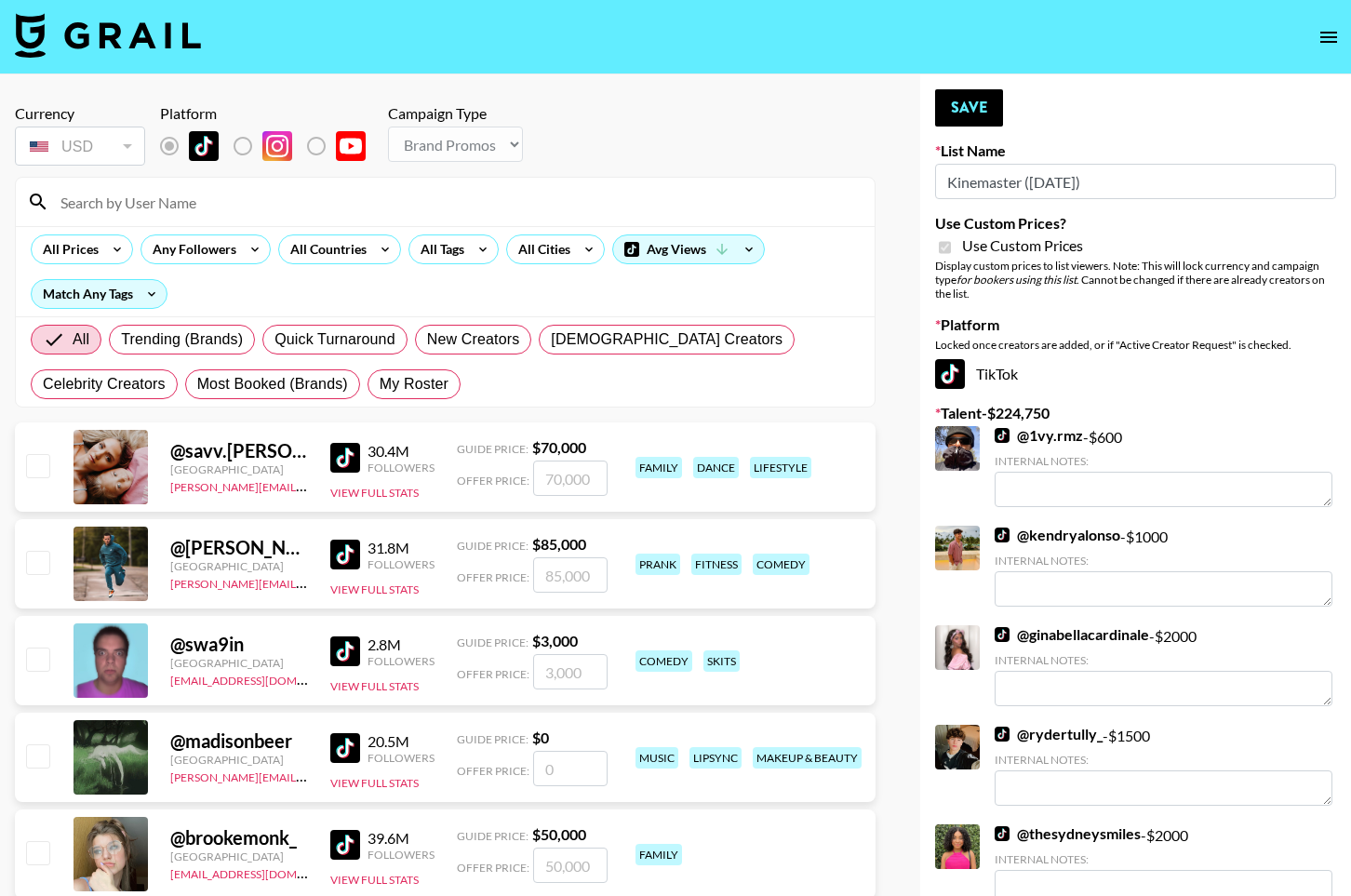 click at bounding box center [456, 202] 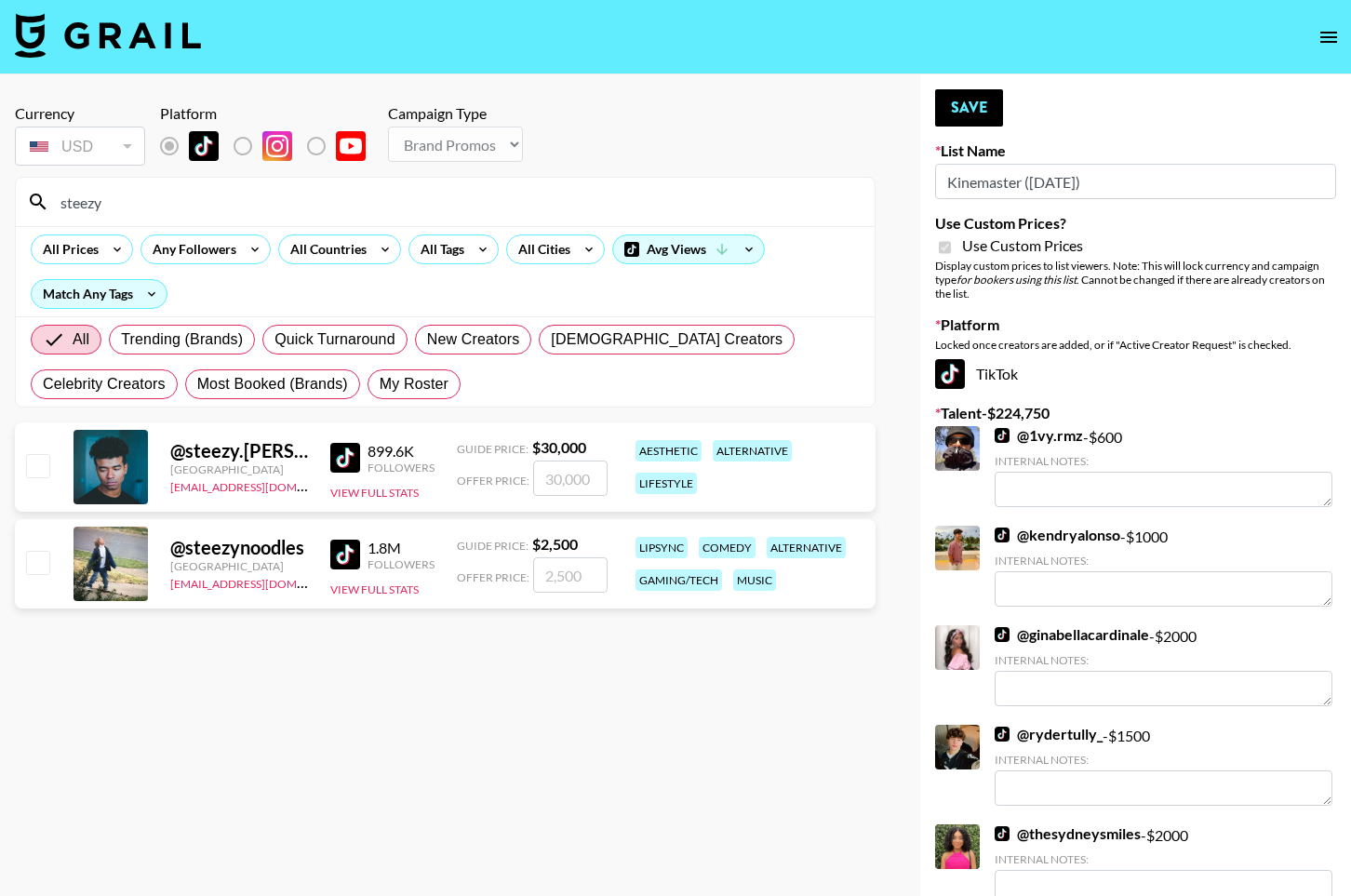 type on "steezy" 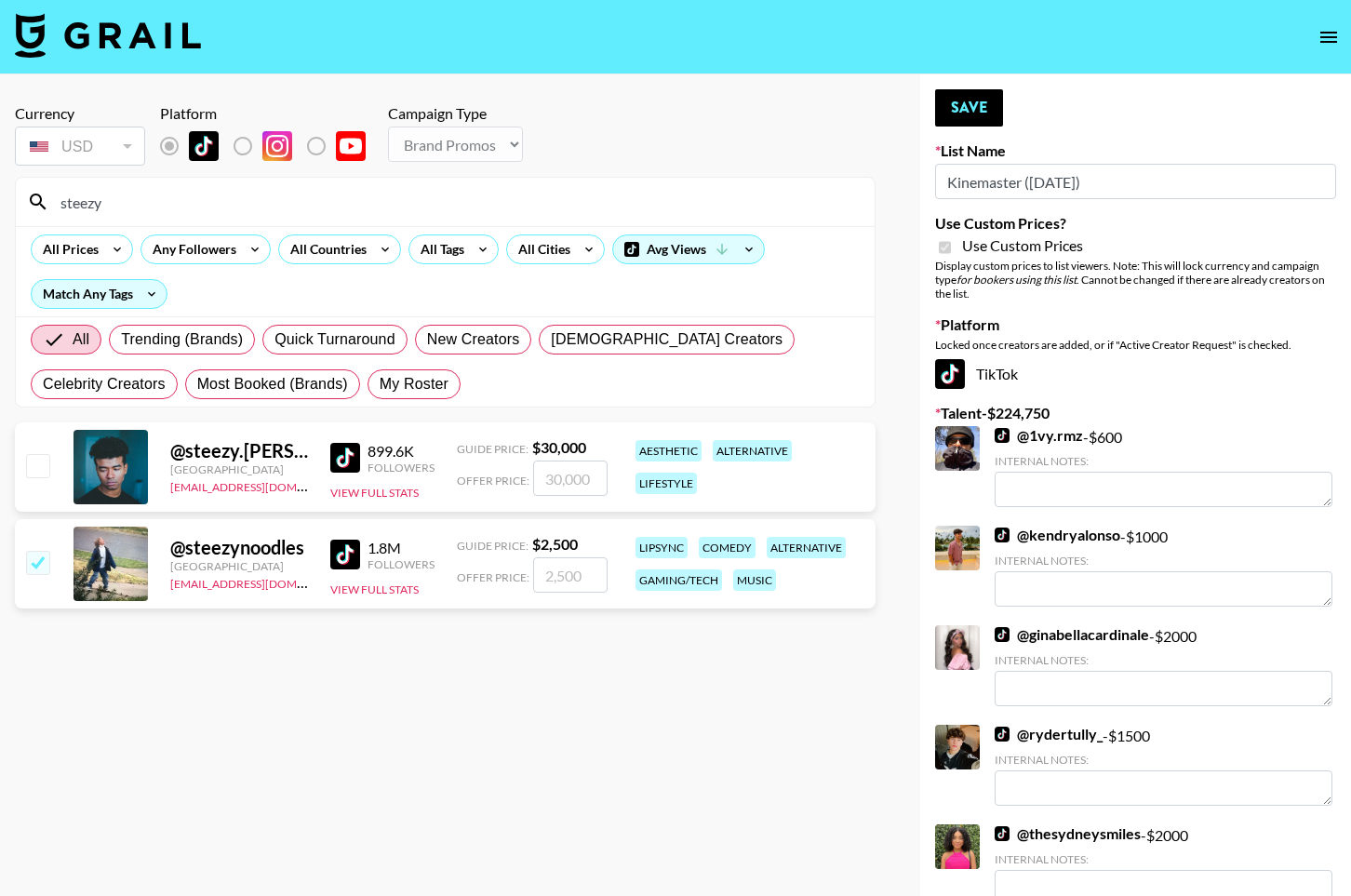 checkbox on "true" 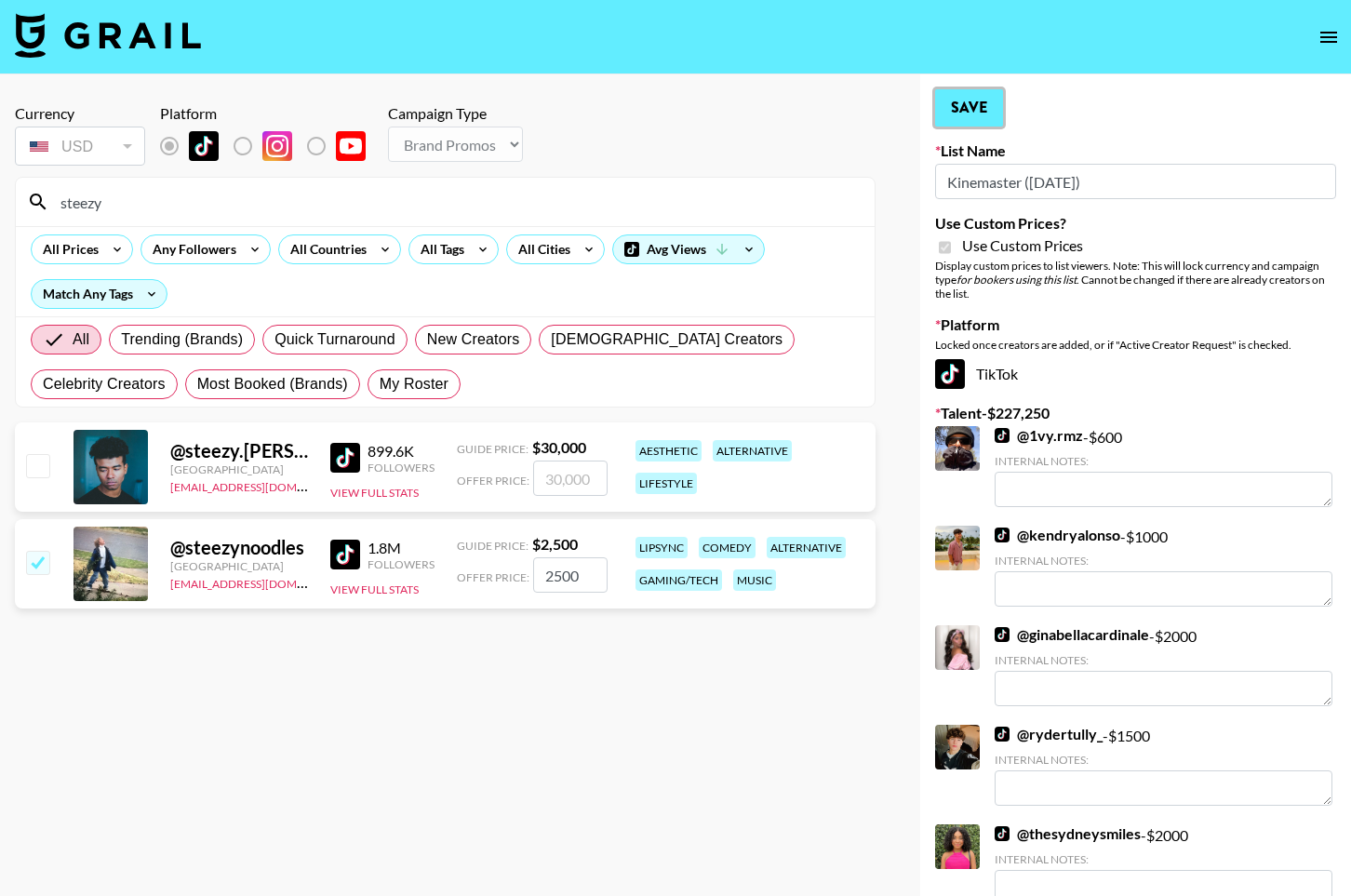 click on "Save" at bounding box center [969, 108] 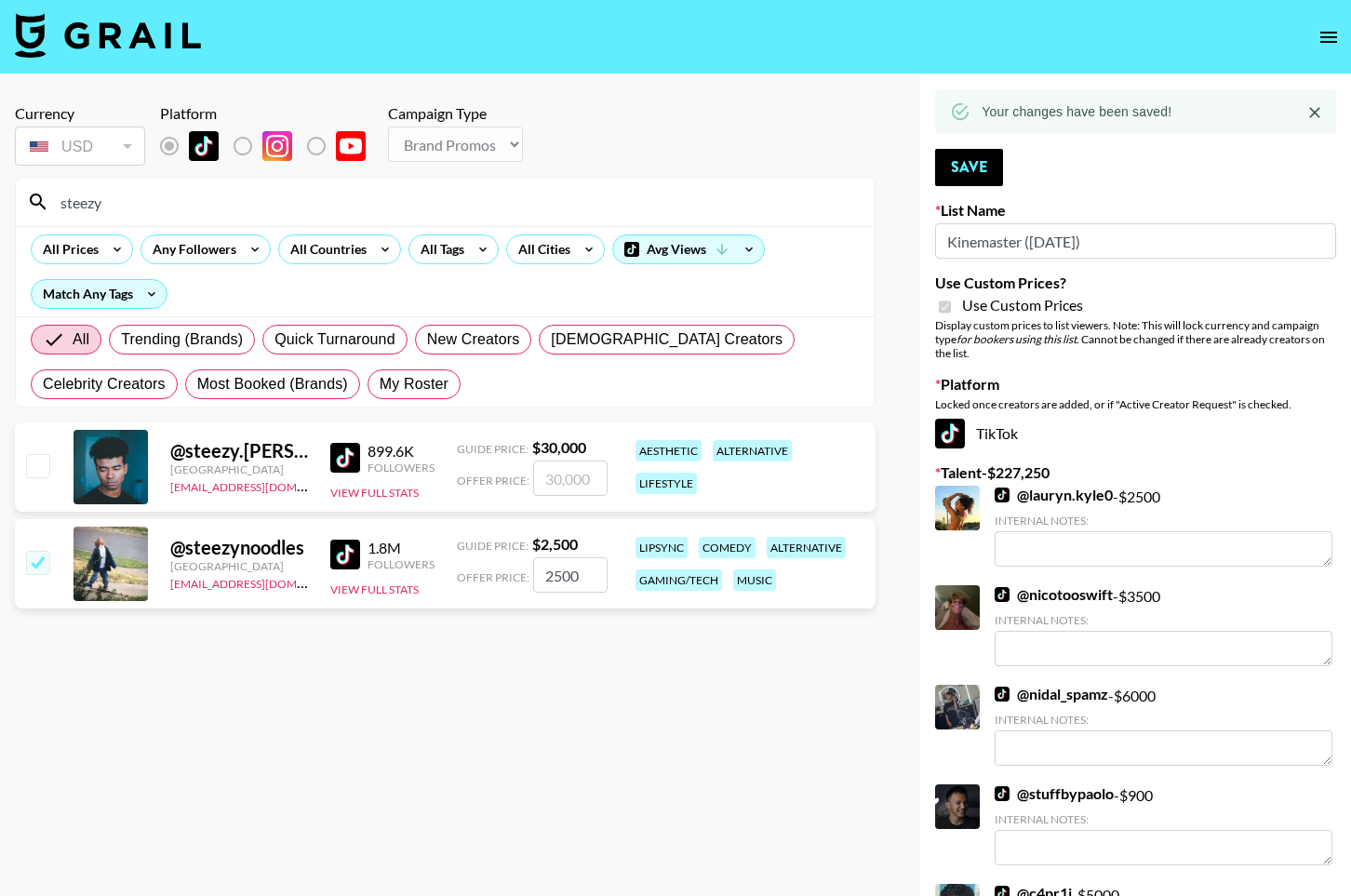 click on "steezy" at bounding box center [445, 202] 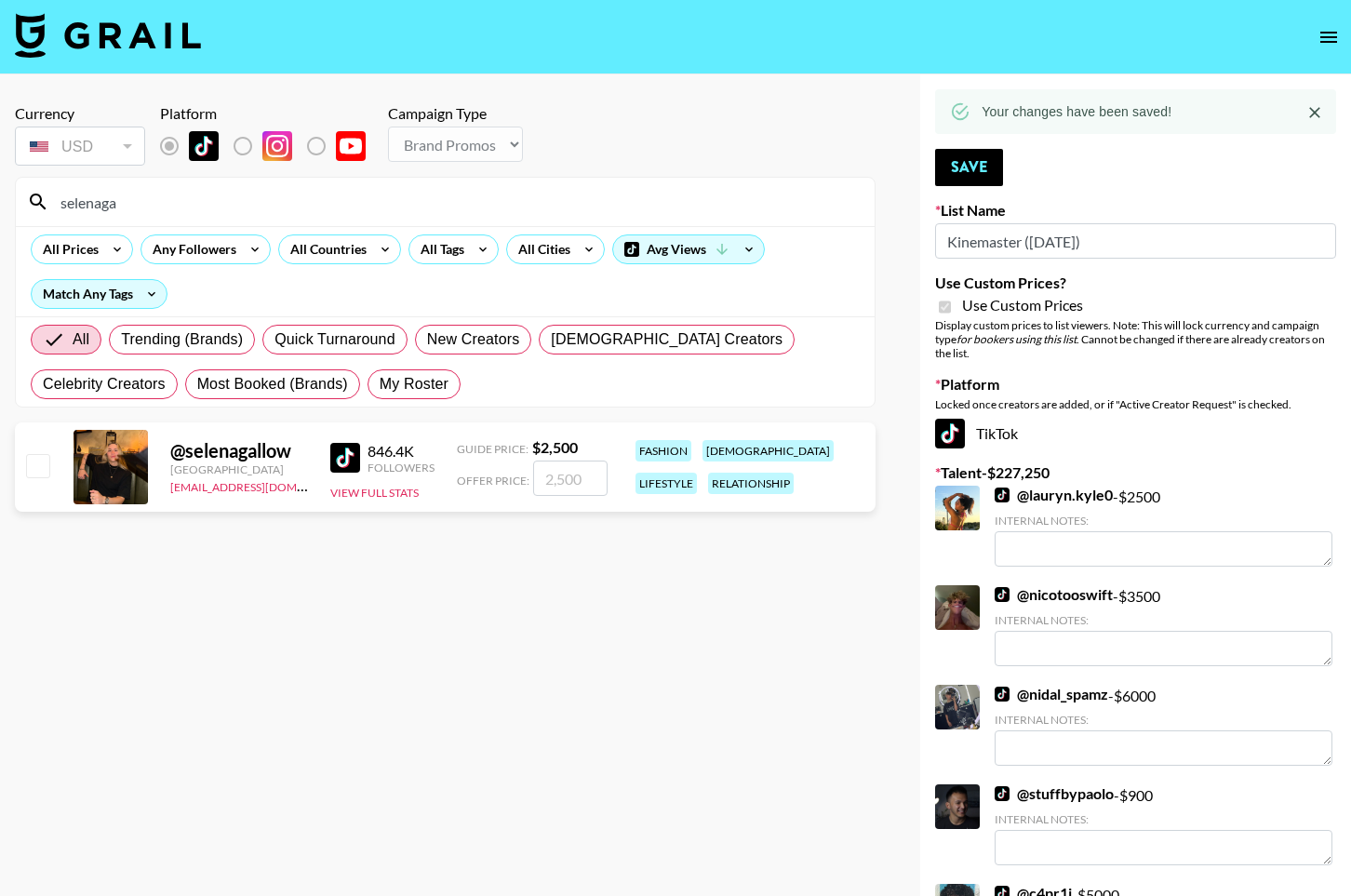 type on "selenaga" 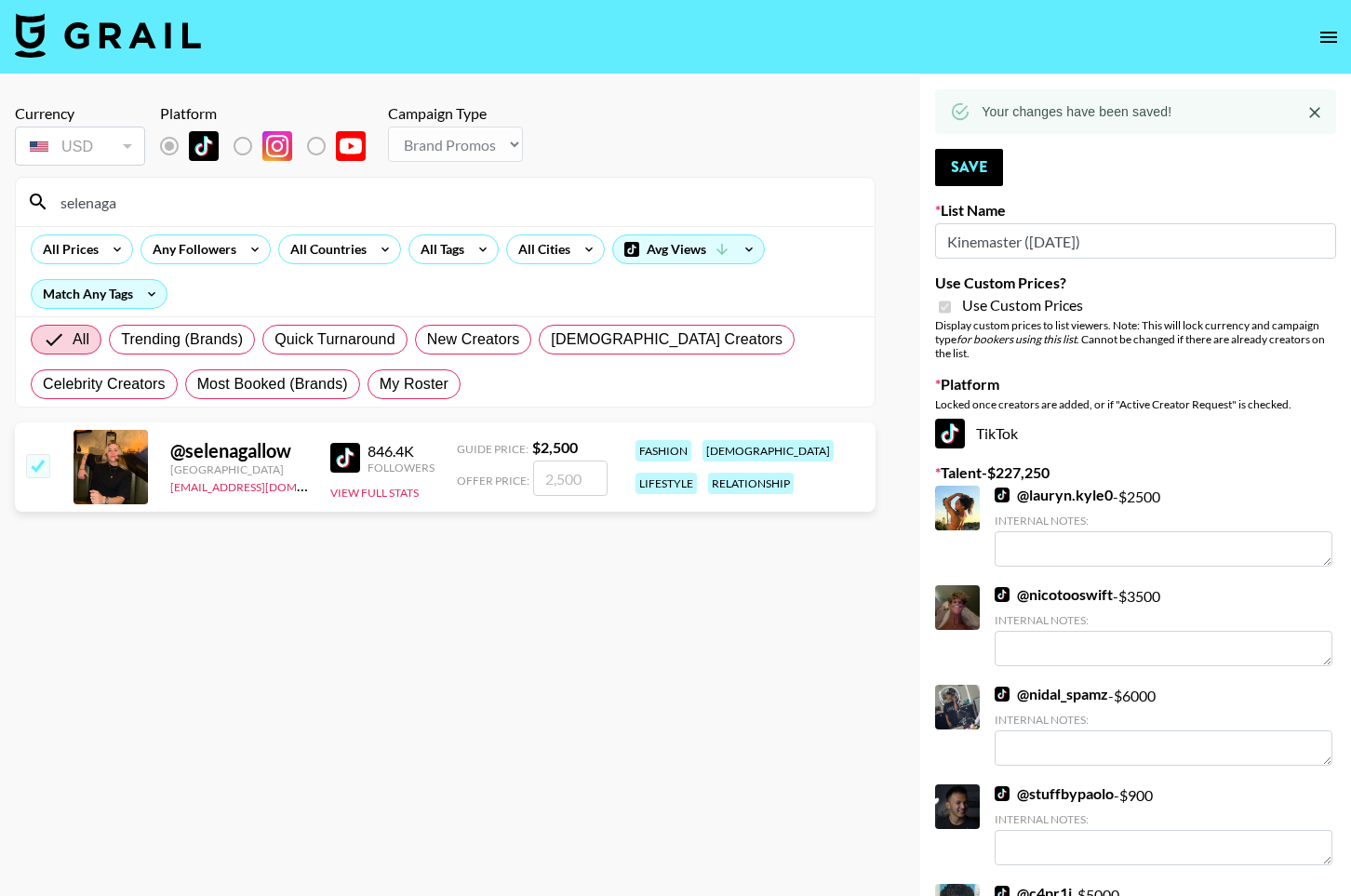 checkbox on "true" 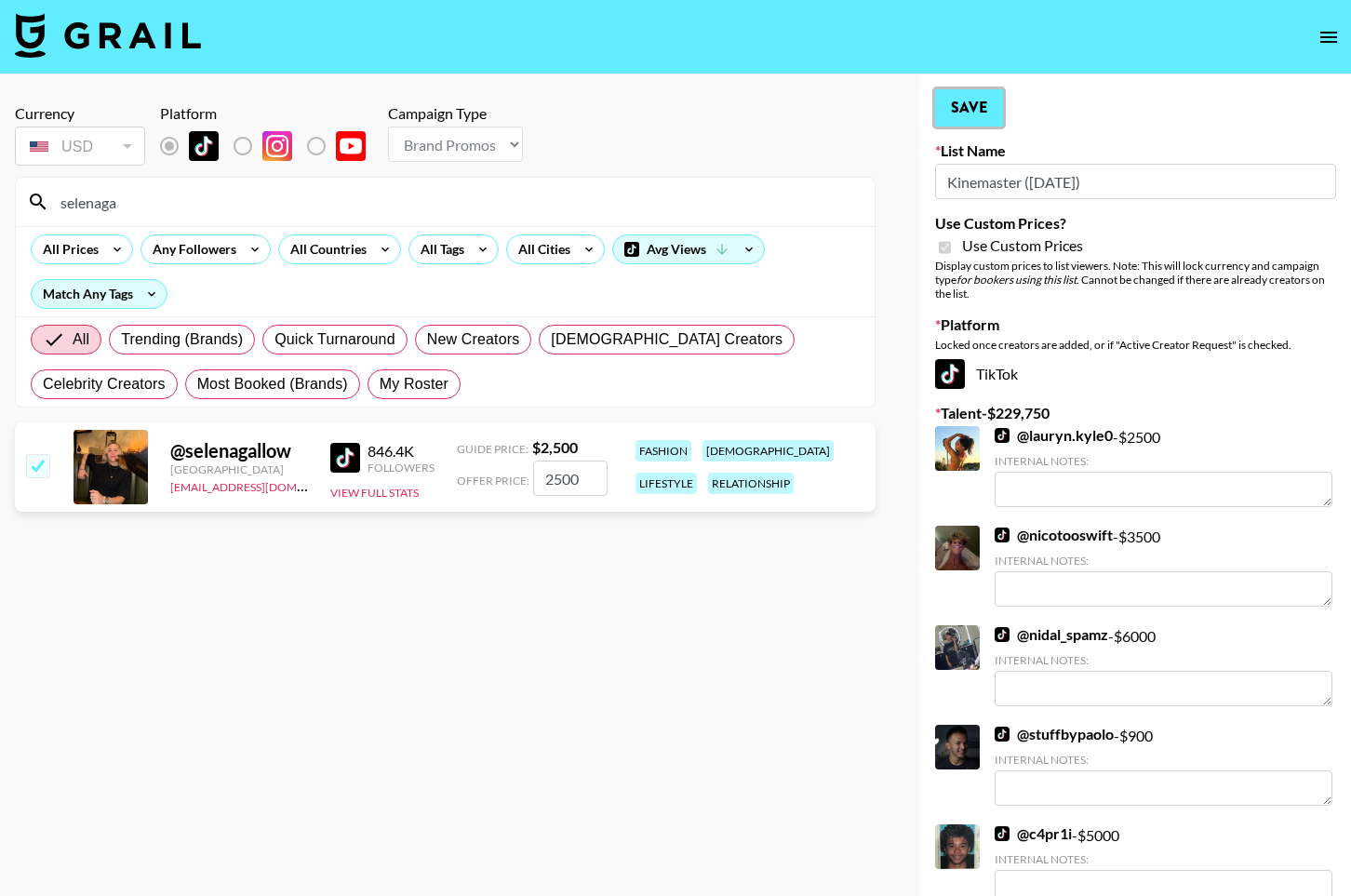 click on "Save" at bounding box center (969, 108) 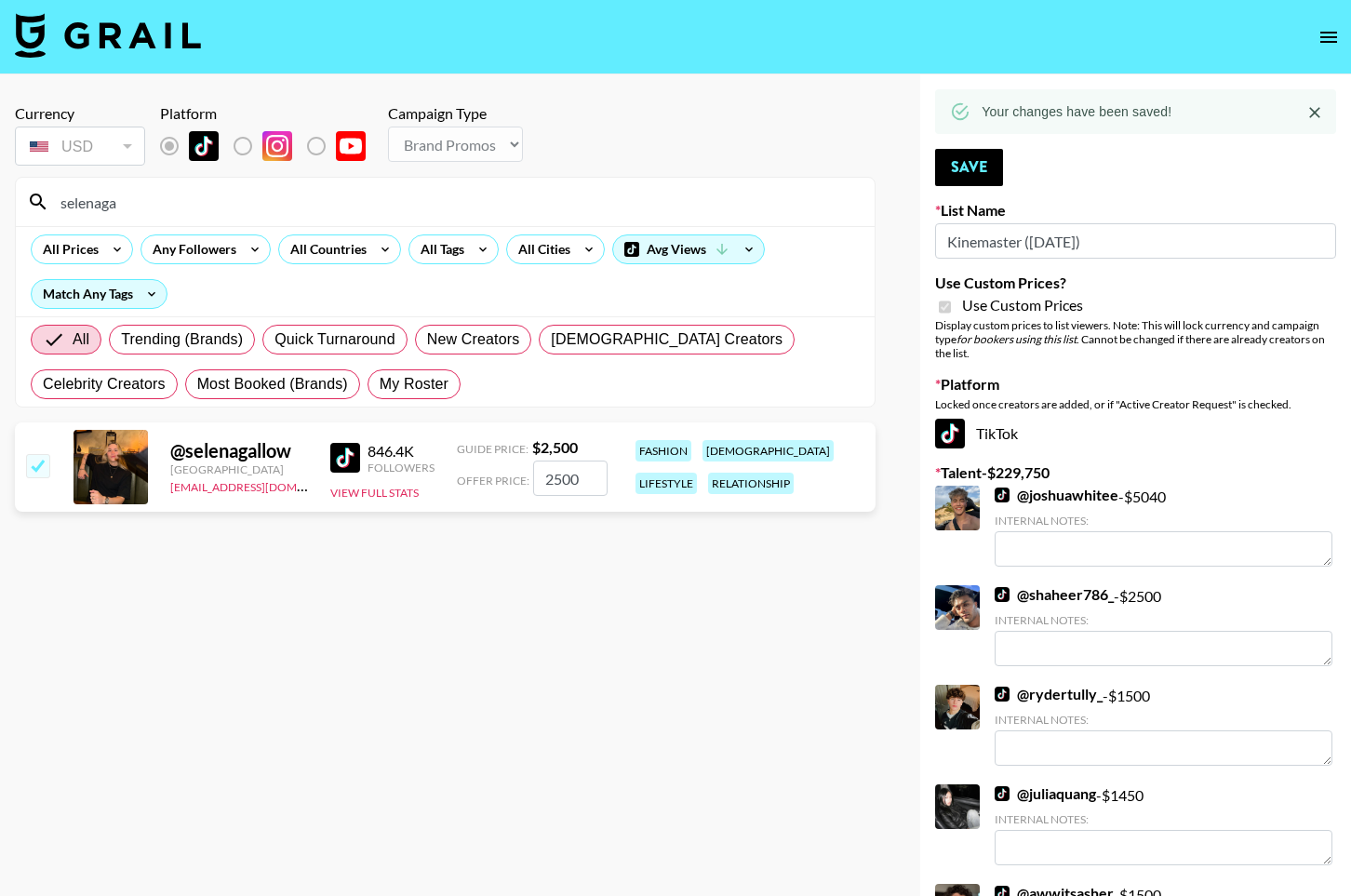 click on "selenaga" at bounding box center (456, 202) 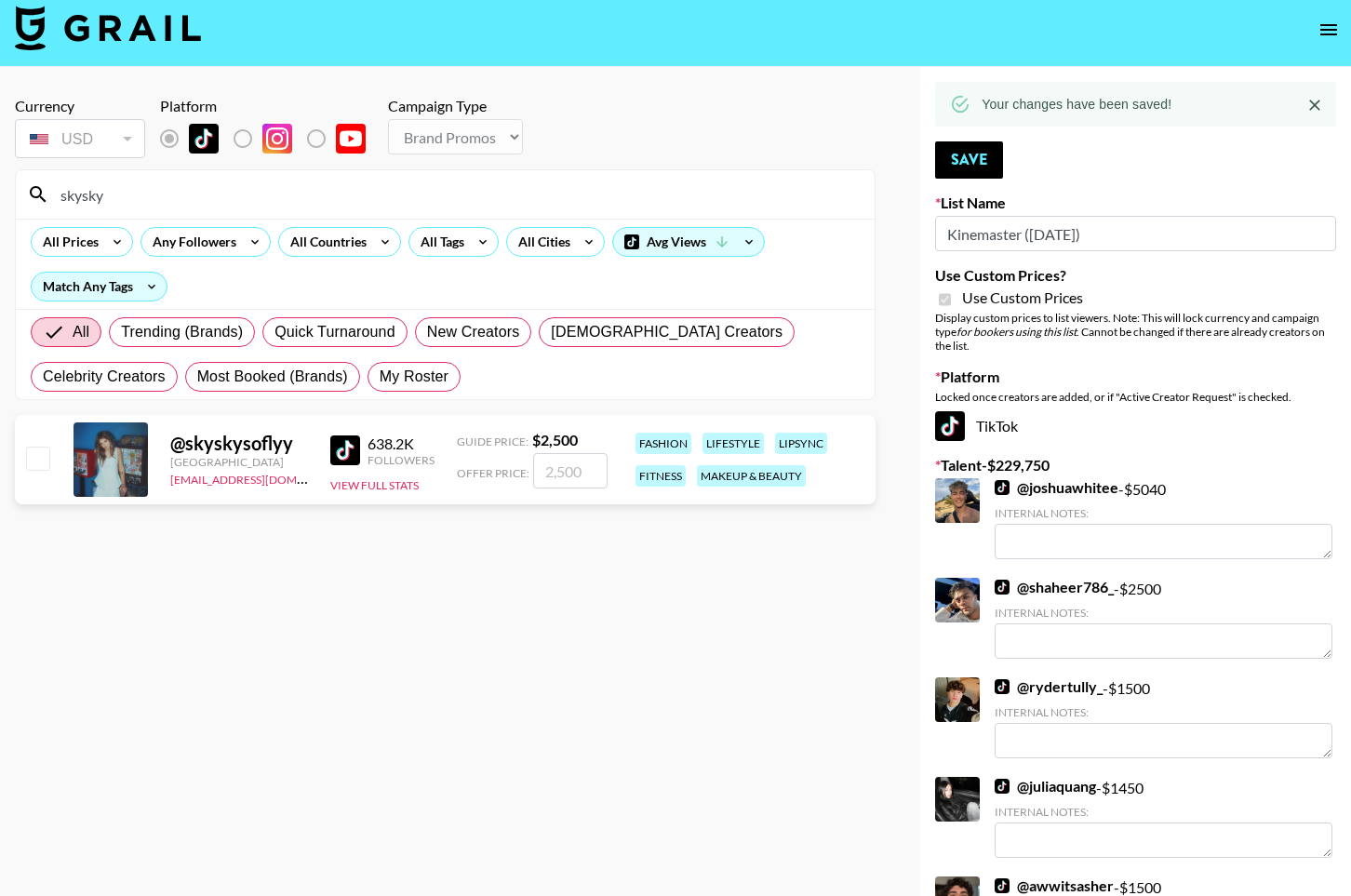 scroll, scrollTop: 9, scrollLeft: 0, axis: vertical 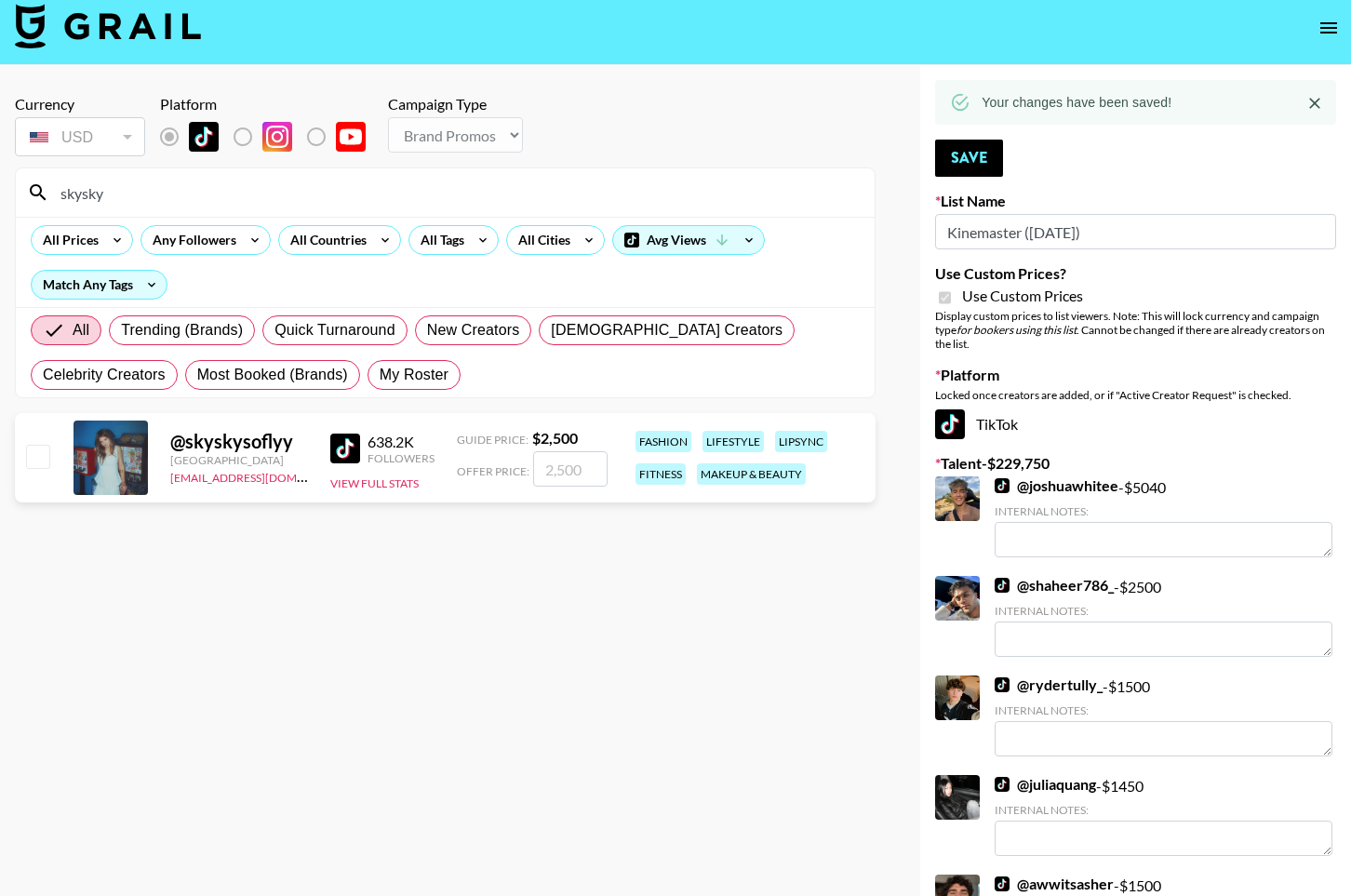 type on "skysky" 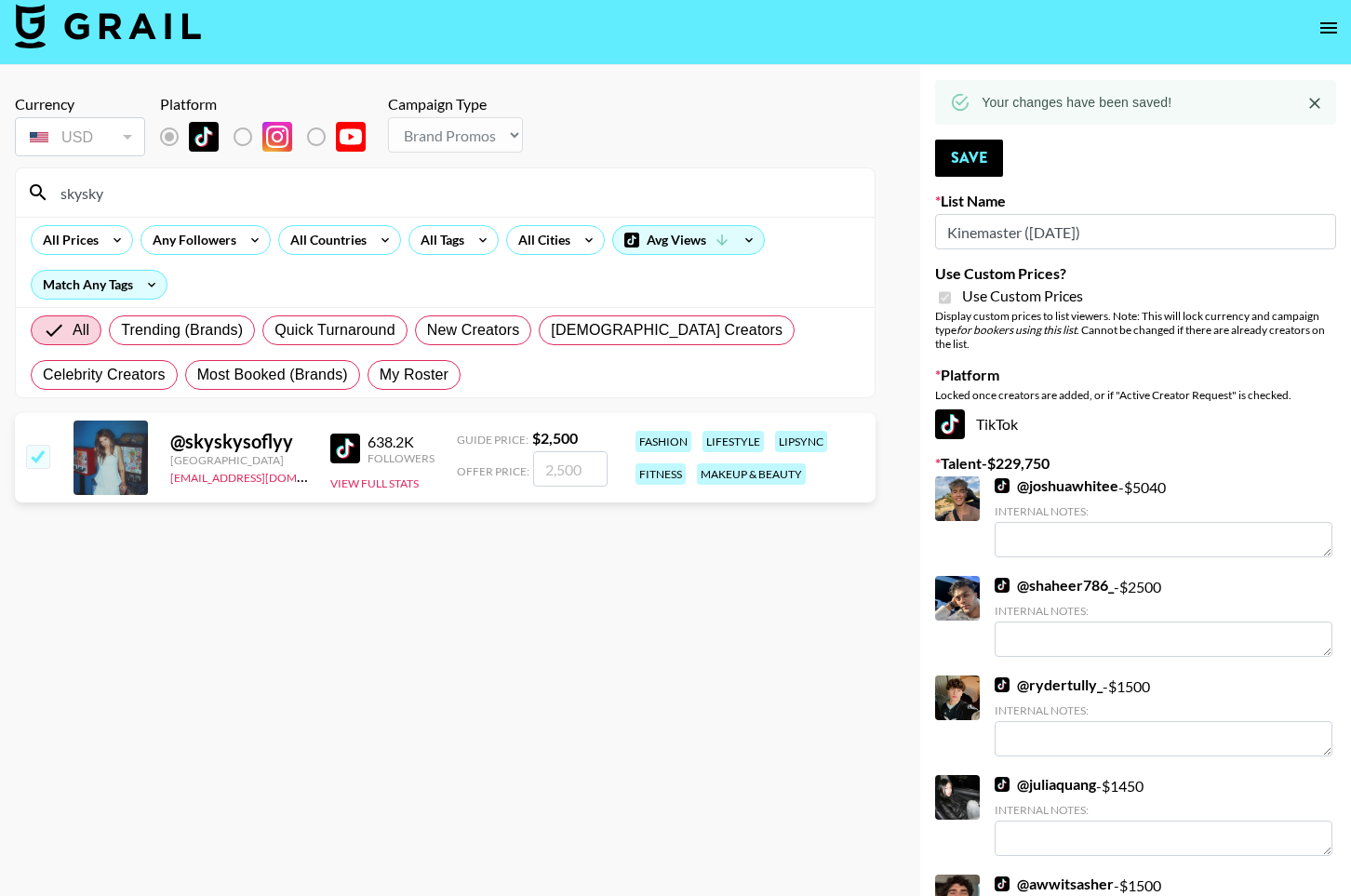 checkbox on "true" 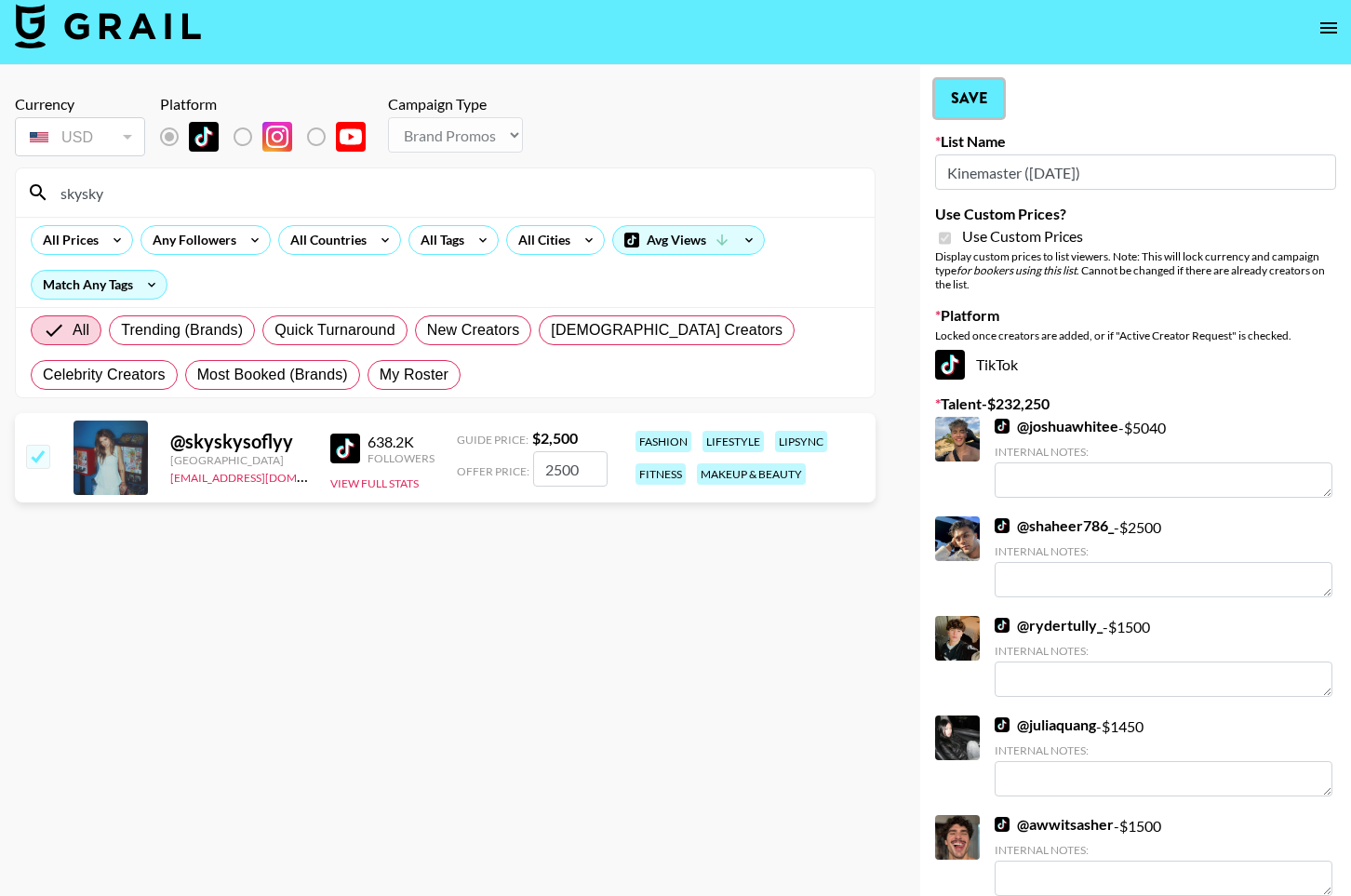 click on "Save" at bounding box center [969, 99] 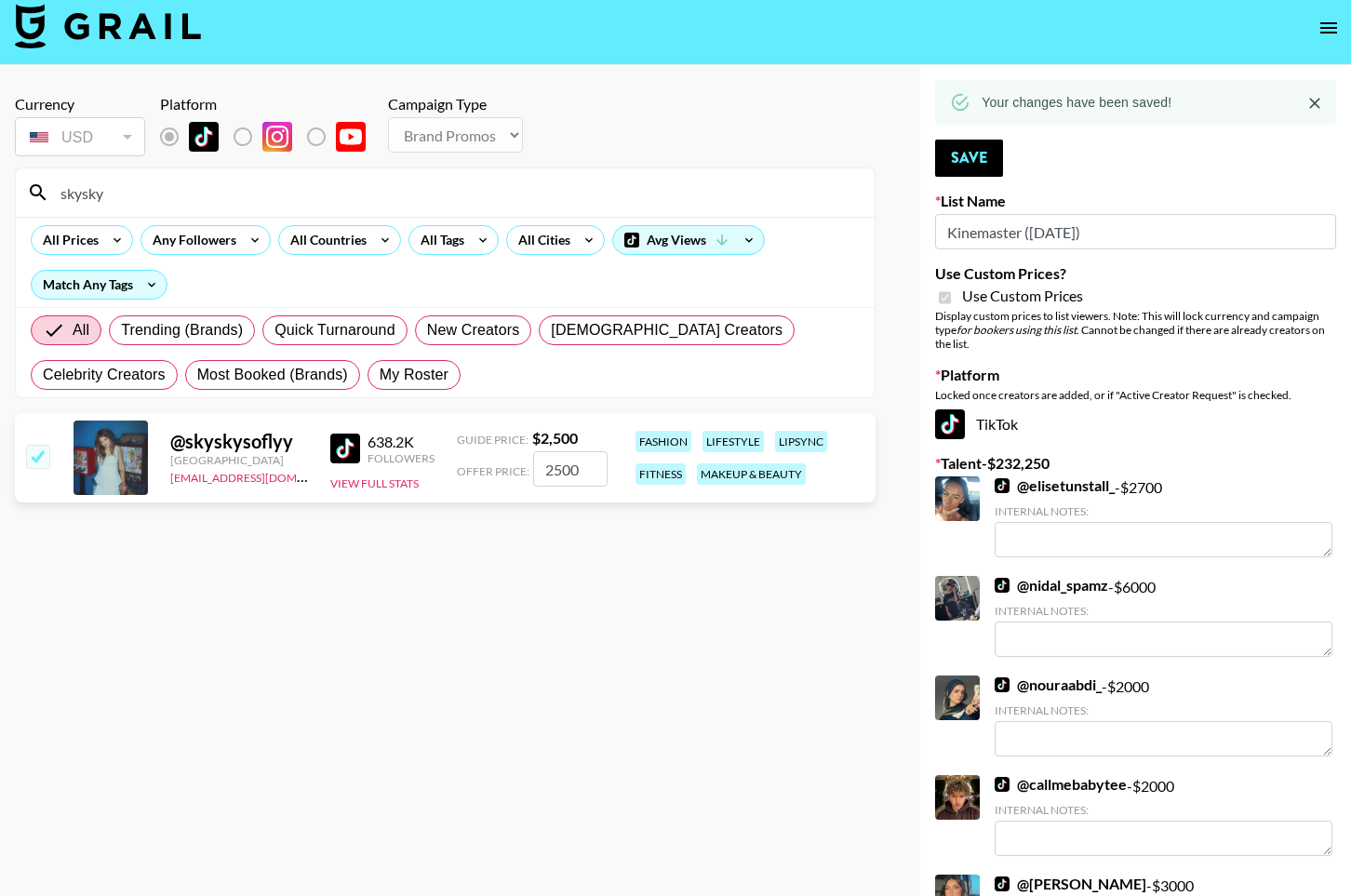 click on "skysky" at bounding box center [456, 193] 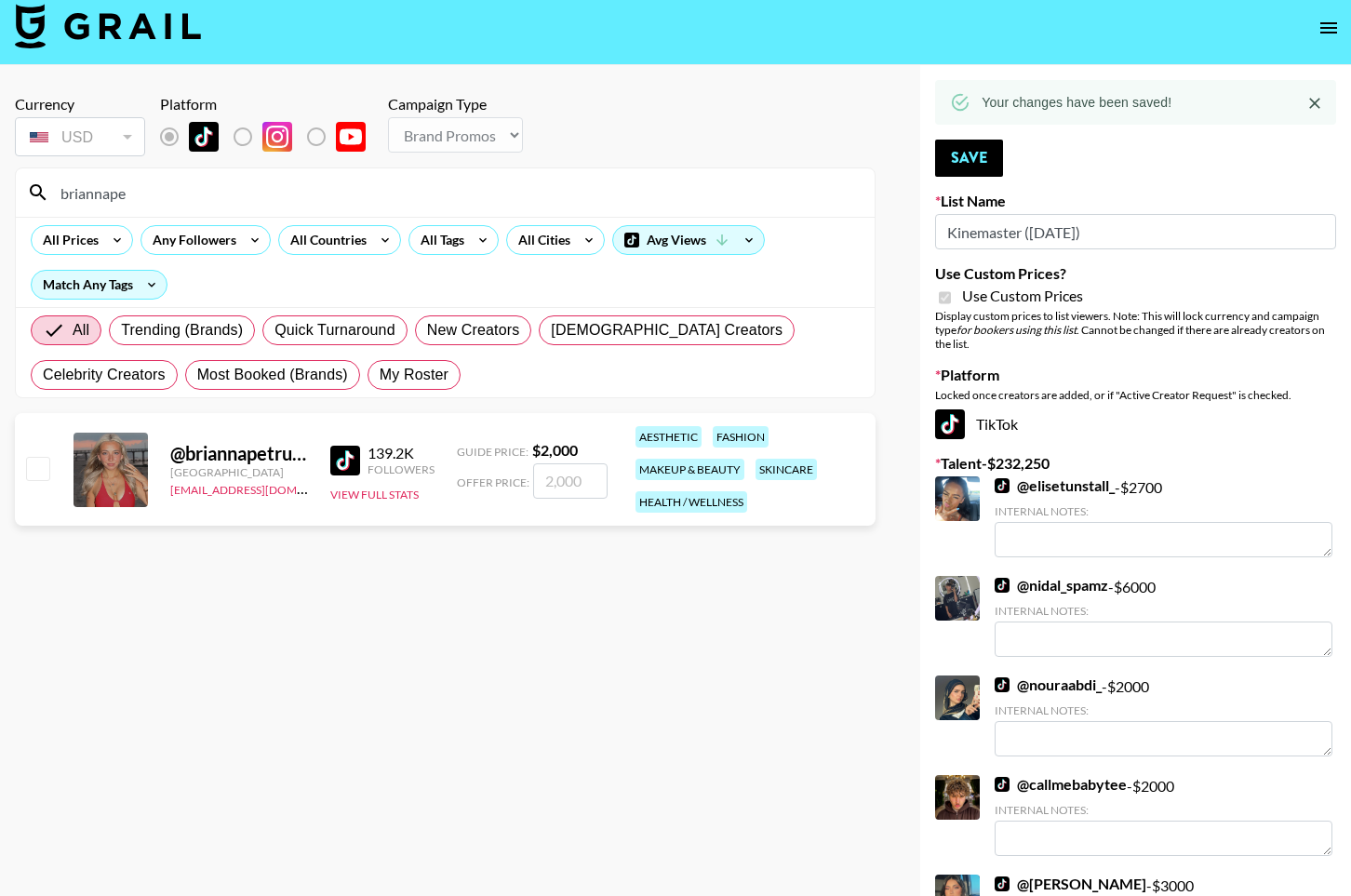 scroll, scrollTop: 32, scrollLeft: 0, axis: vertical 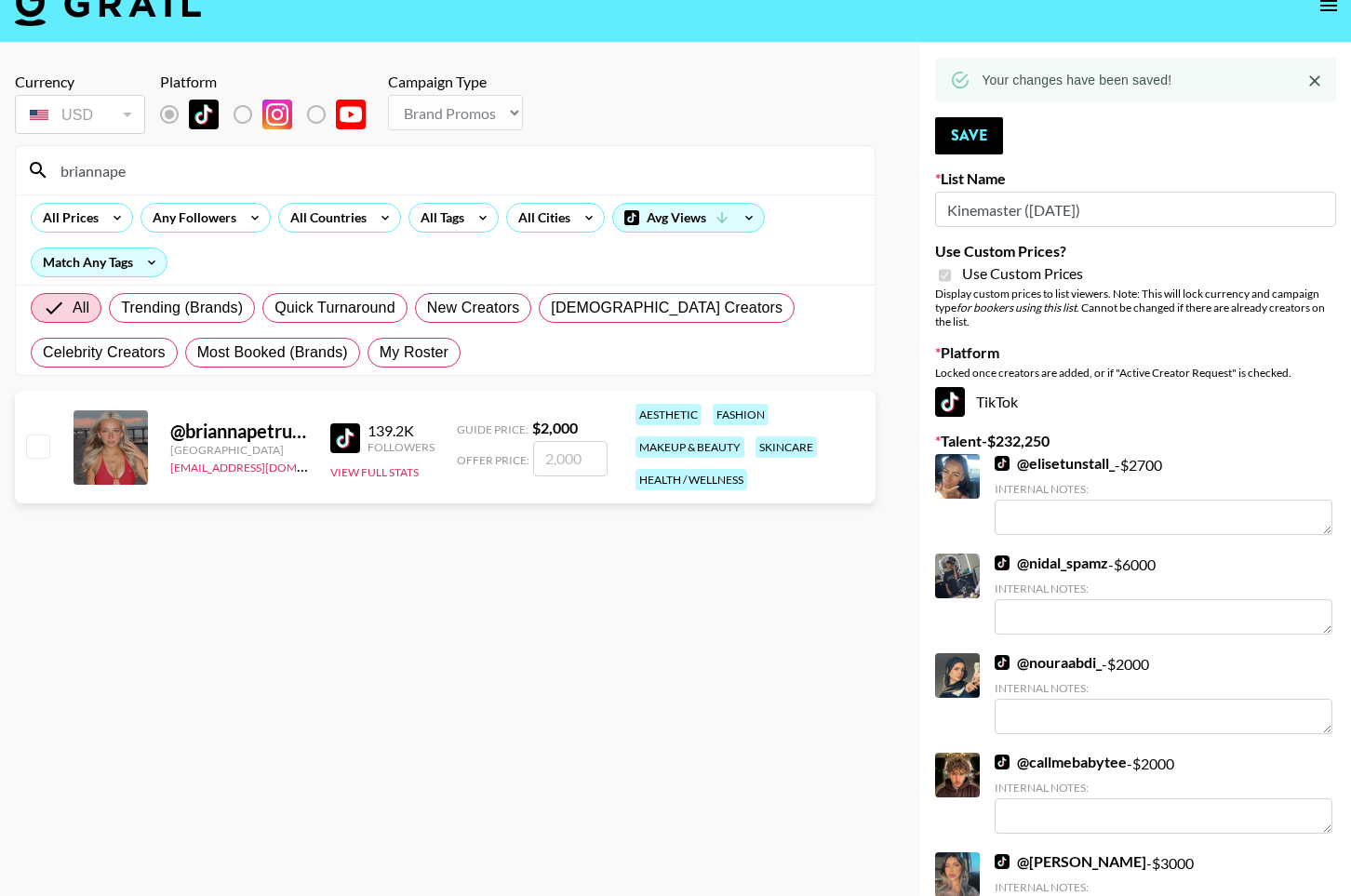 type on "briannape" 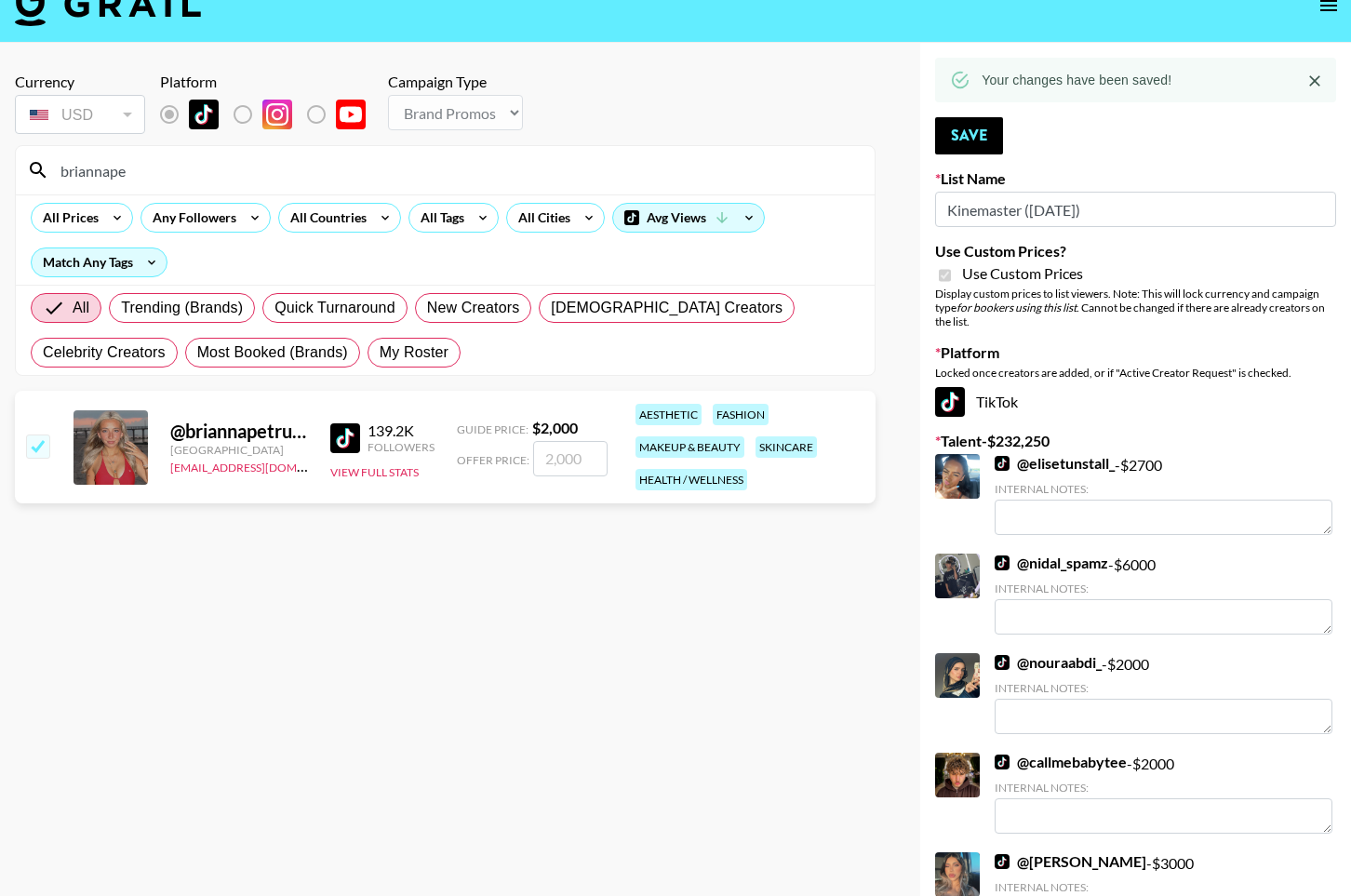 checkbox on "true" 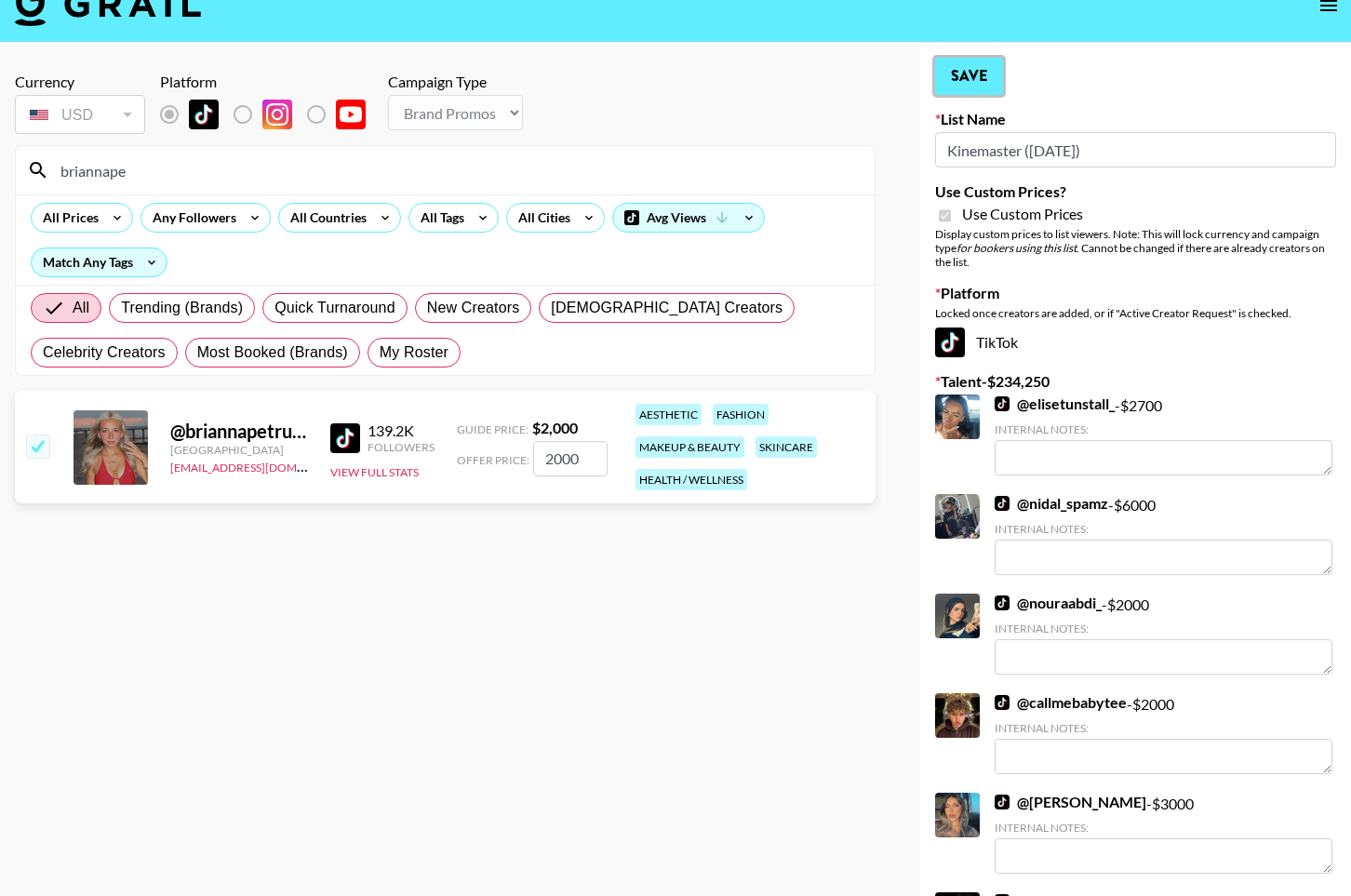 click on "Save" at bounding box center (969, 76) 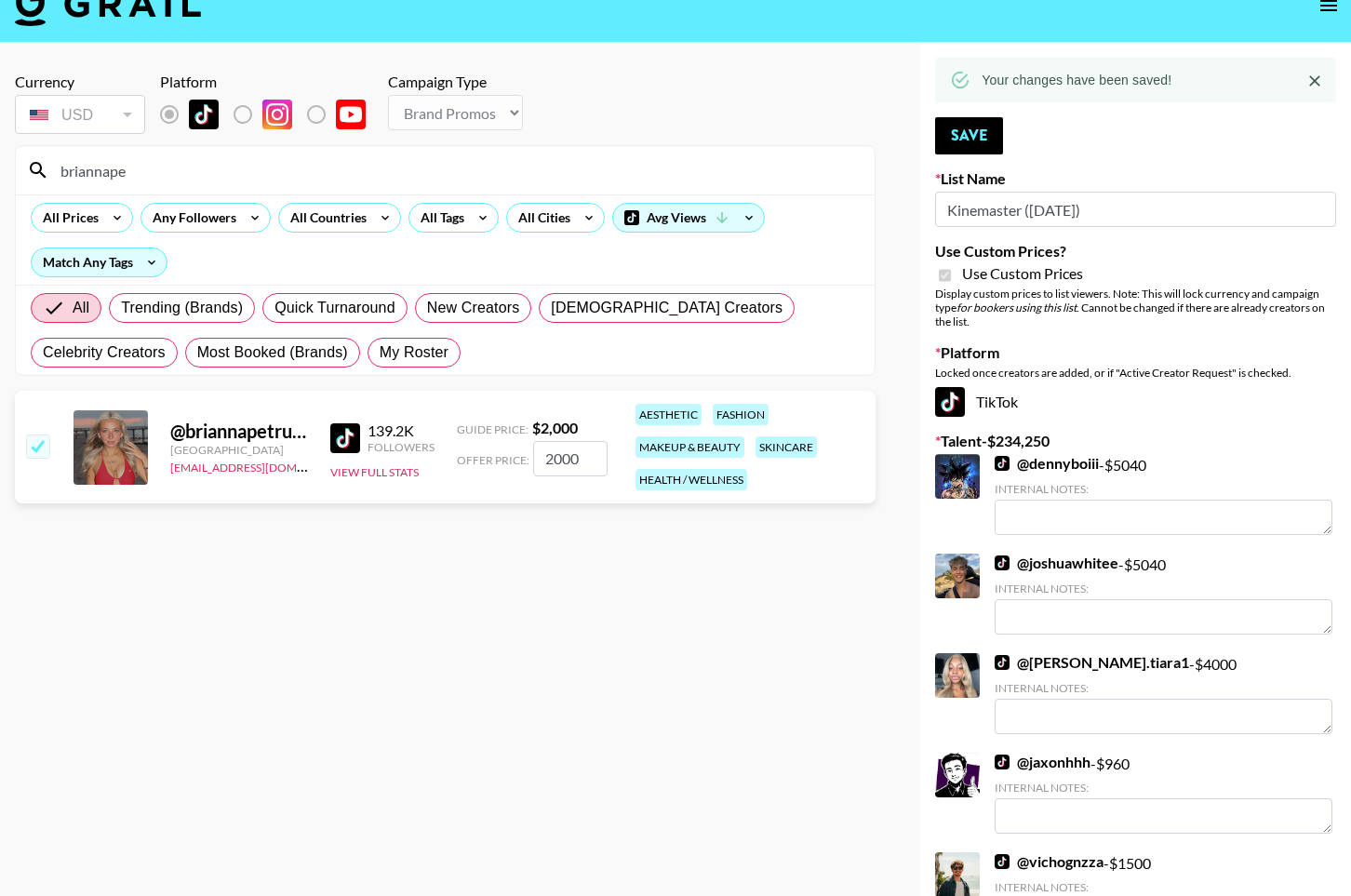 click on "briannape" at bounding box center [456, 170] 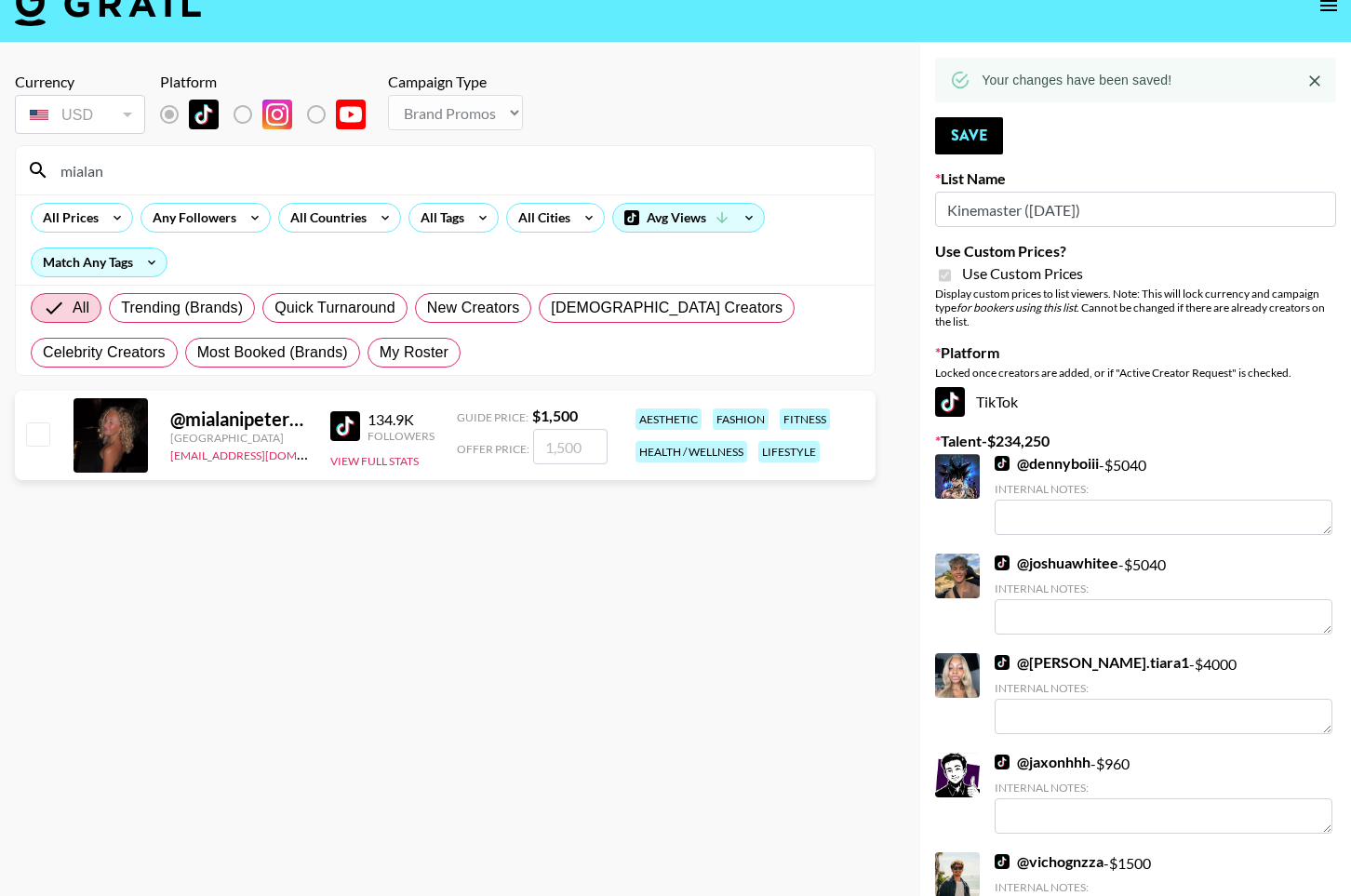 type on "mialan" 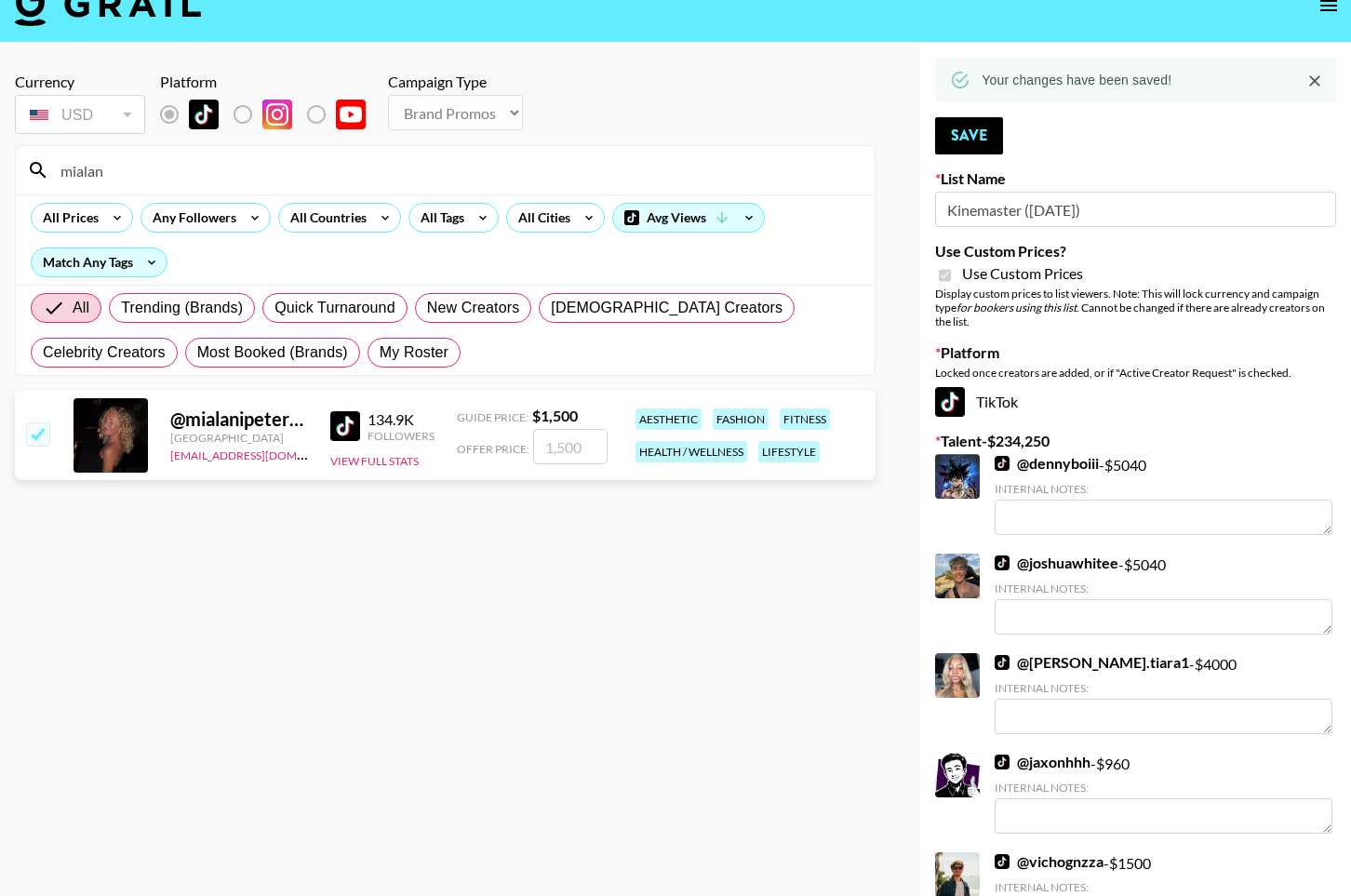 checkbox on "true" 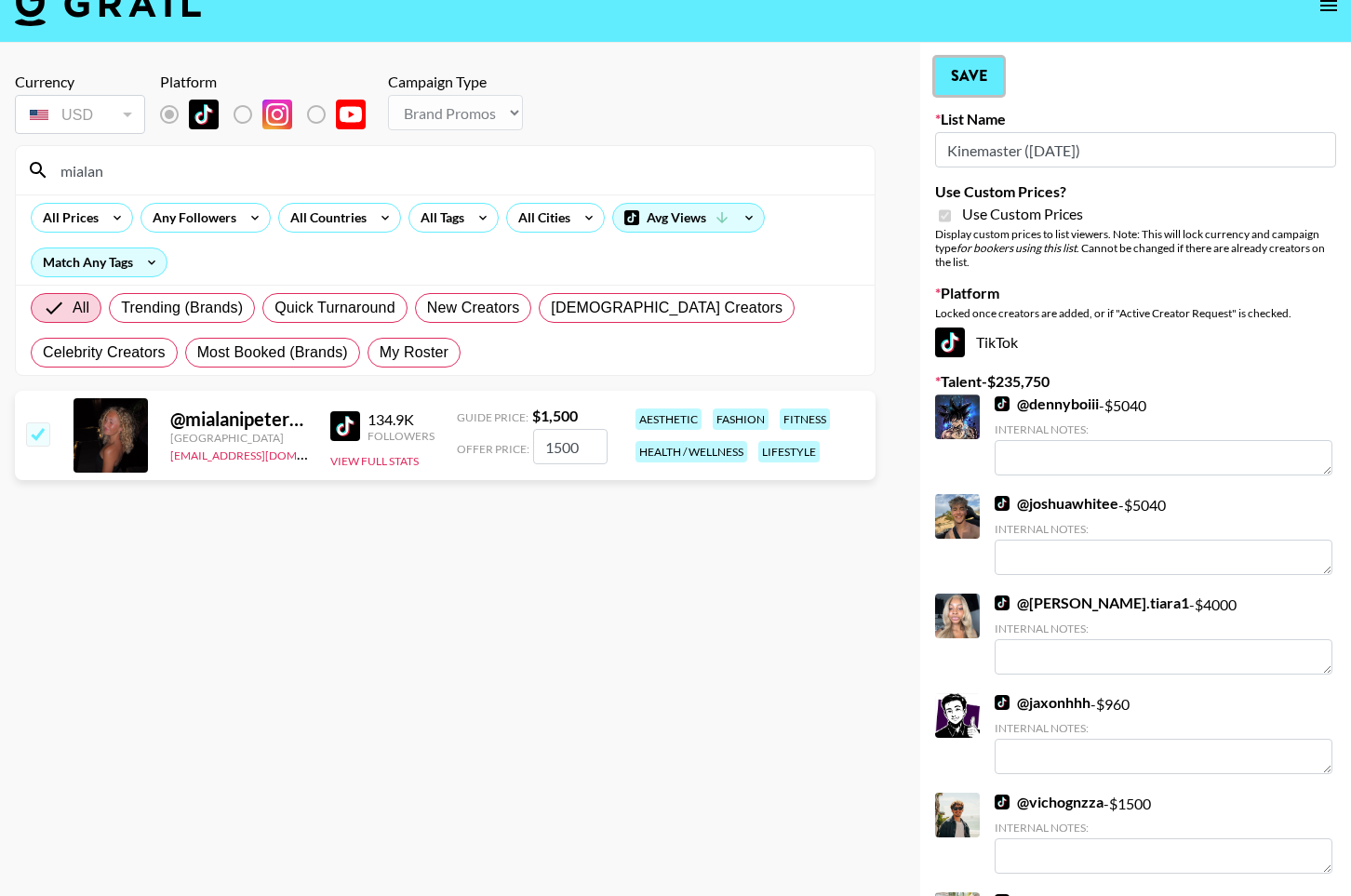 click on "Save" at bounding box center [969, 76] 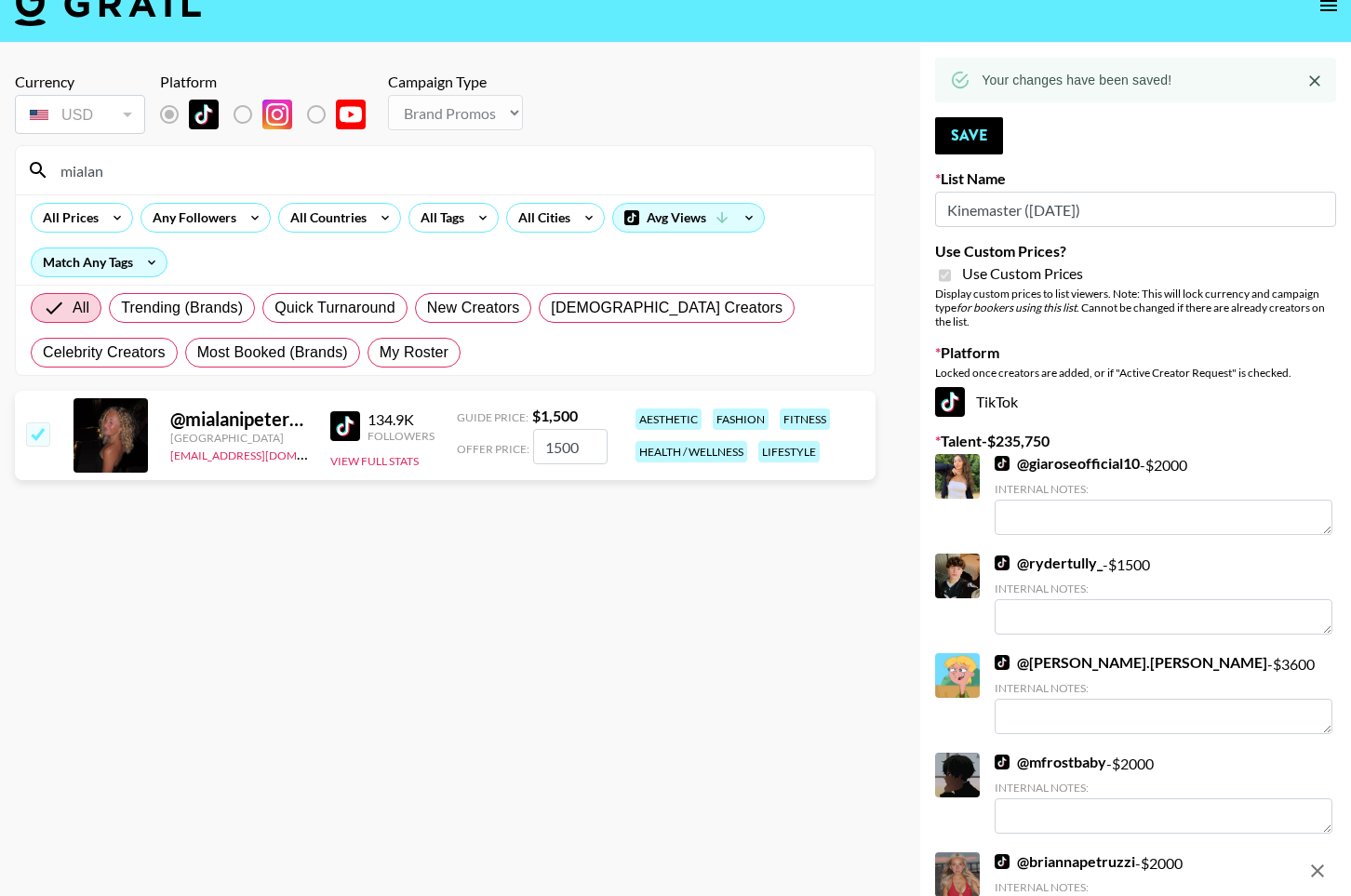 click on "mialan" at bounding box center (445, 170) 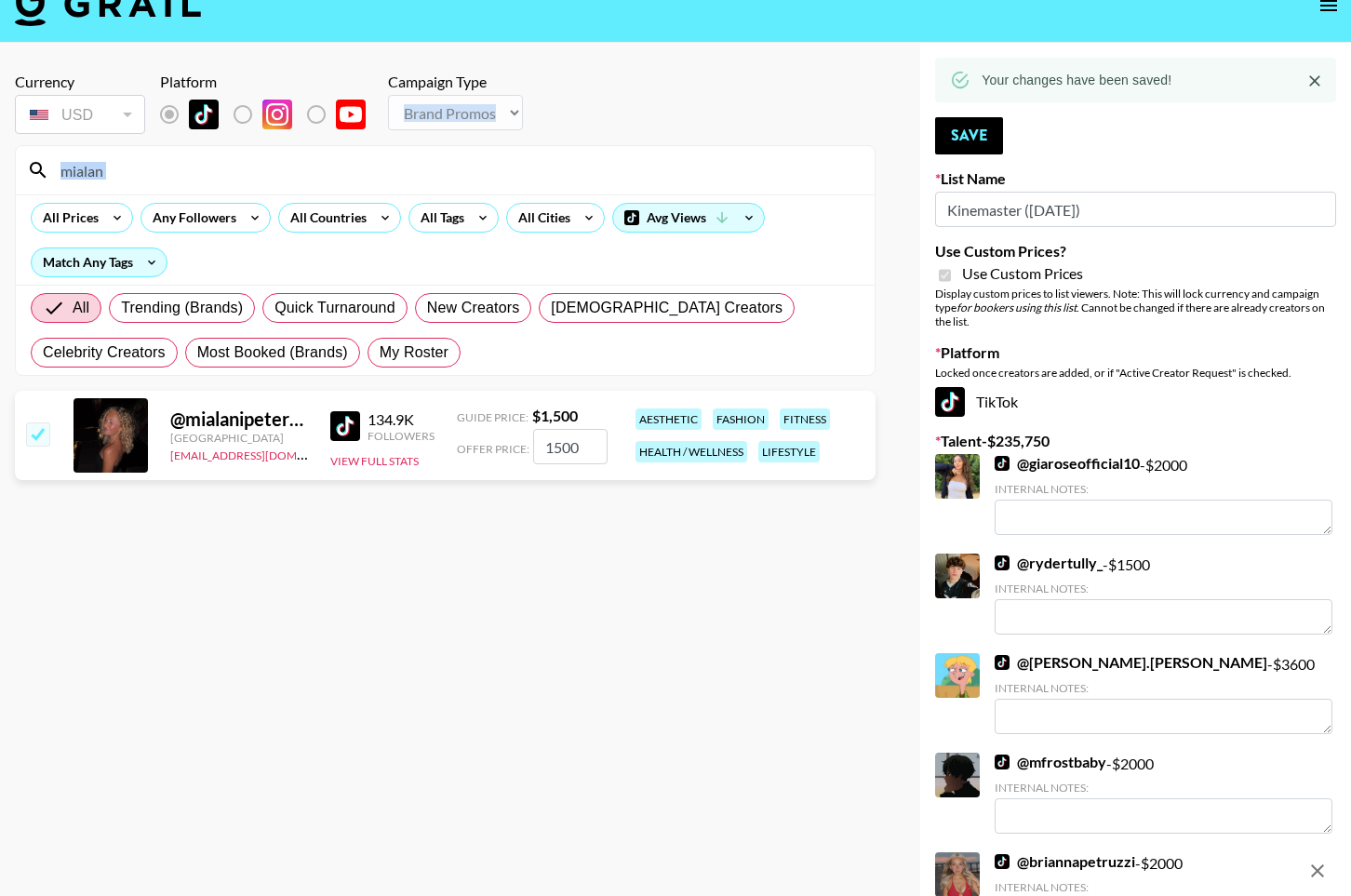 click on "mialan" at bounding box center (445, 170) 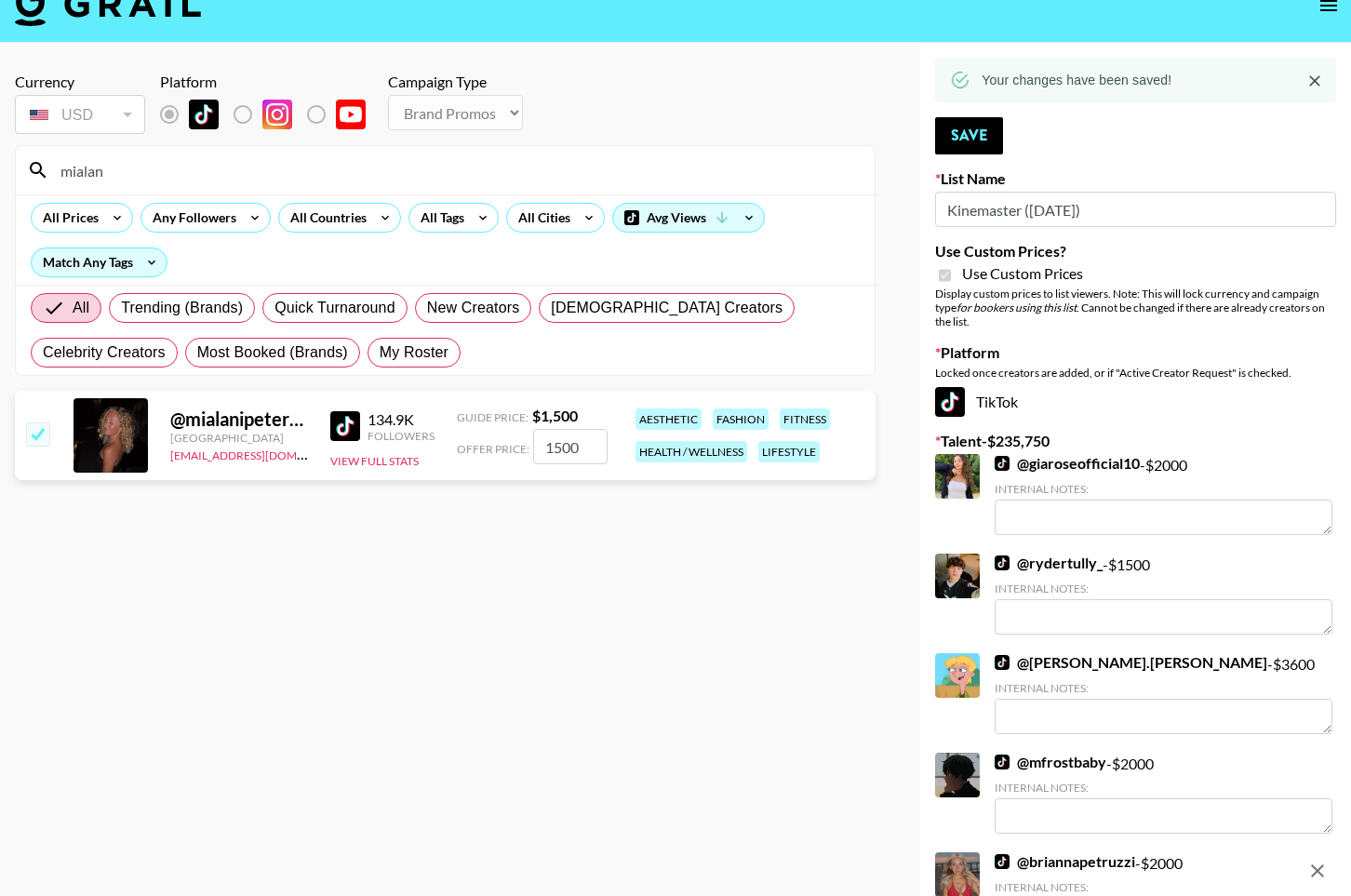 click on "mialan" at bounding box center (456, 170) 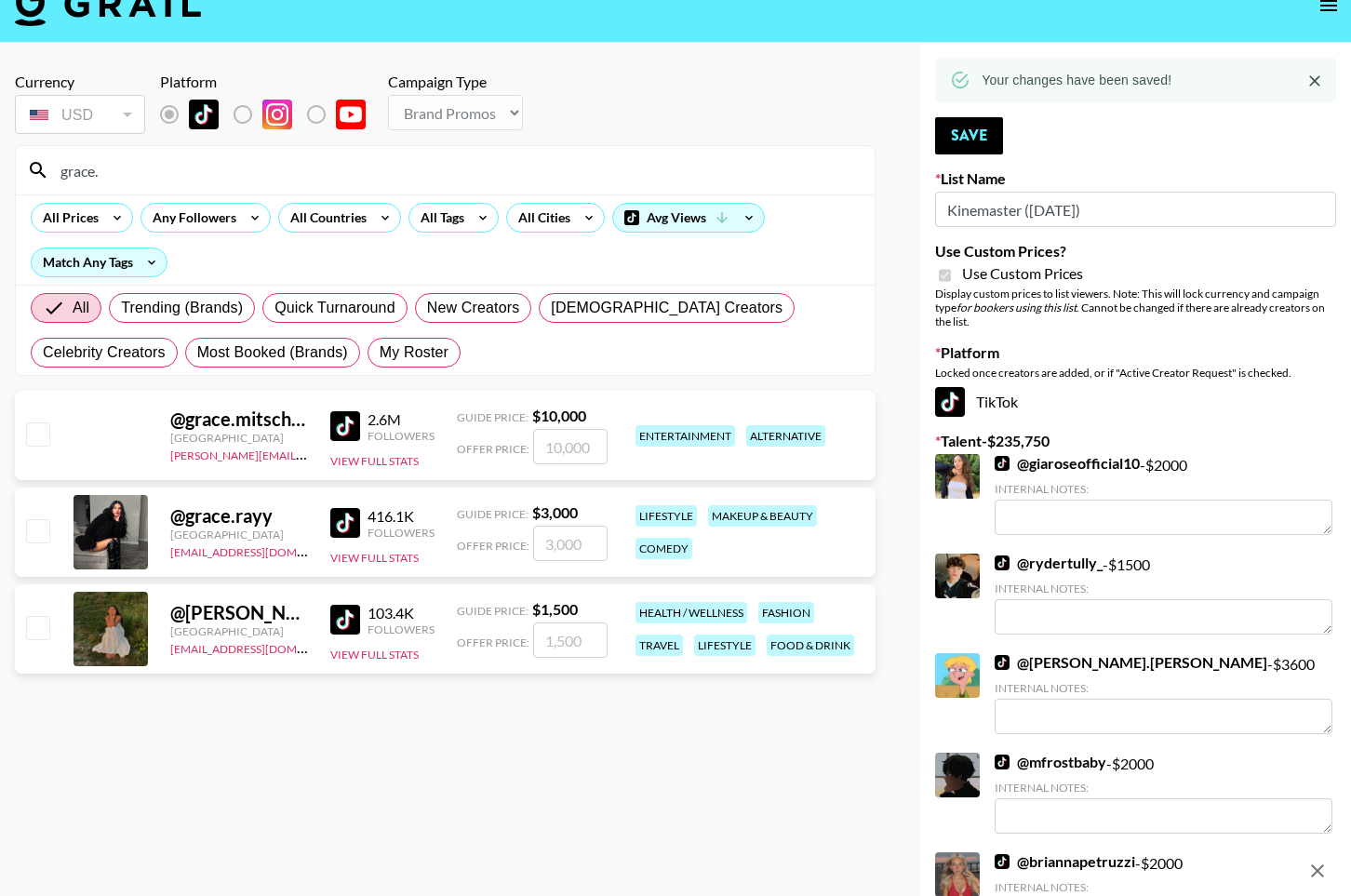 type on "grace." 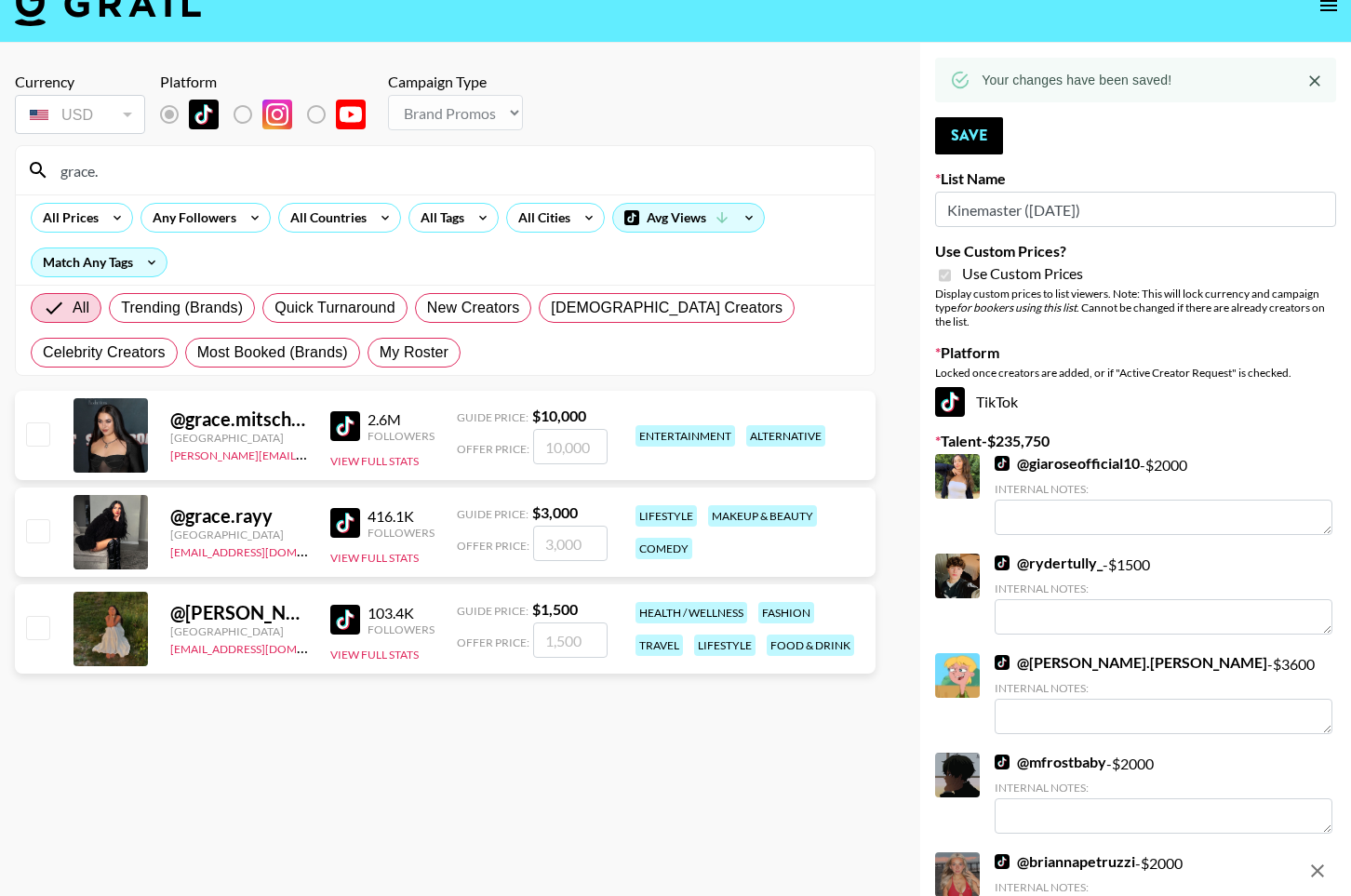 click at bounding box center (37, 530) 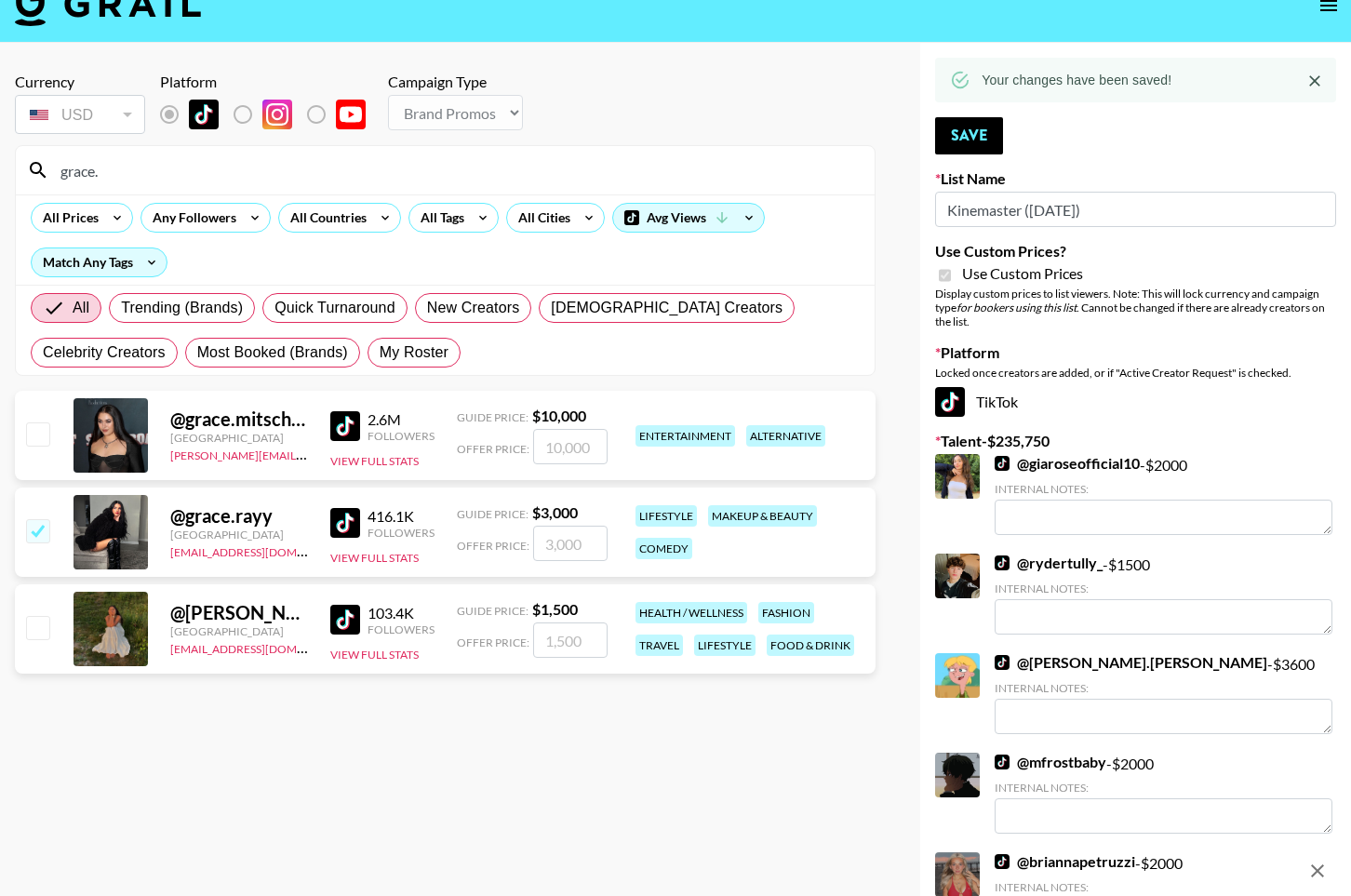 checkbox on "true" 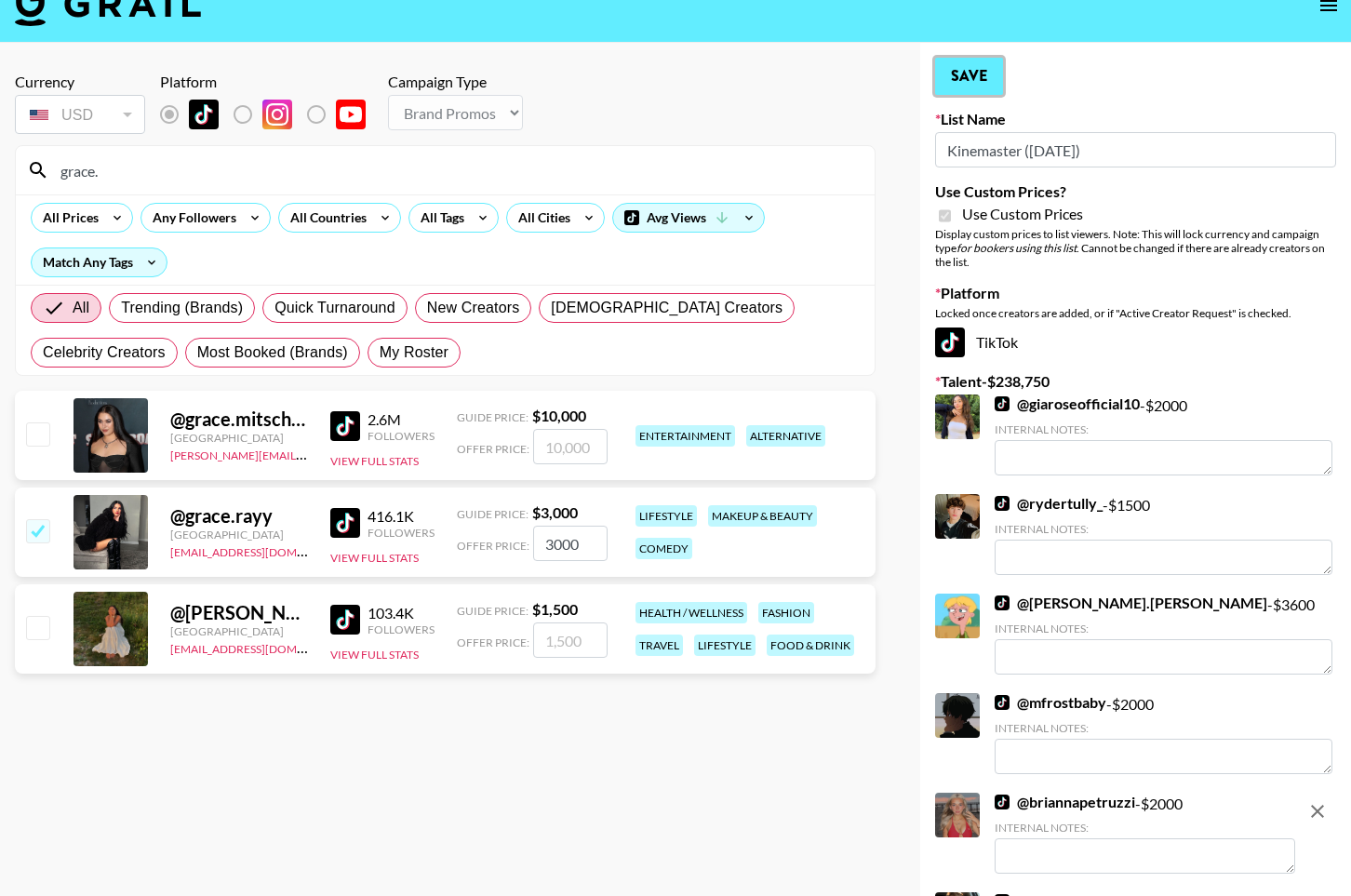 click on "Save" at bounding box center (969, 76) 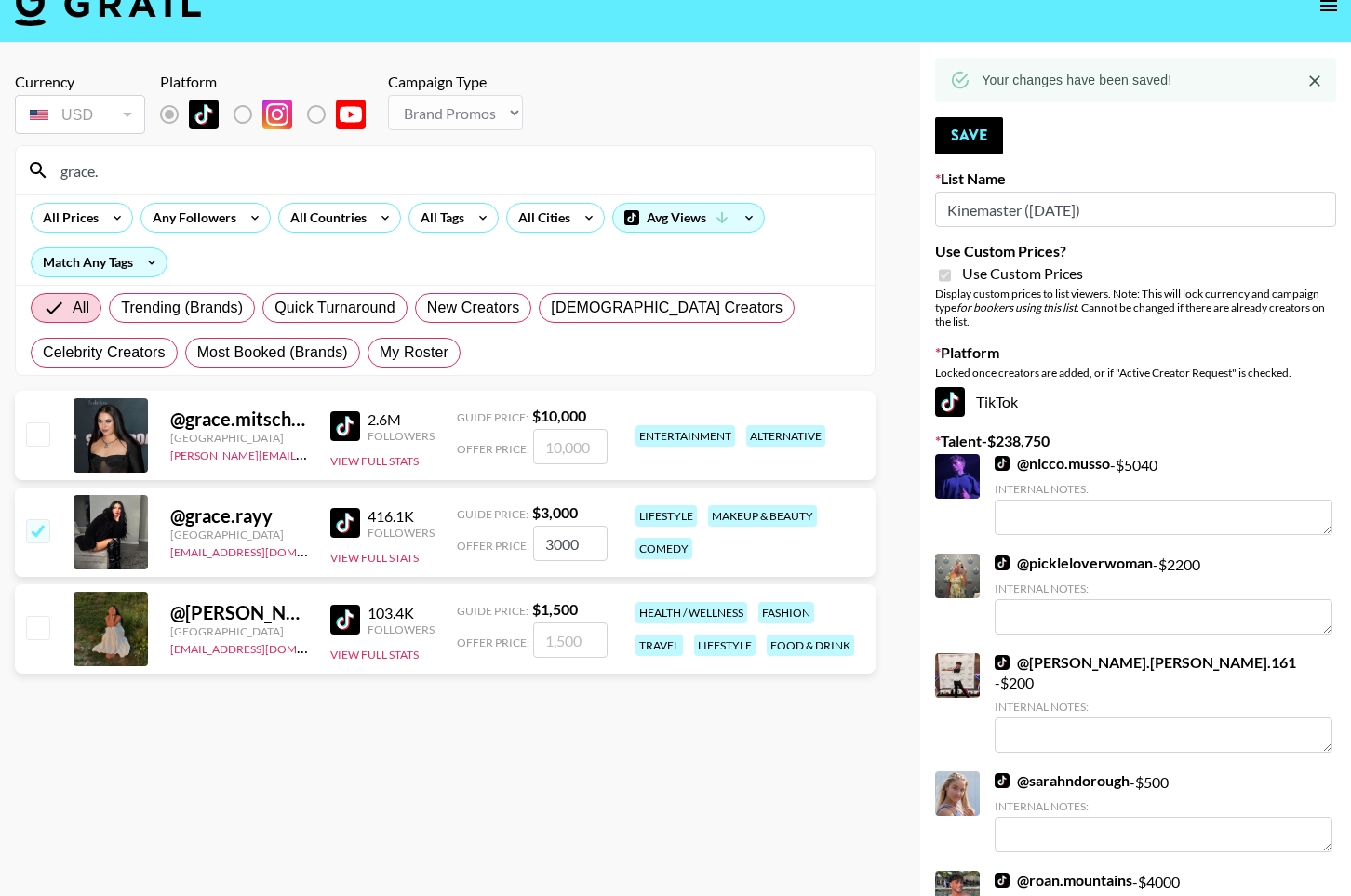 click on "grace." at bounding box center (456, 170) 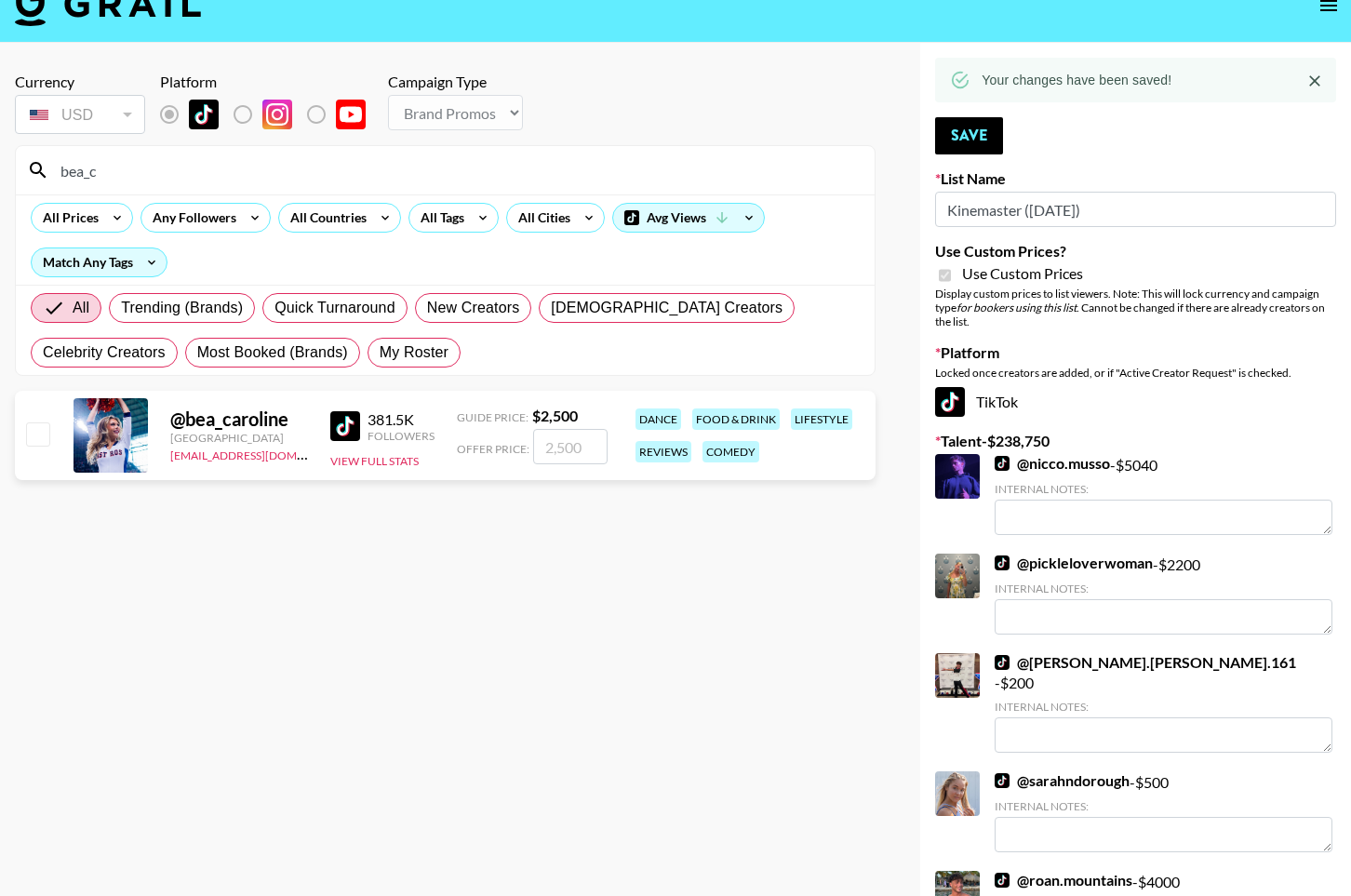 type on "bea_c" 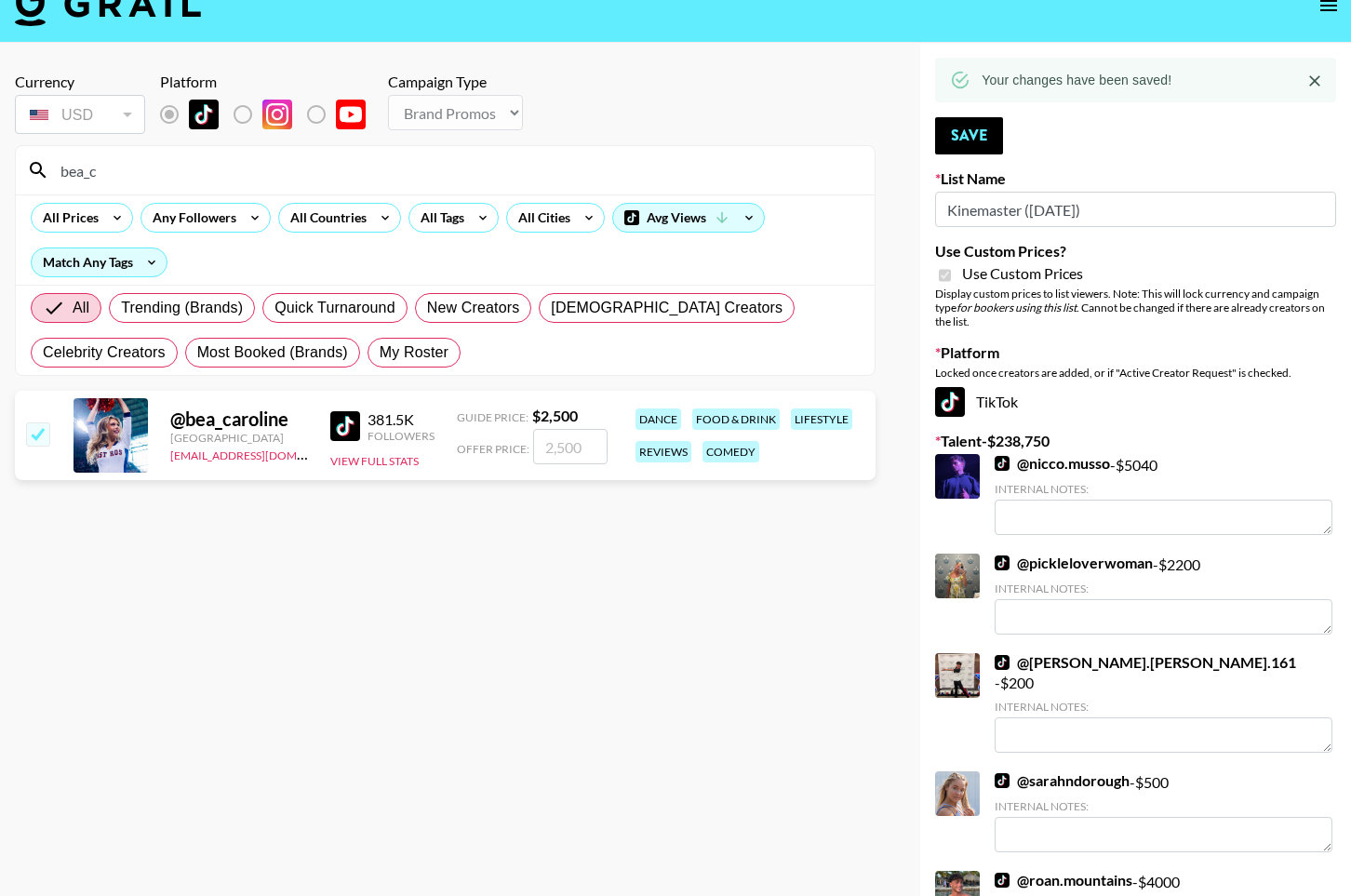 checkbox on "true" 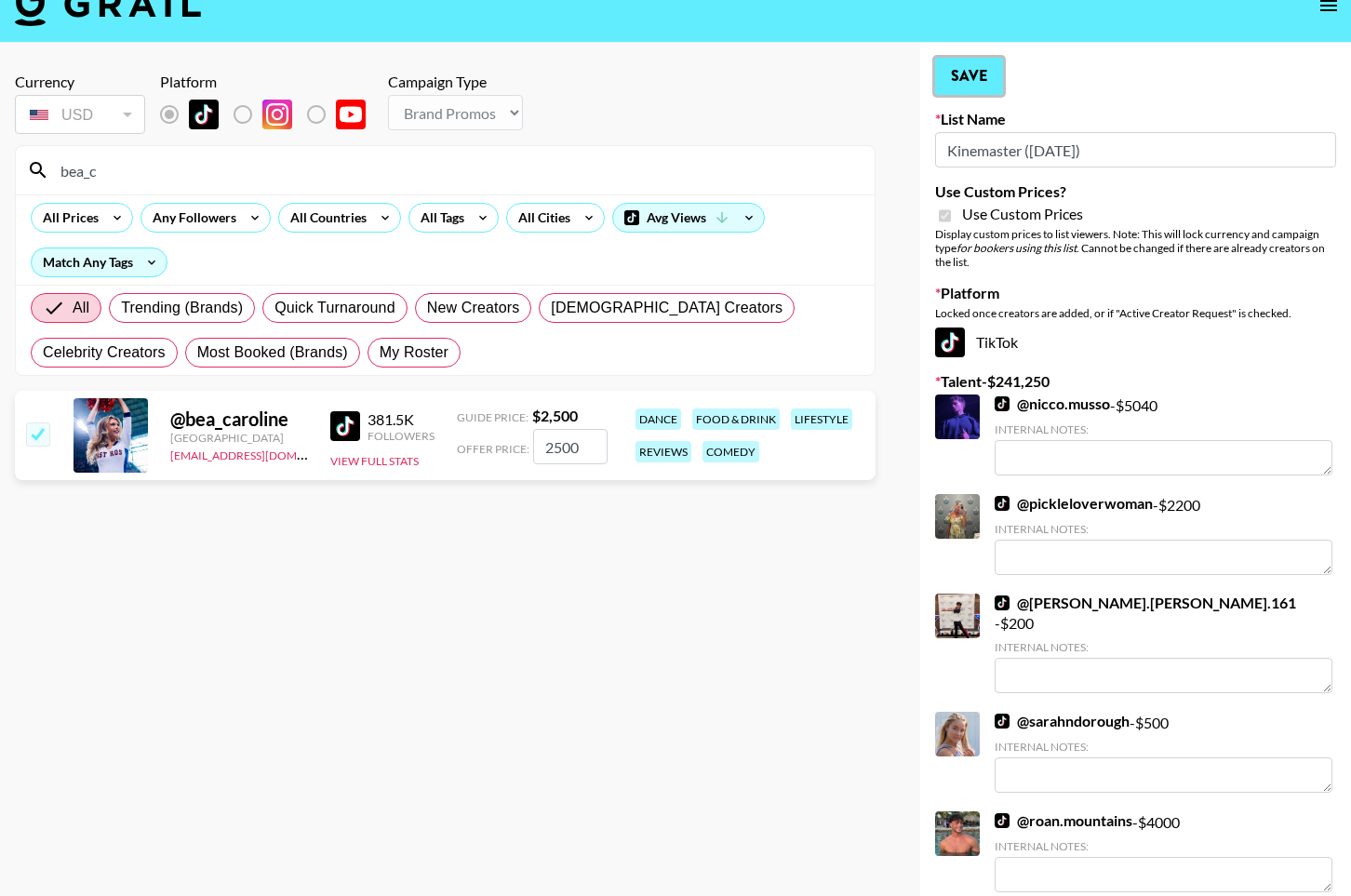 click on "Save" at bounding box center [969, 76] 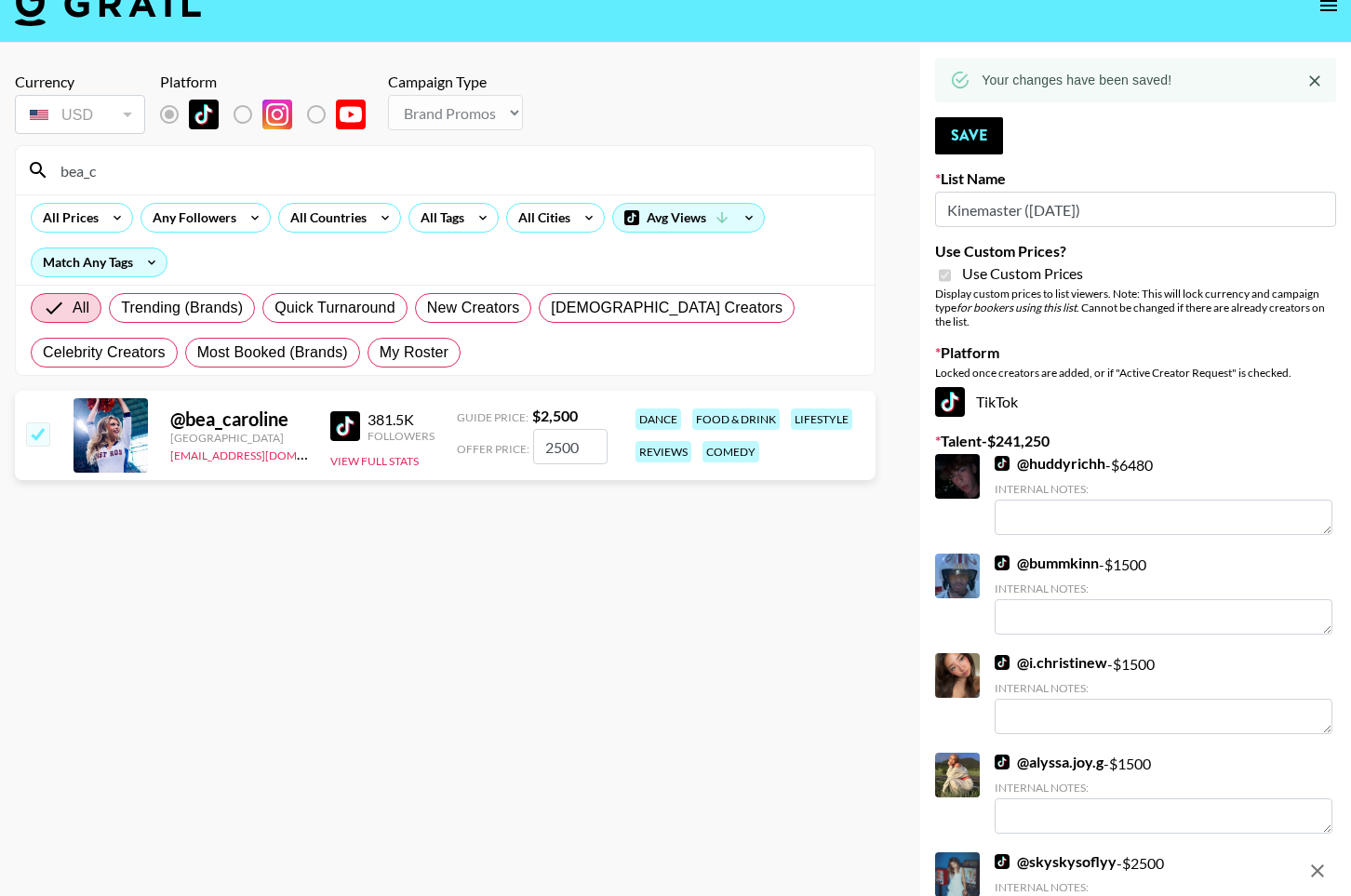 click on "bea_c" at bounding box center (456, 170) 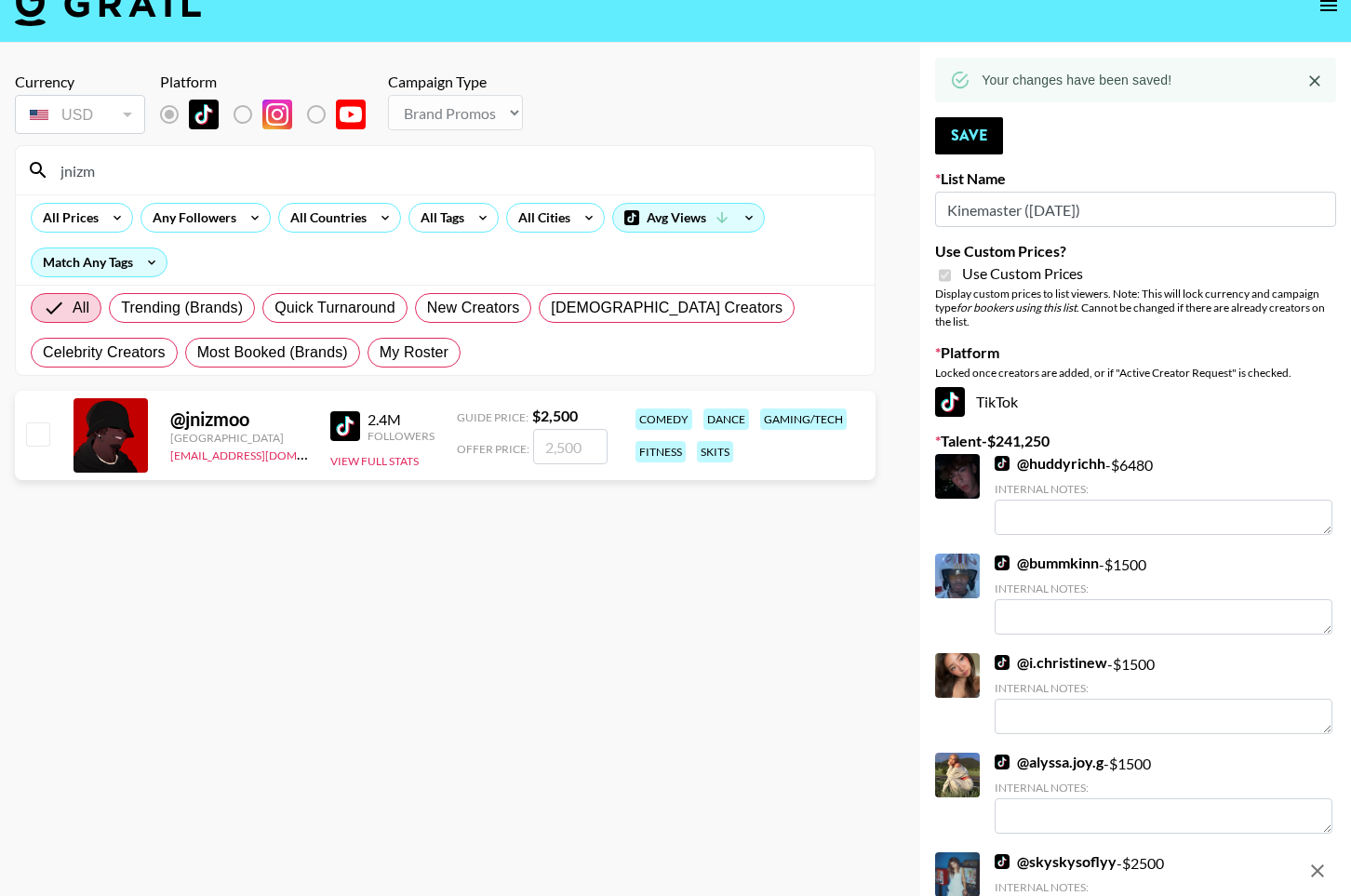 scroll, scrollTop: 41, scrollLeft: 0, axis: vertical 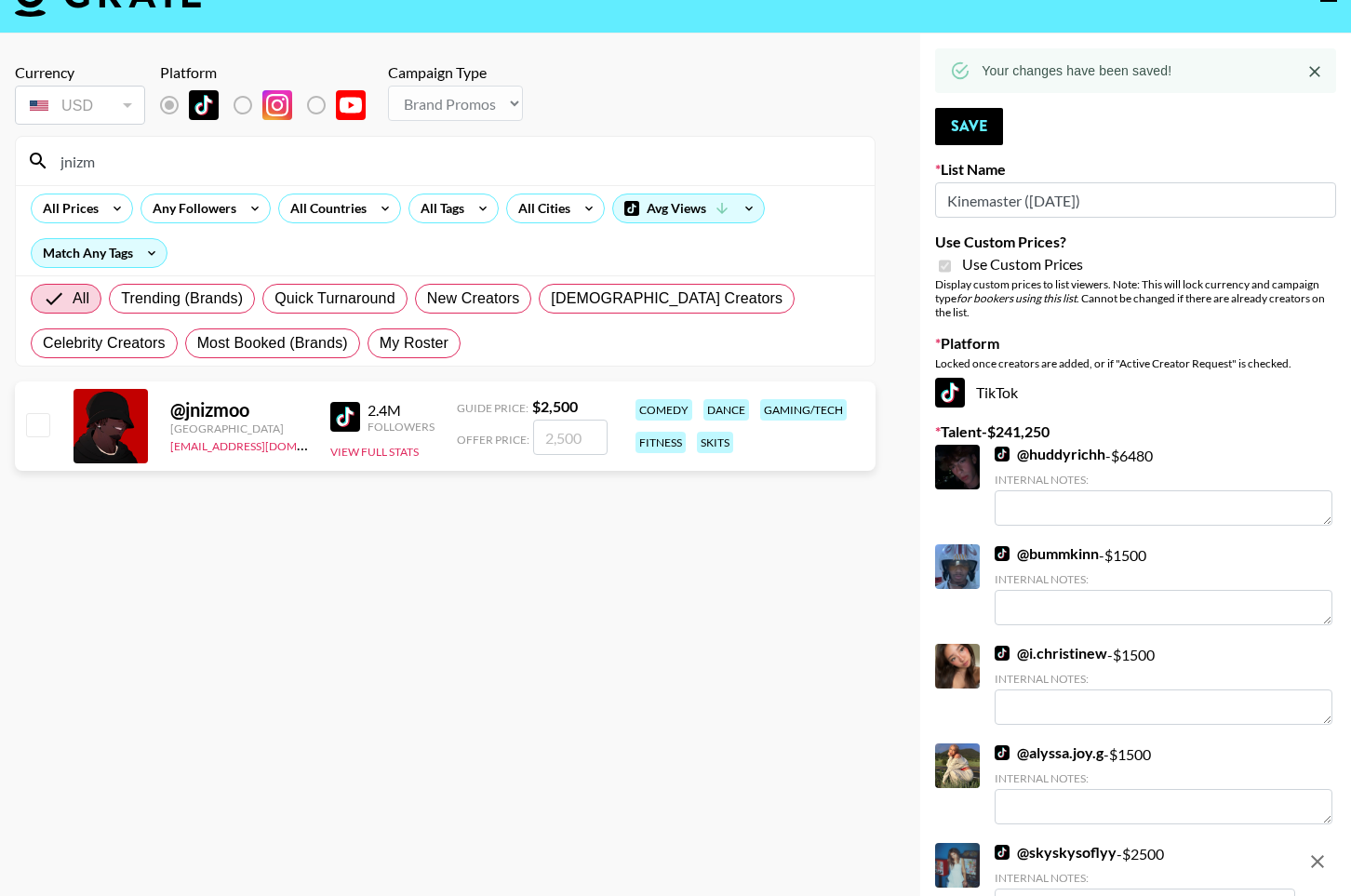 type on "jnizm" 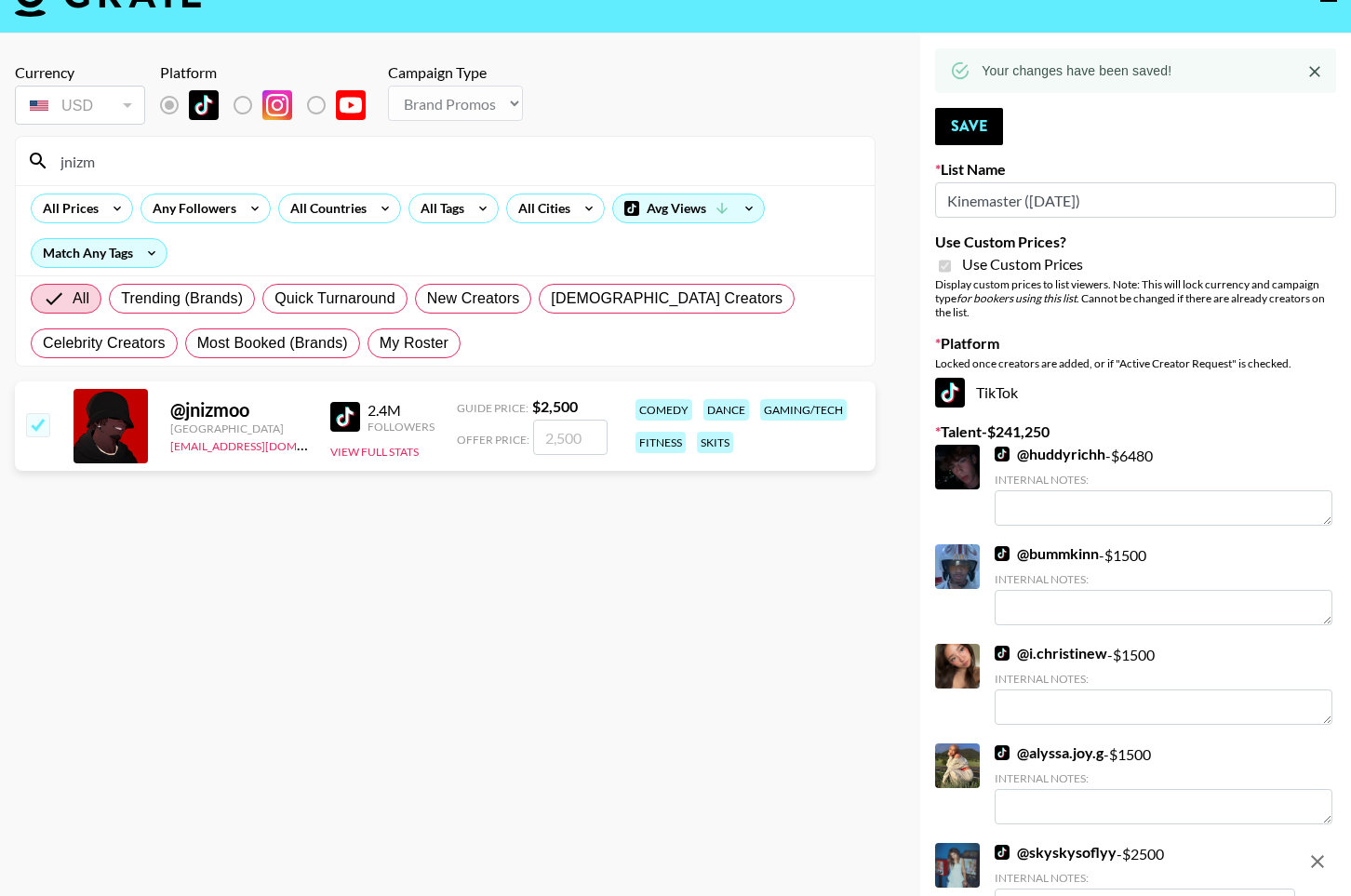 checkbox on "true" 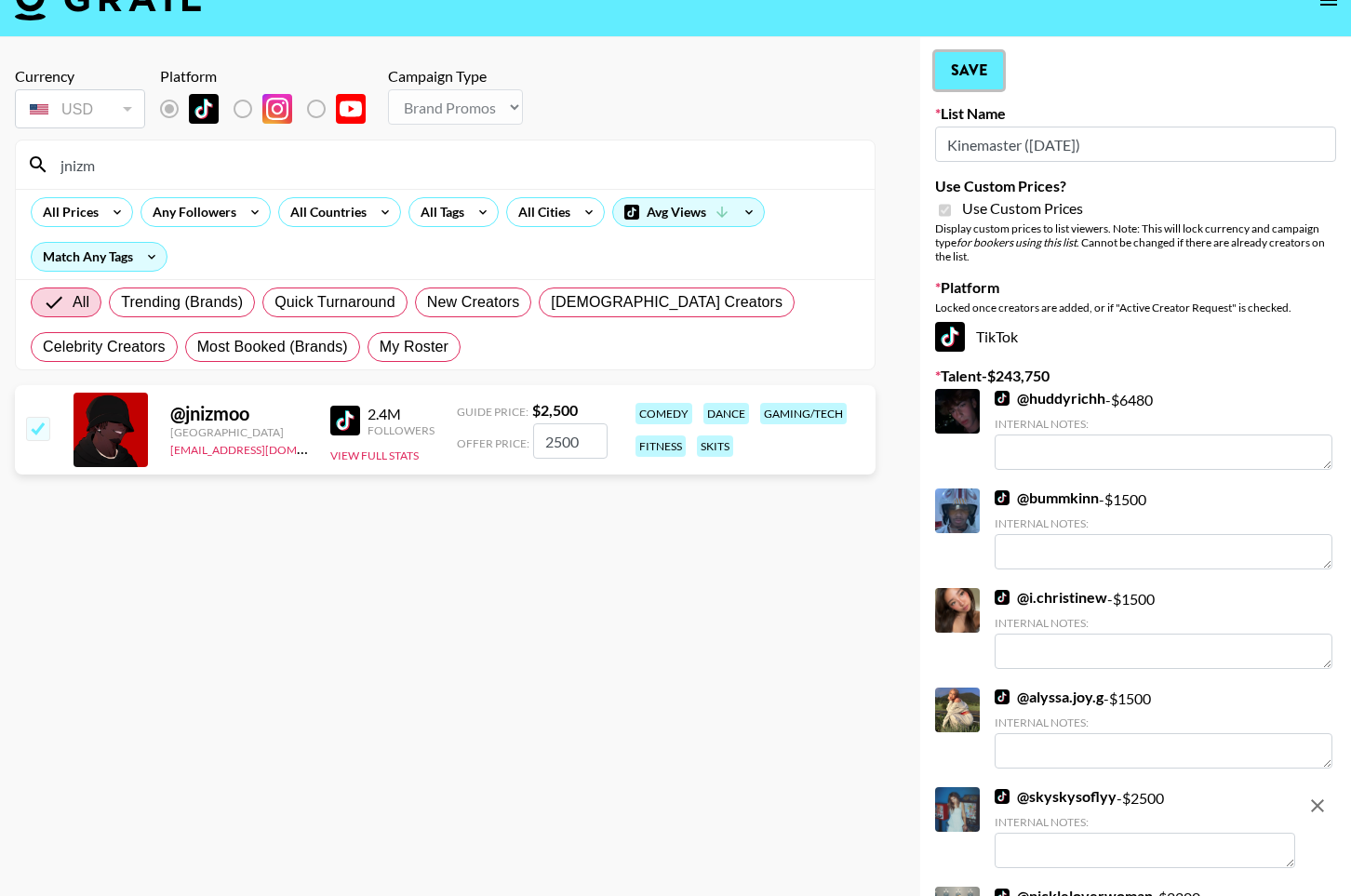 click on "Save" at bounding box center (969, 71) 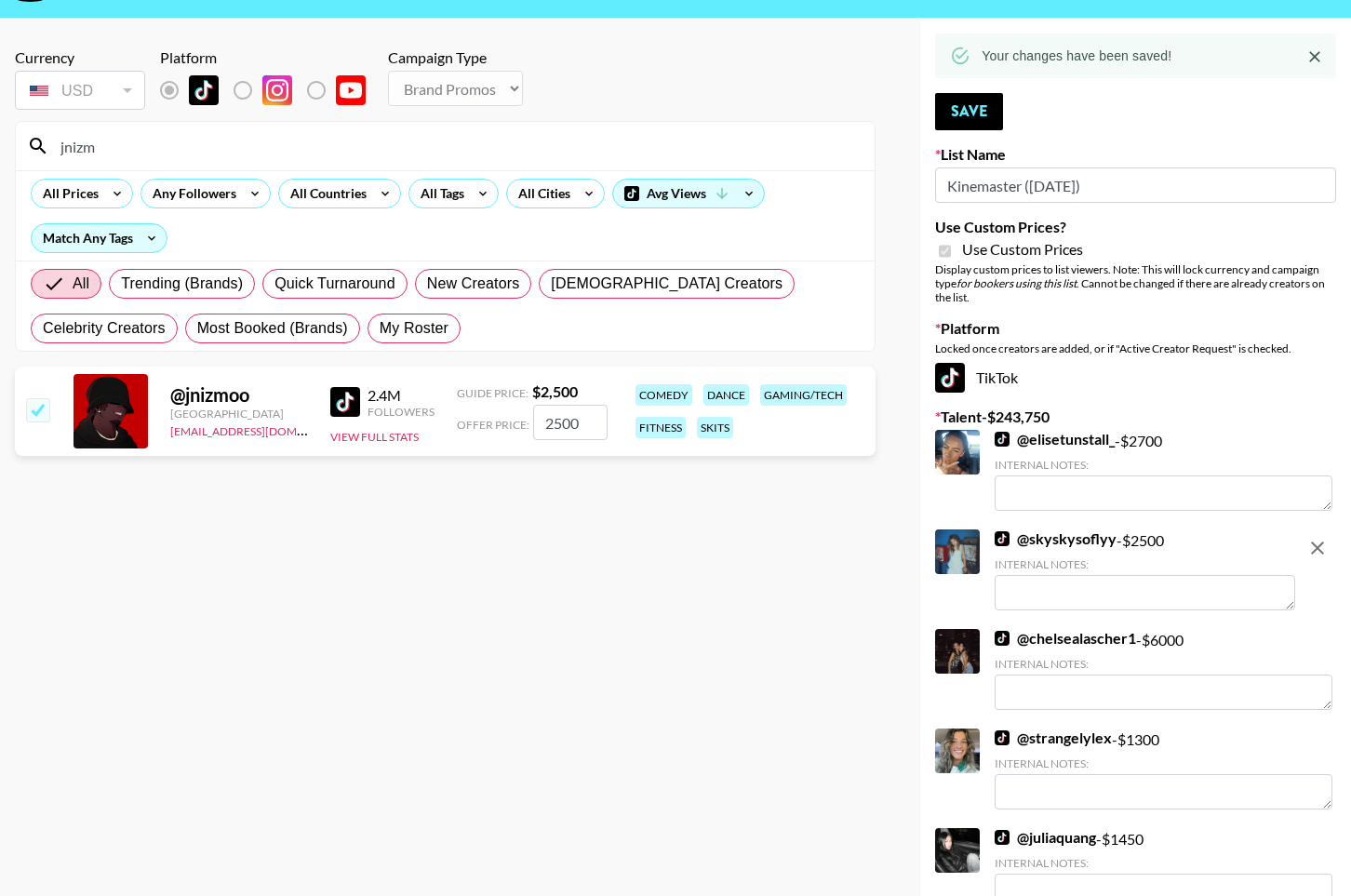 click on "jnizm" at bounding box center [456, 146] 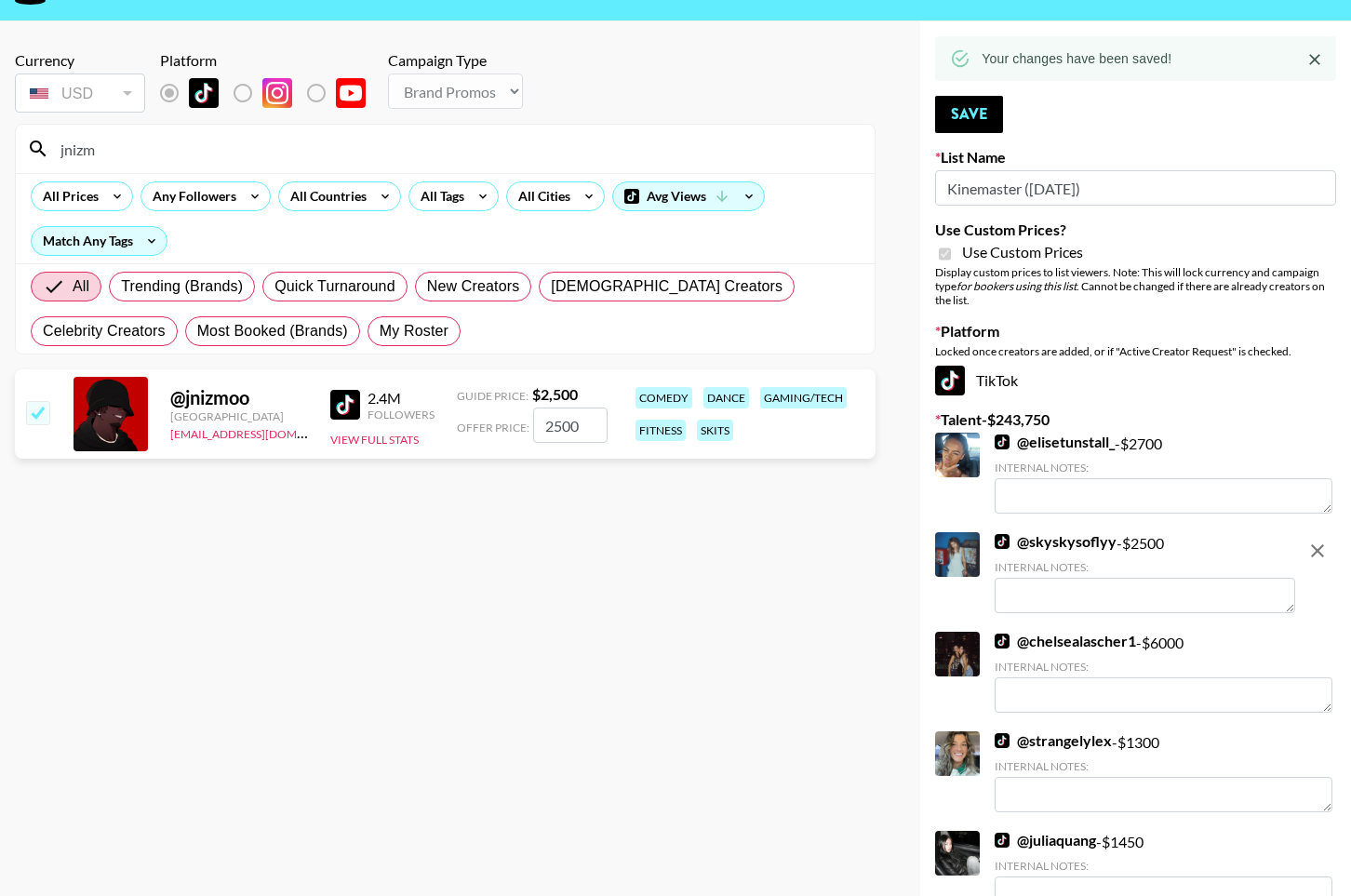 click on "jnizm" at bounding box center [456, 149] 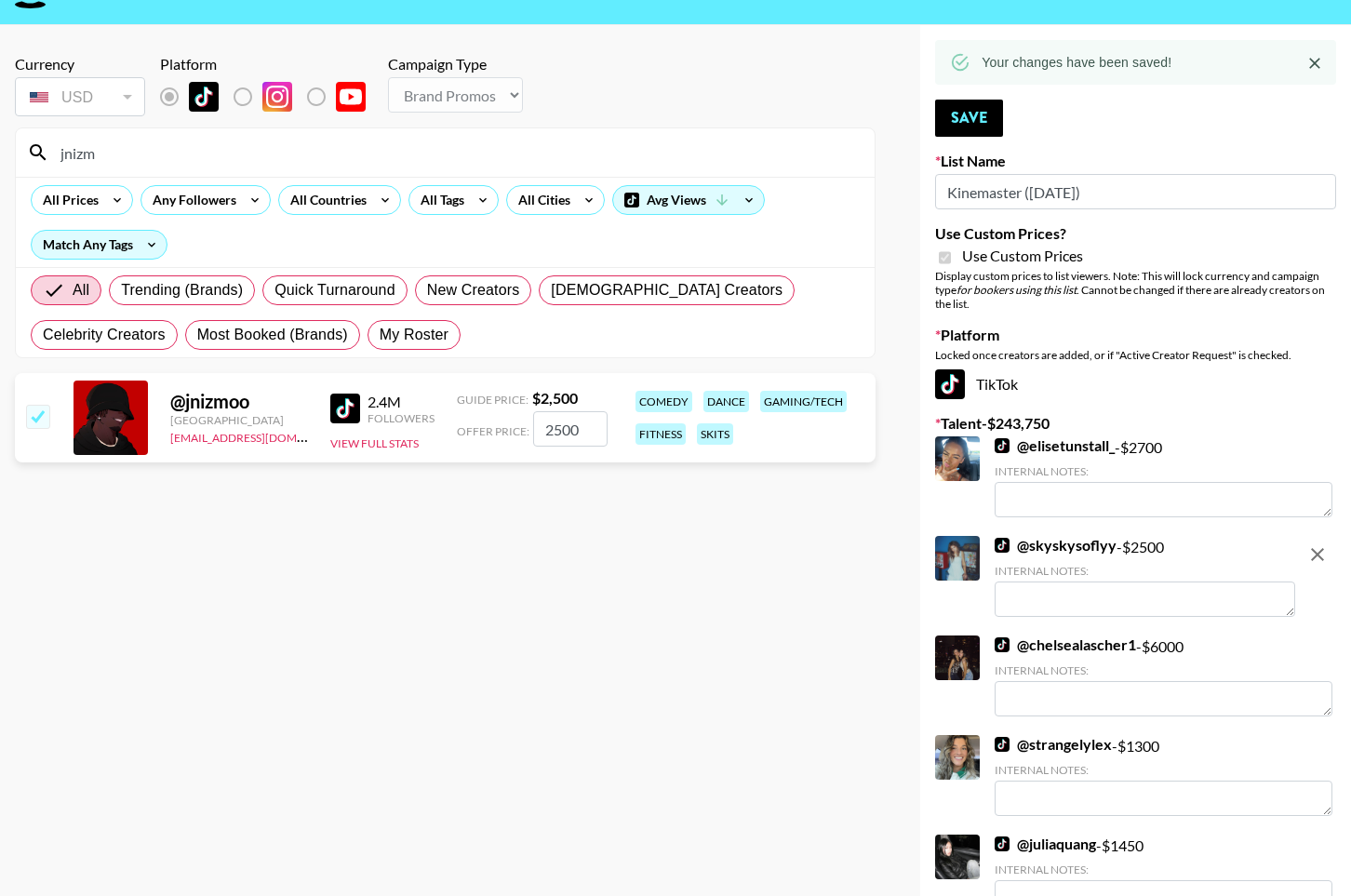 click on "jnizm" at bounding box center [456, 153] 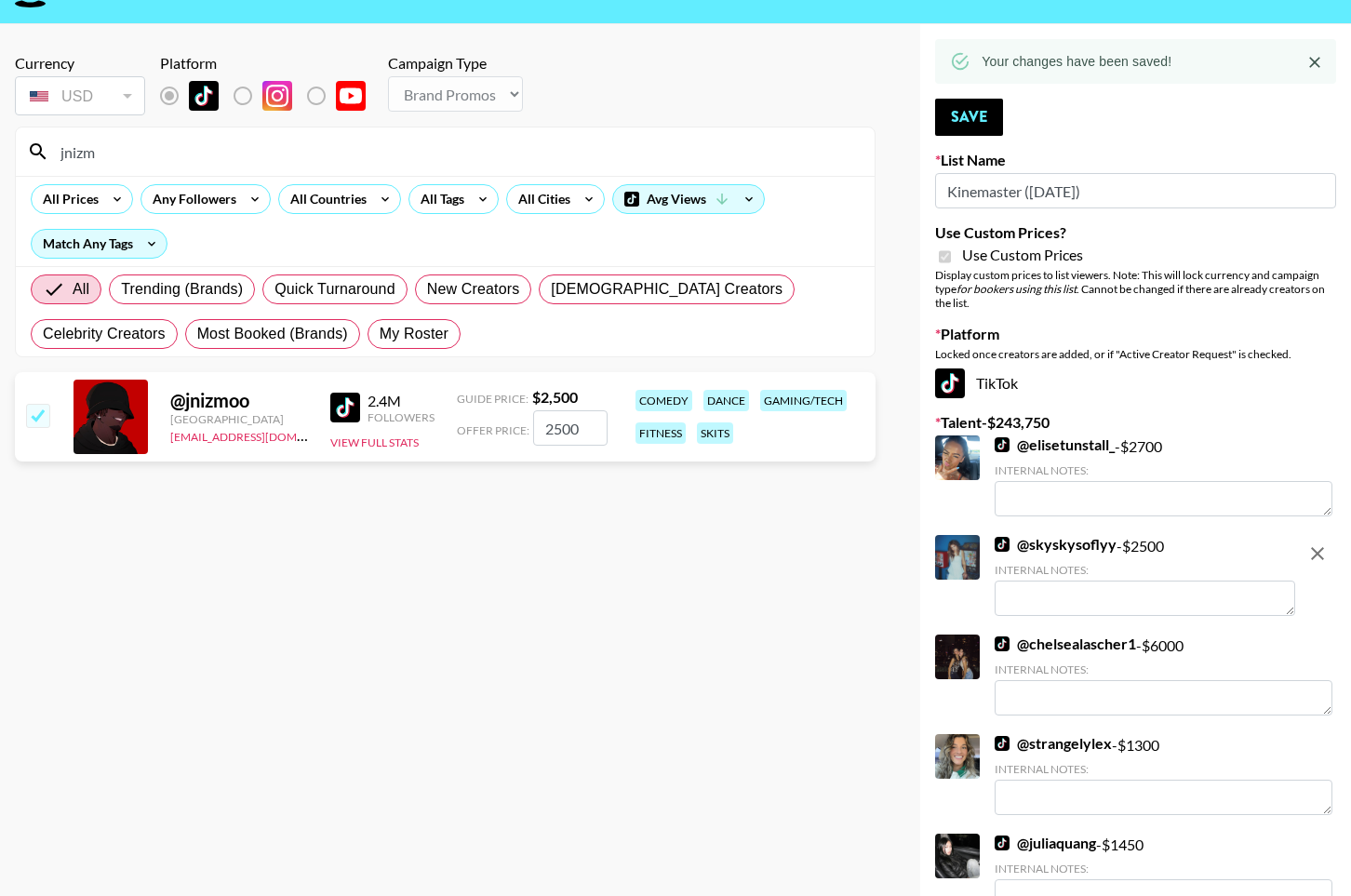 click on "jnizm" at bounding box center [456, 152] 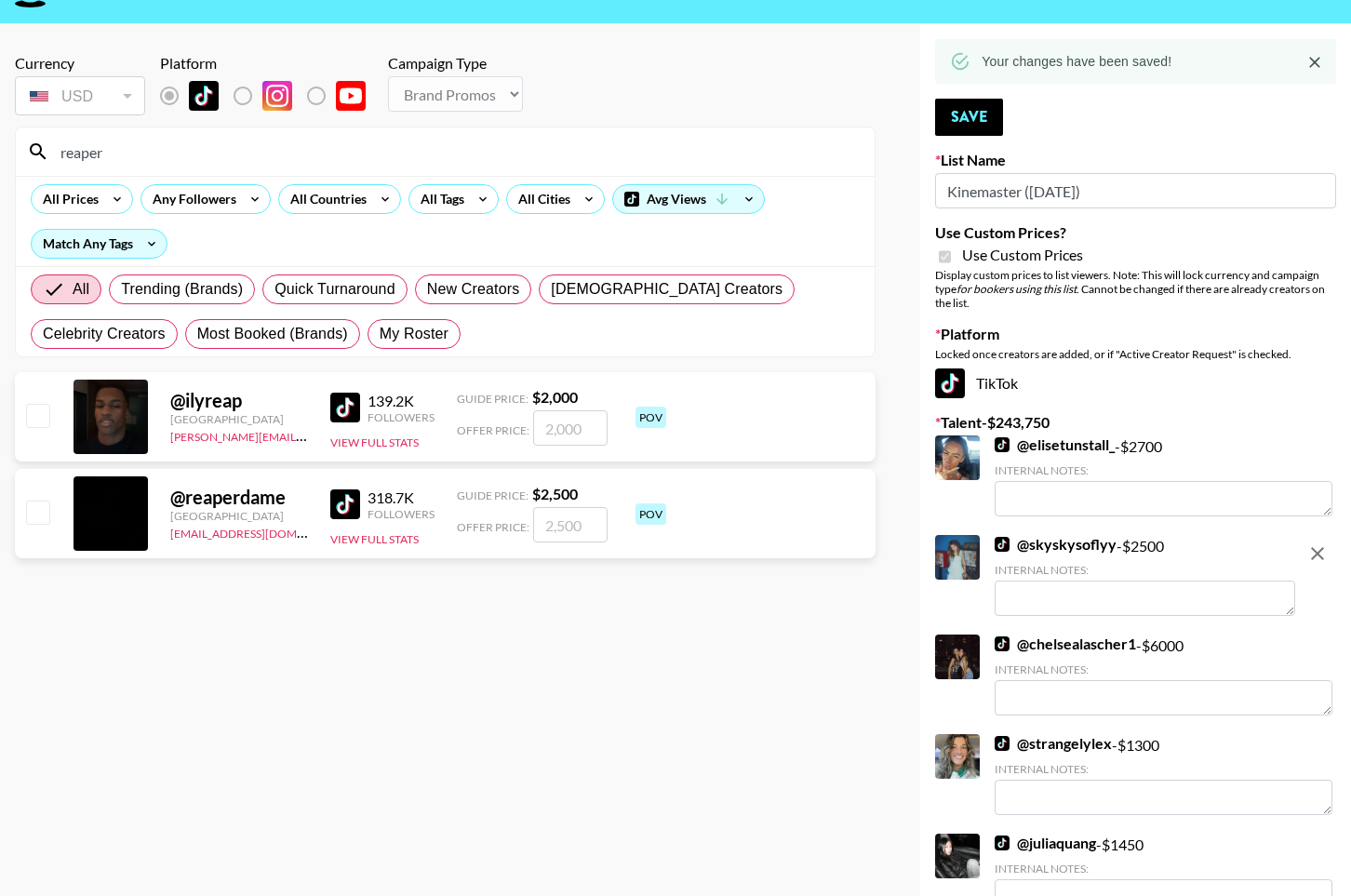 type on "reaper" 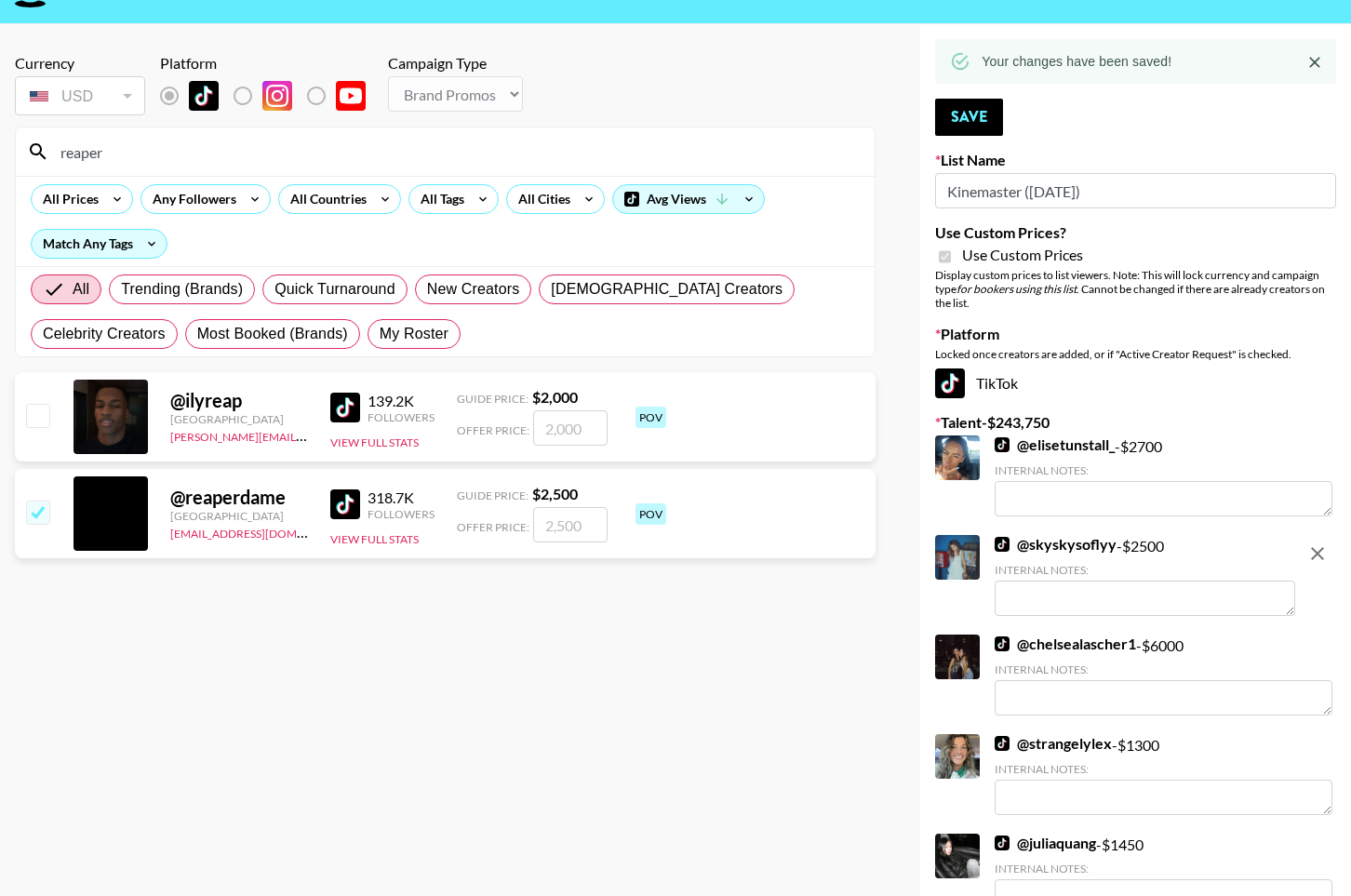 checkbox on "true" 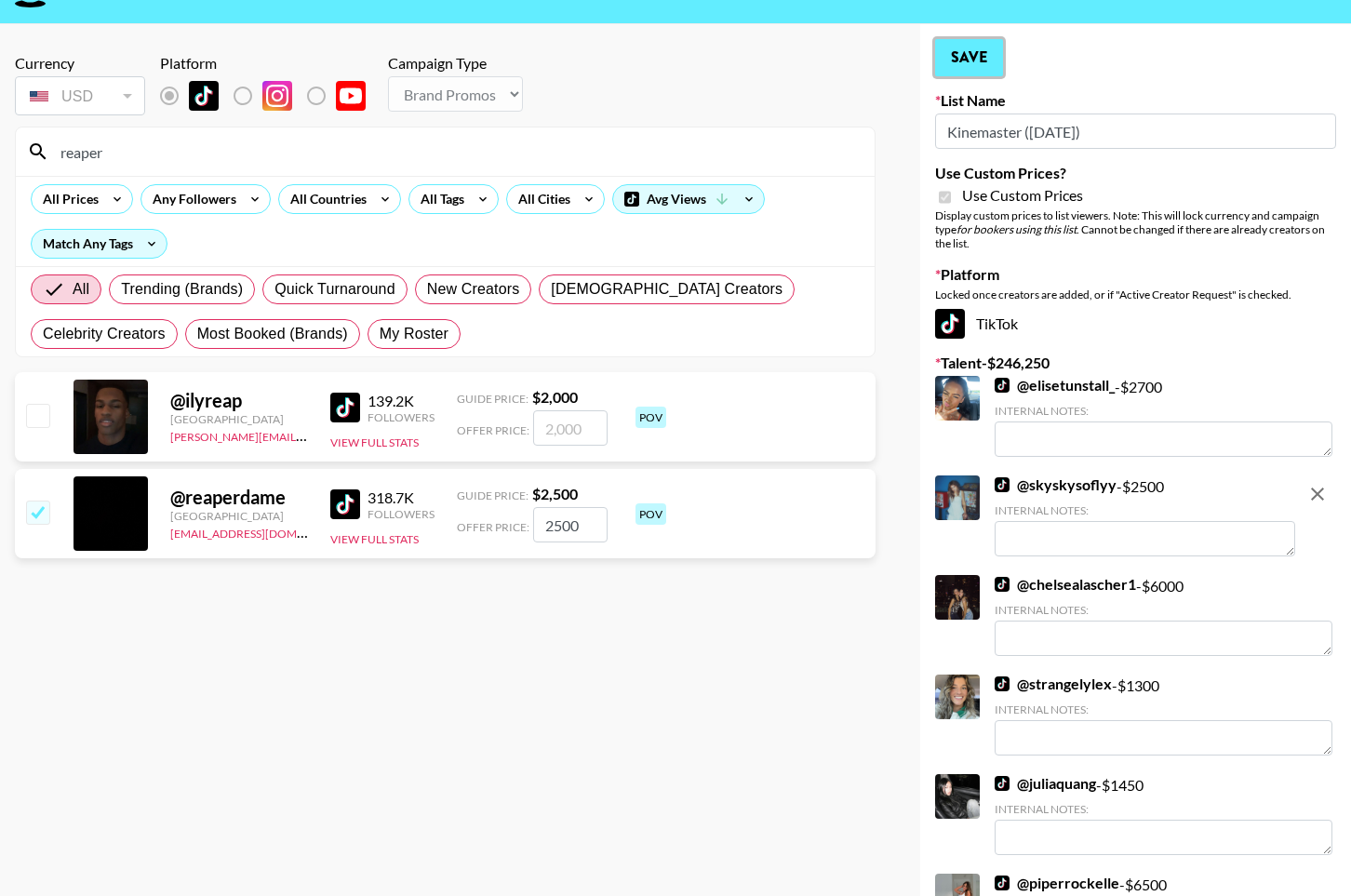 click on "Save" at bounding box center (969, 58) 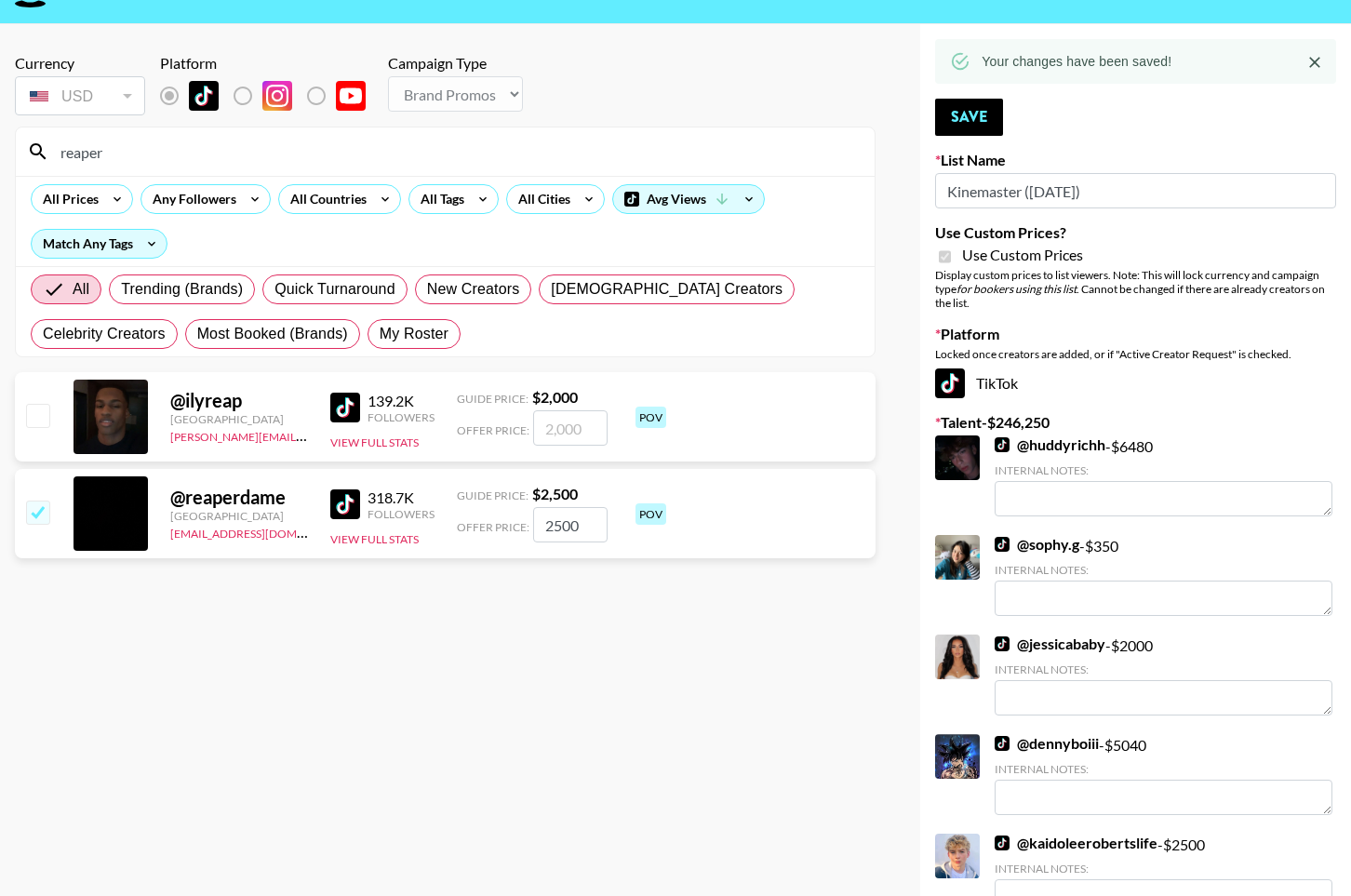 click on "reaper" at bounding box center (456, 152) 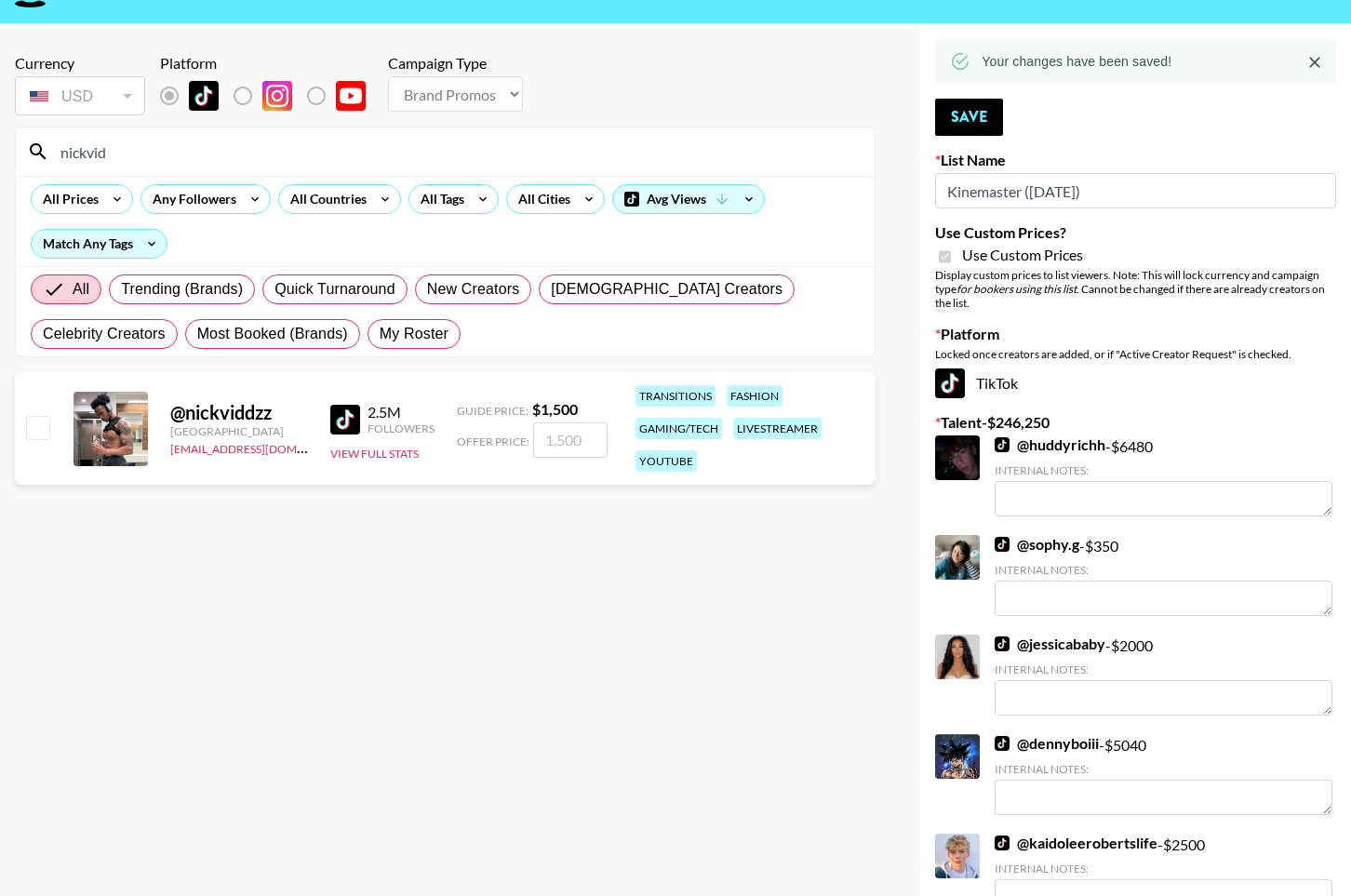 type on "nickvid" 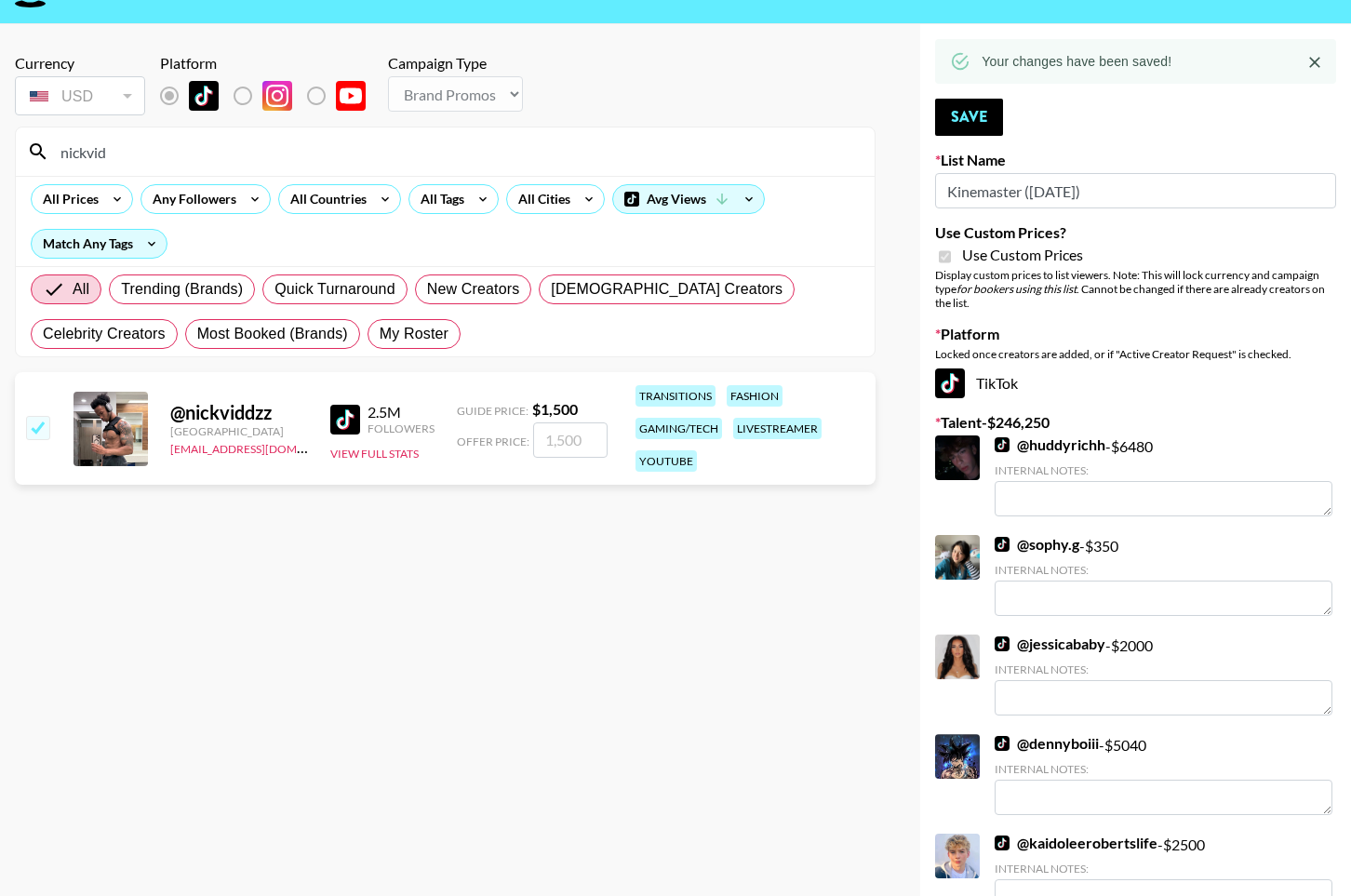 checkbox on "true" 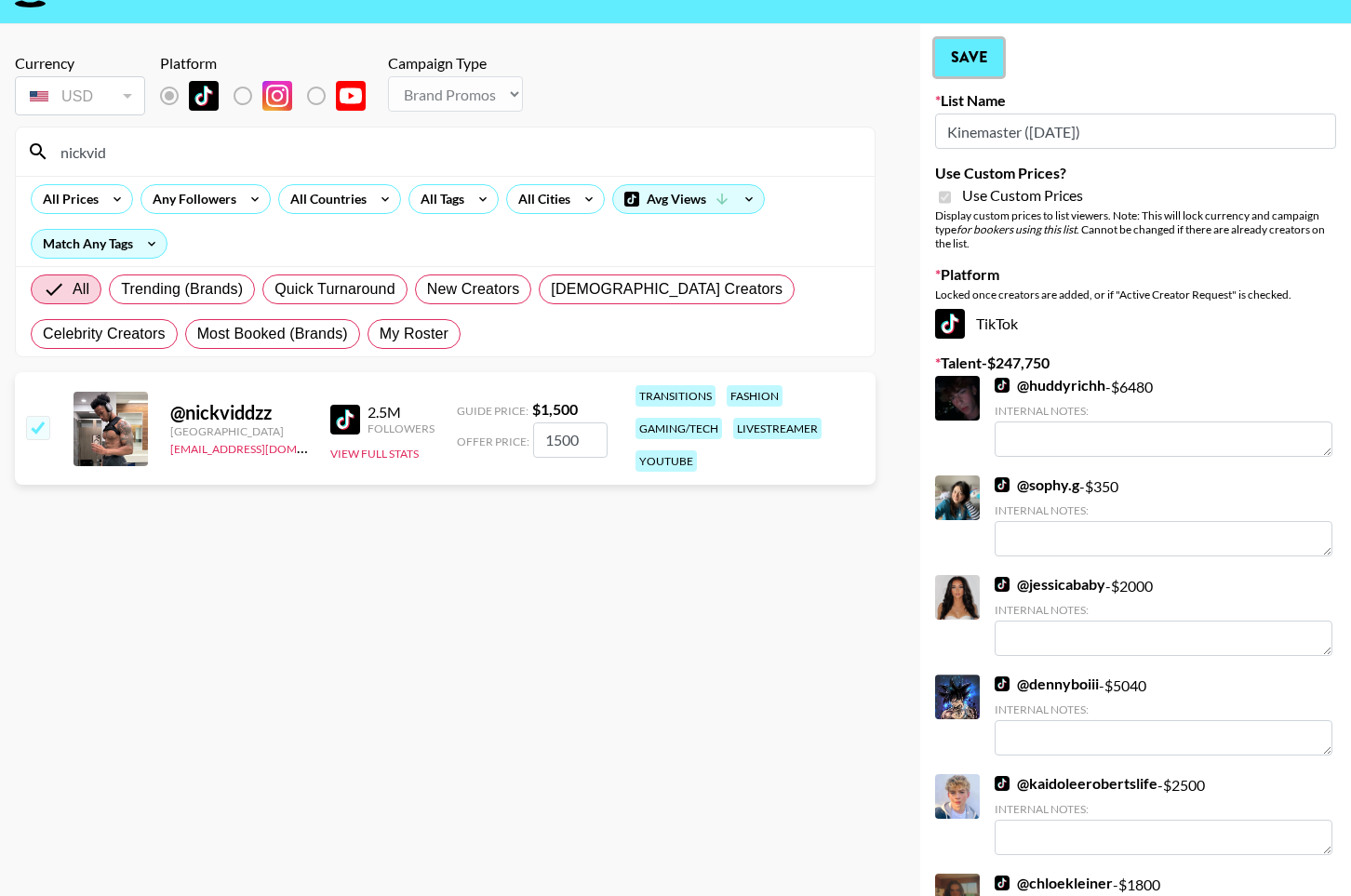 click on "Save" at bounding box center [969, 58] 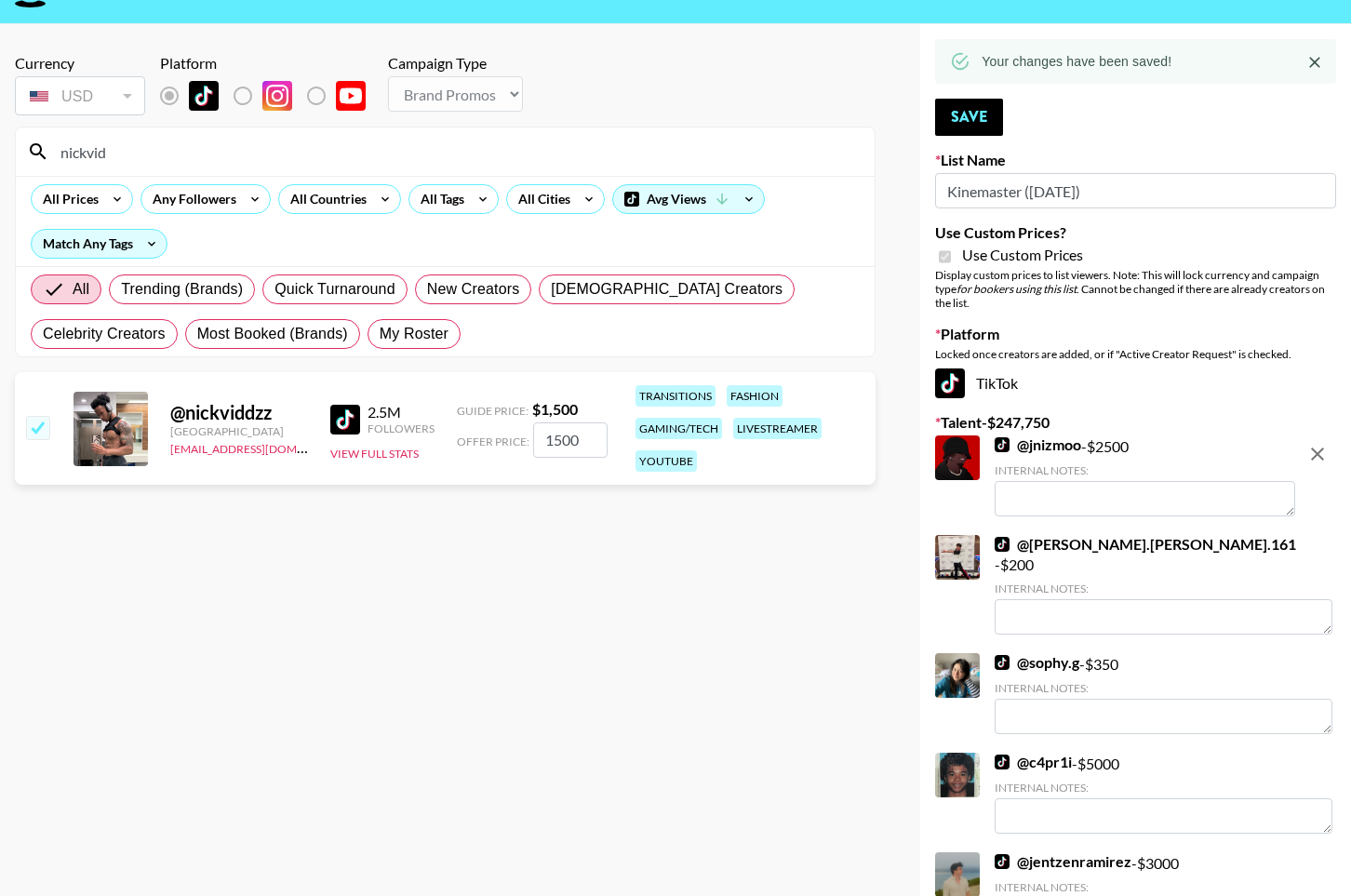 click on "nickvid" at bounding box center (456, 152) 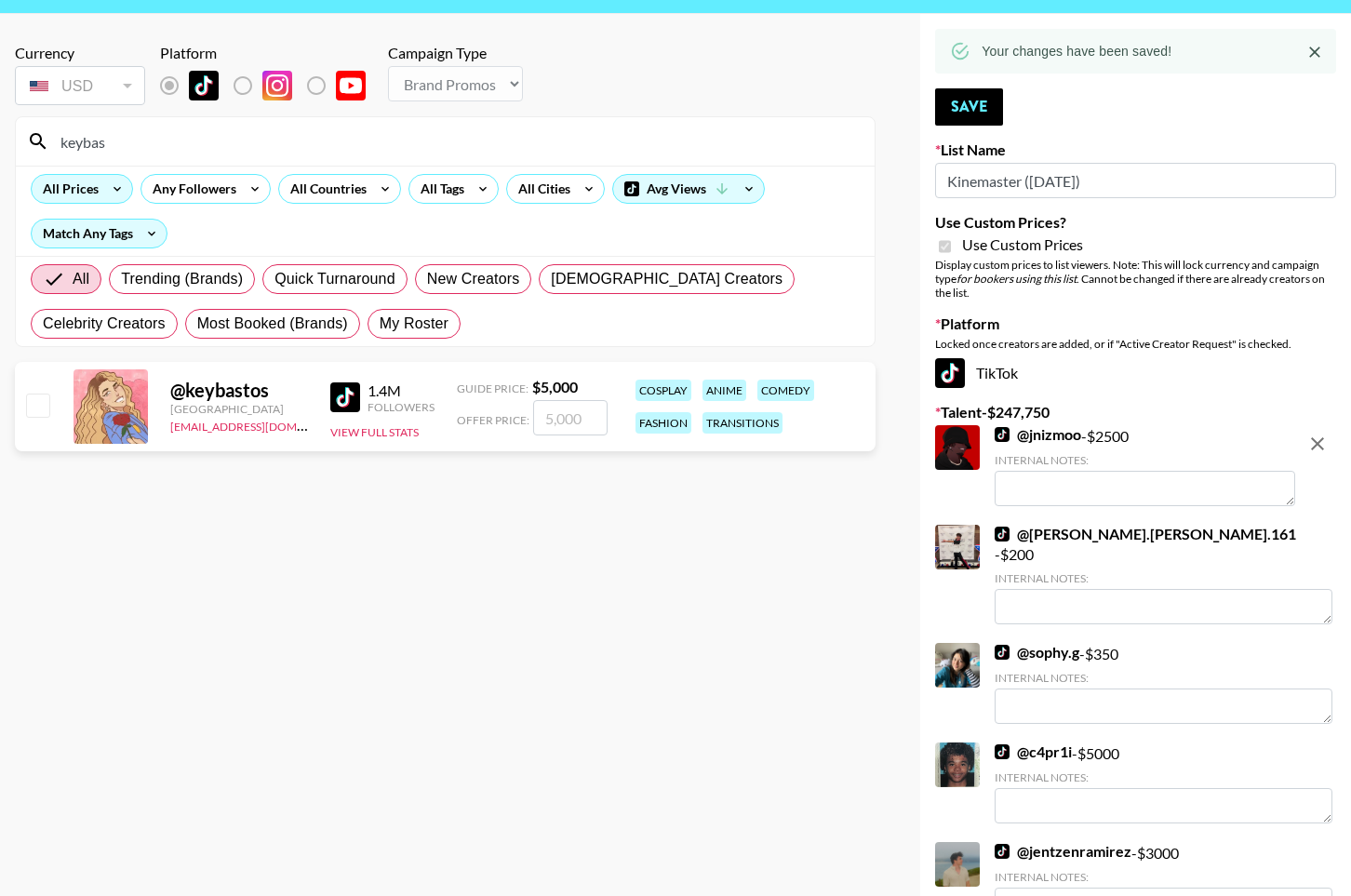 scroll, scrollTop: 65, scrollLeft: 0, axis: vertical 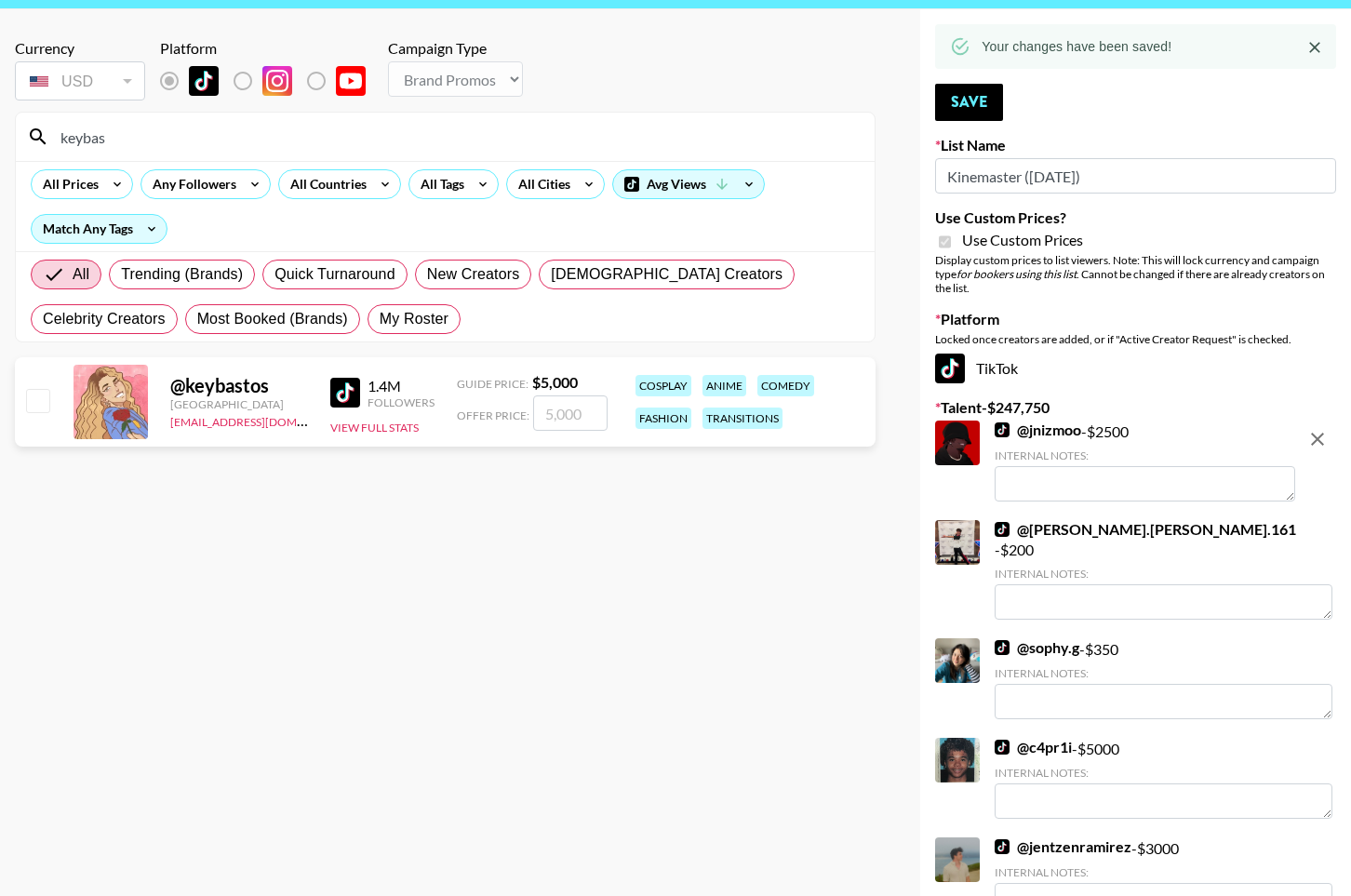 type on "keybas" 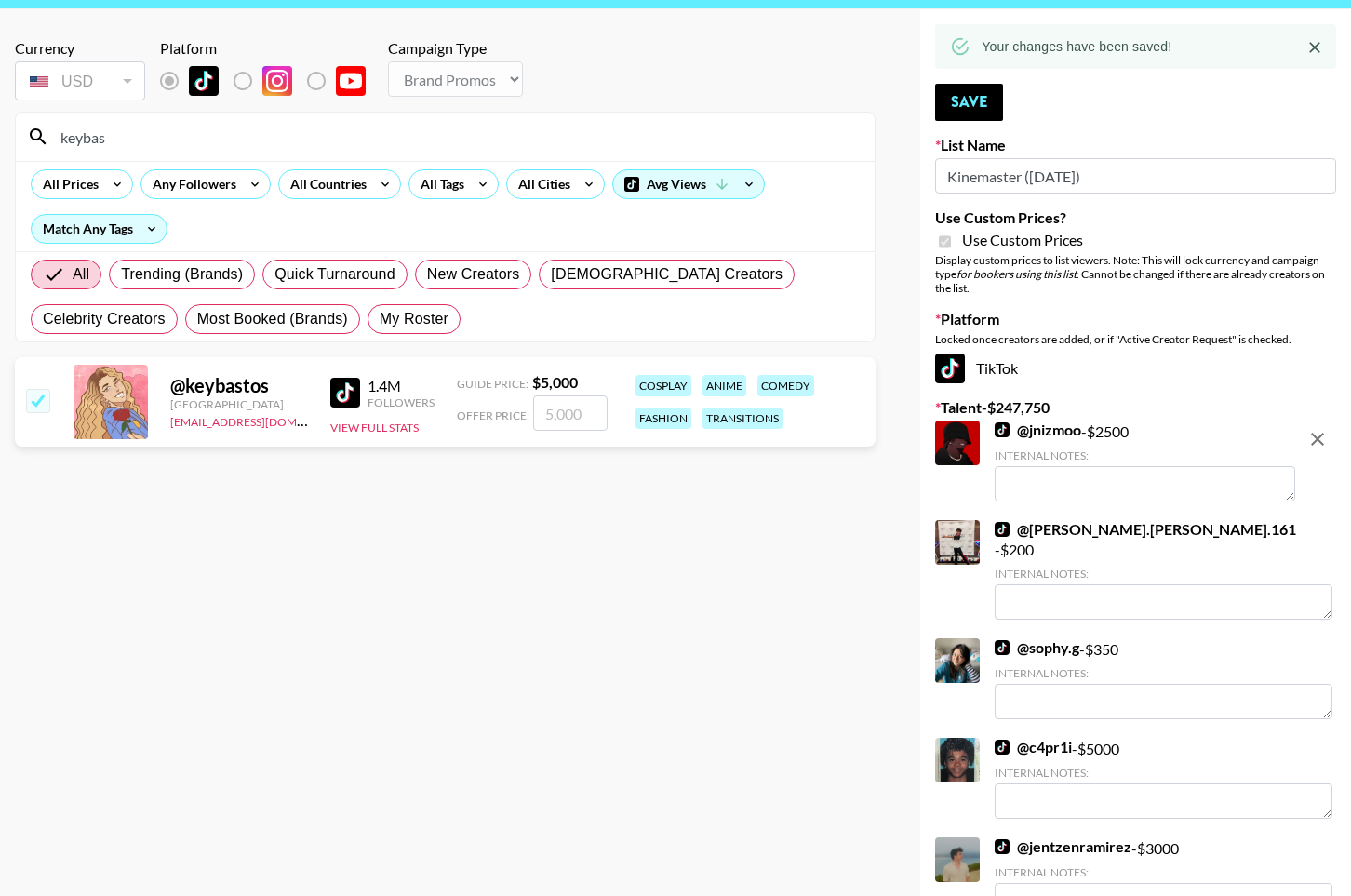 checkbox on "true" 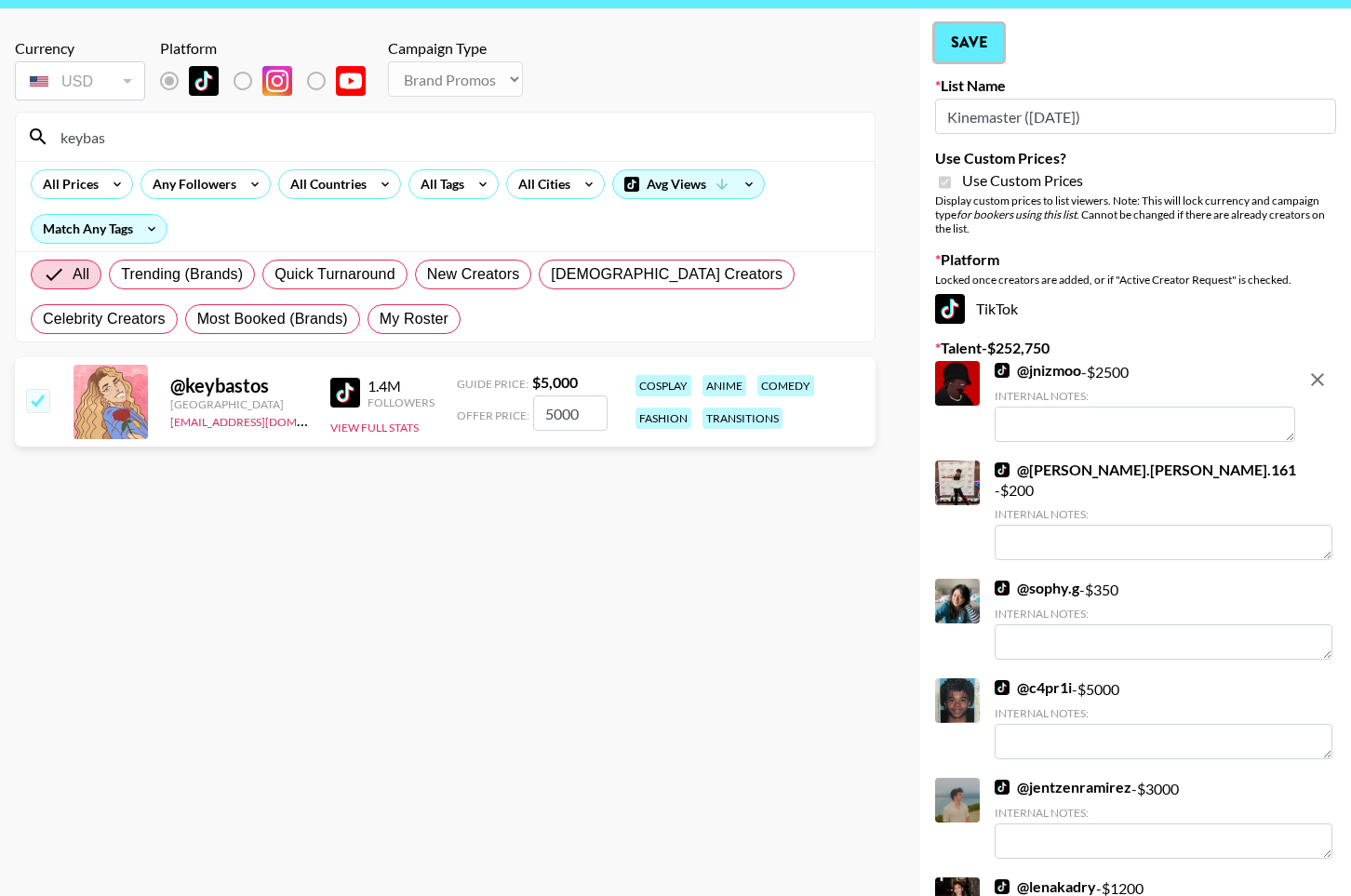 click on "Save" at bounding box center [969, 43] 